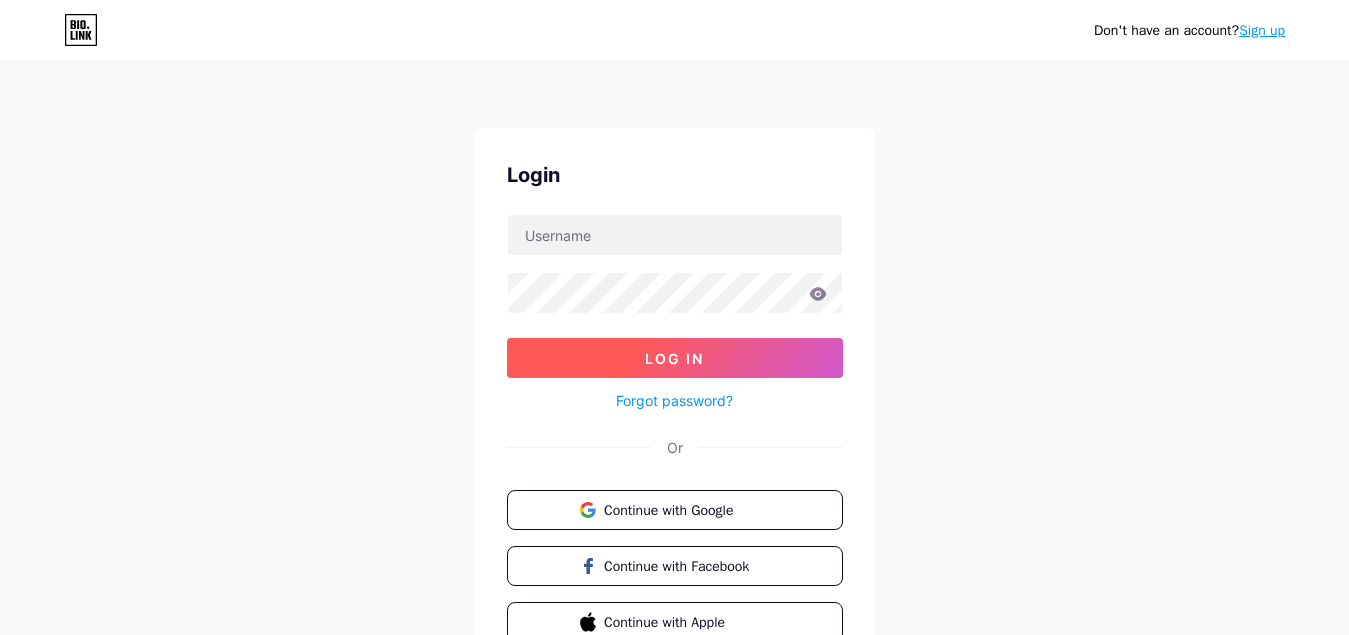 scroll, scrollTop: 0, scrollLeft: 0, axis: both 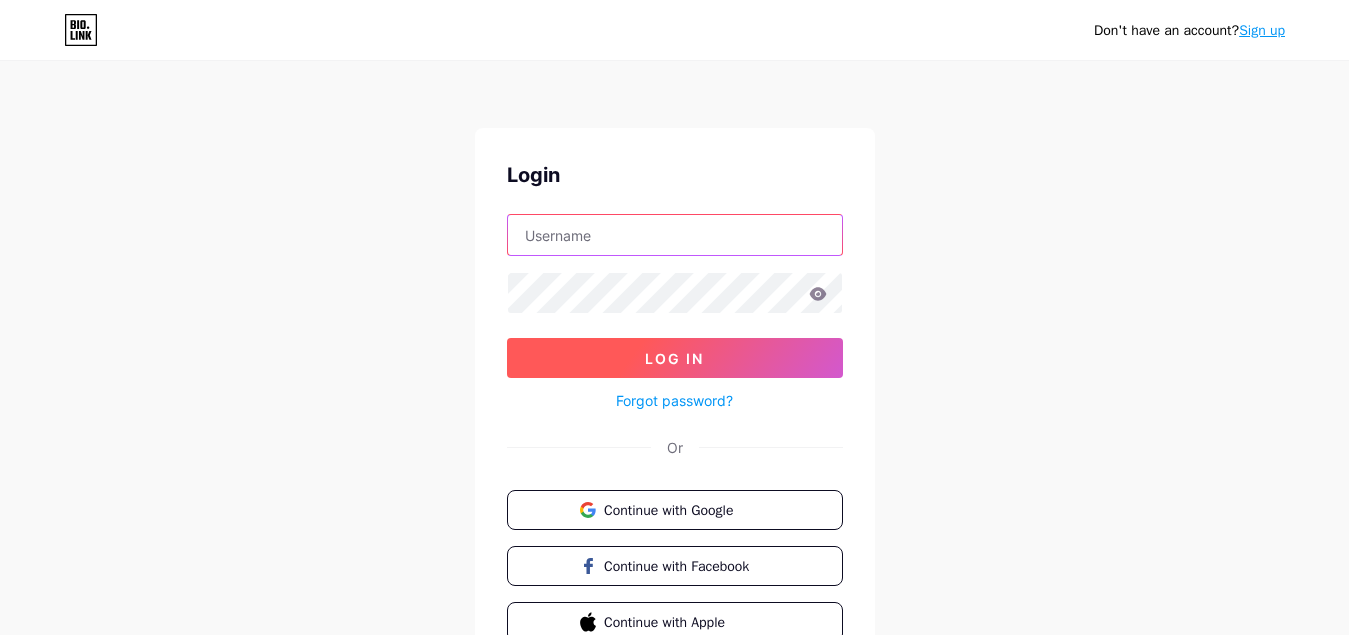 type on "[EMAIL_ADDRESS][DOMAIN_NAME]" 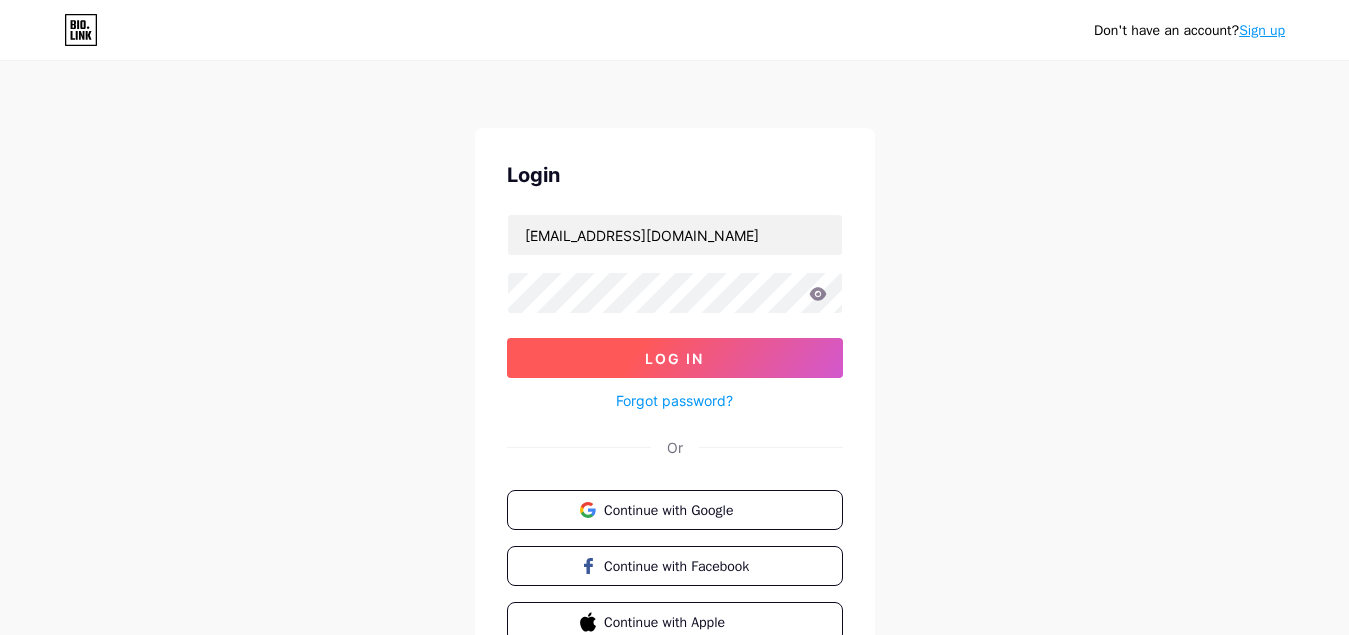click on "Log In" at bounding box center [674, 358] 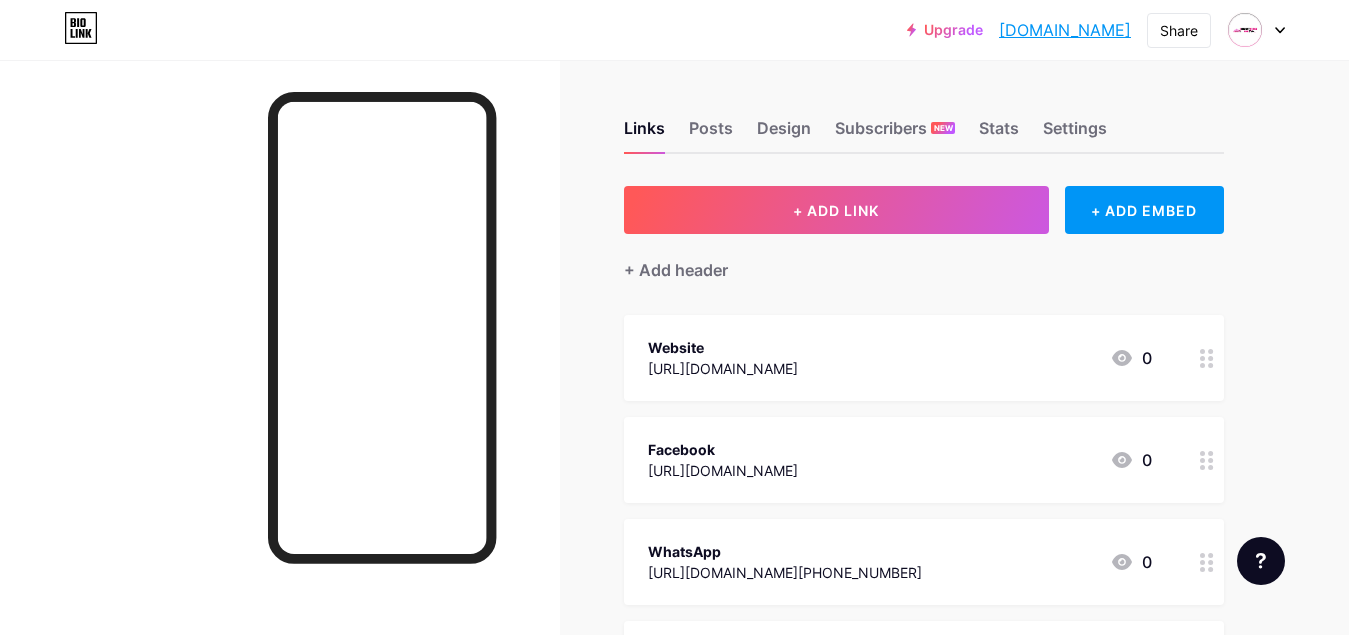 click on "[DOMAIN_NAME]" at bounding box center [1065, 30] 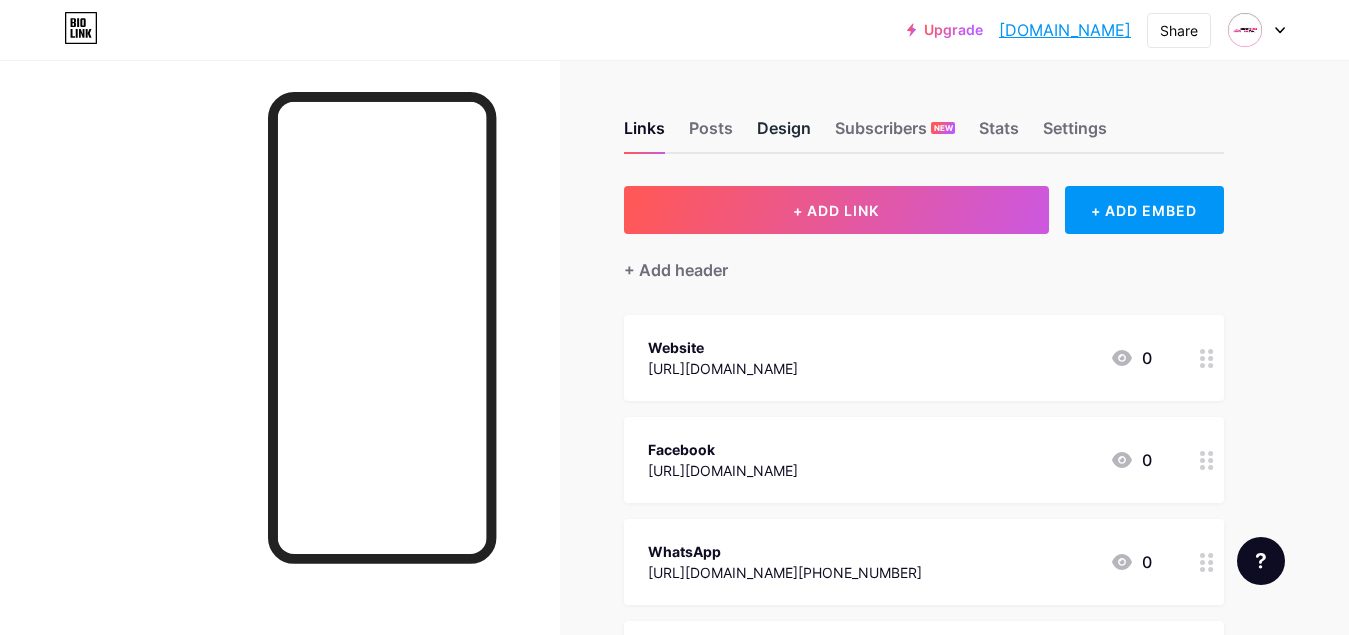 click on "Design" at bounding box center (784, 134) 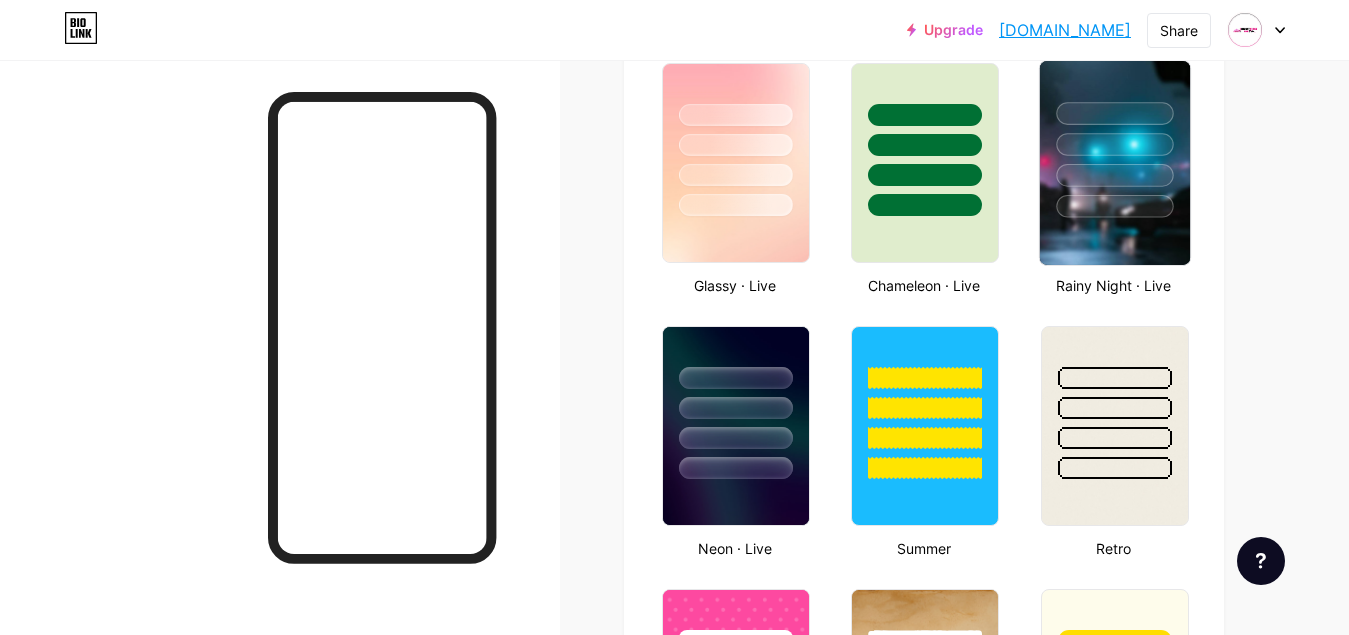 scroll, scrollTop: 962, scrollLeft: 0, axis: vertical 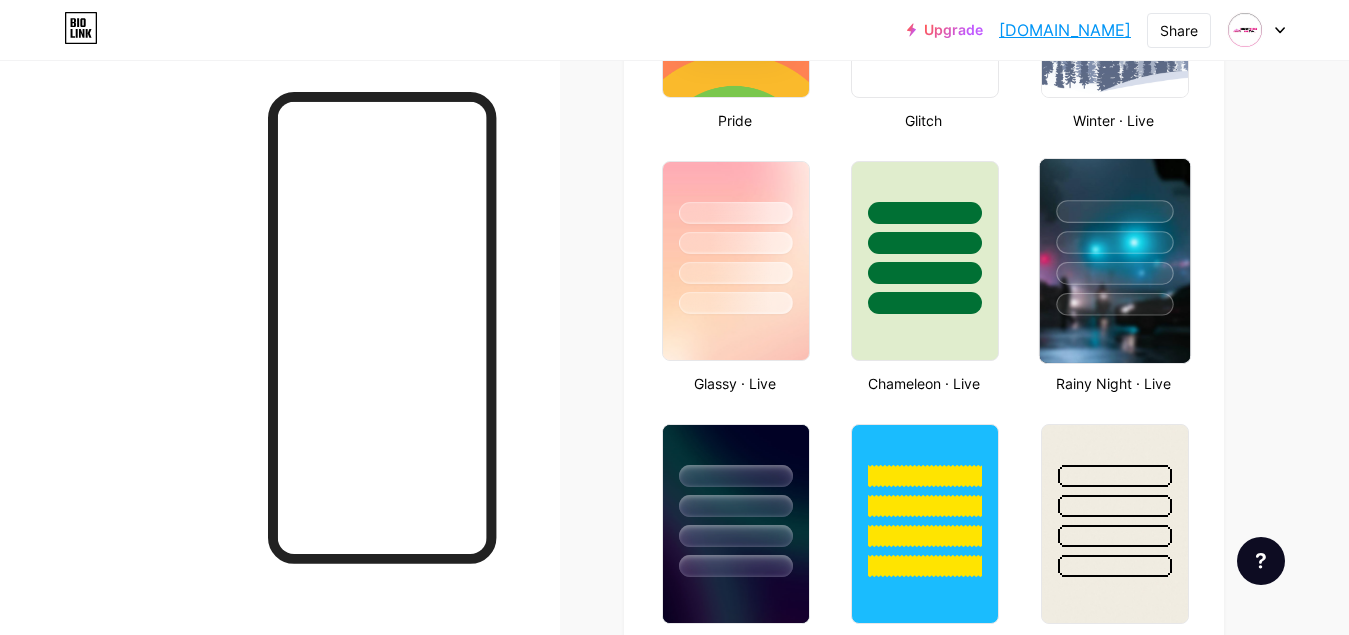click at bounding box center (1114, 261) 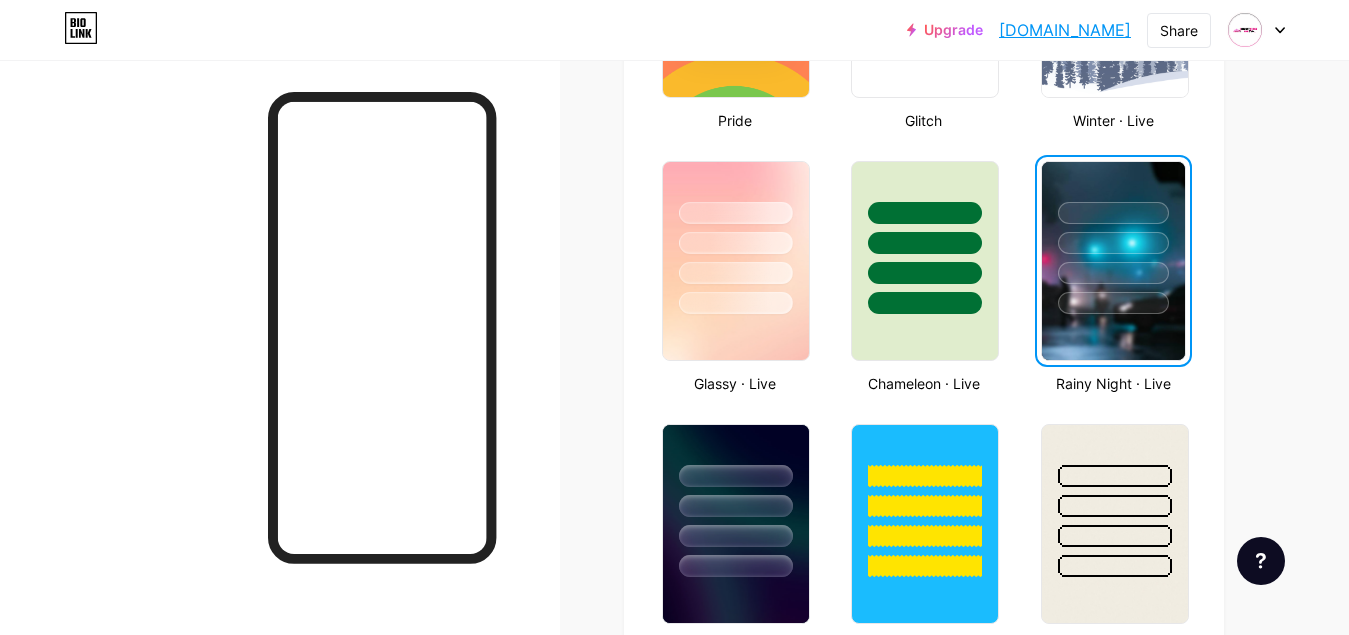 click at bounding box center [1113, 261] 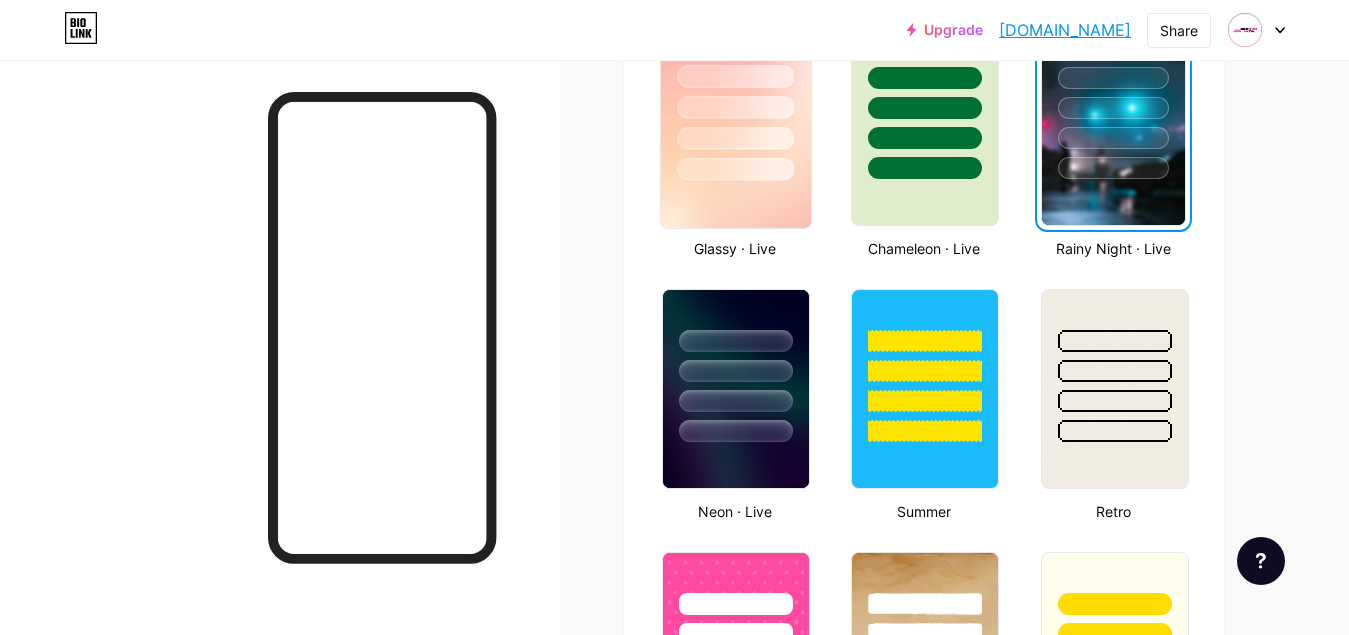 scroll, scrollTop: 1262, scrollLeft: 0, axis: vertical 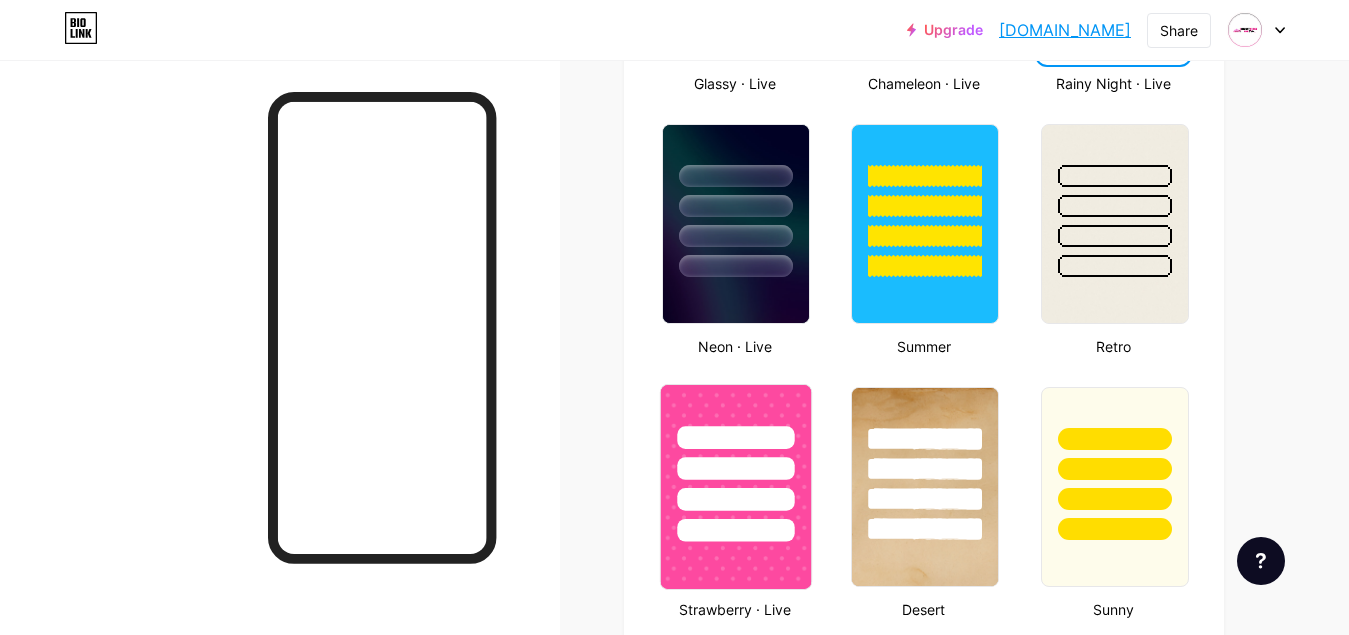 click at bounding box center [736, 463] 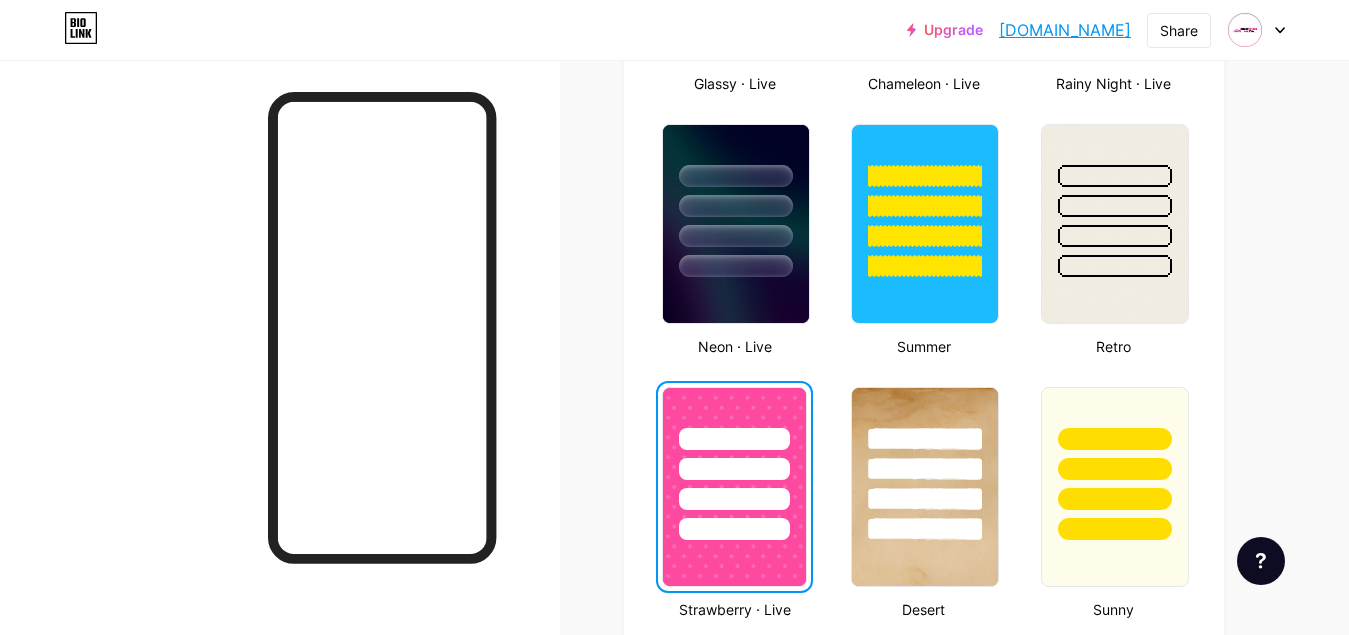 click at bounding box center [734, 464] 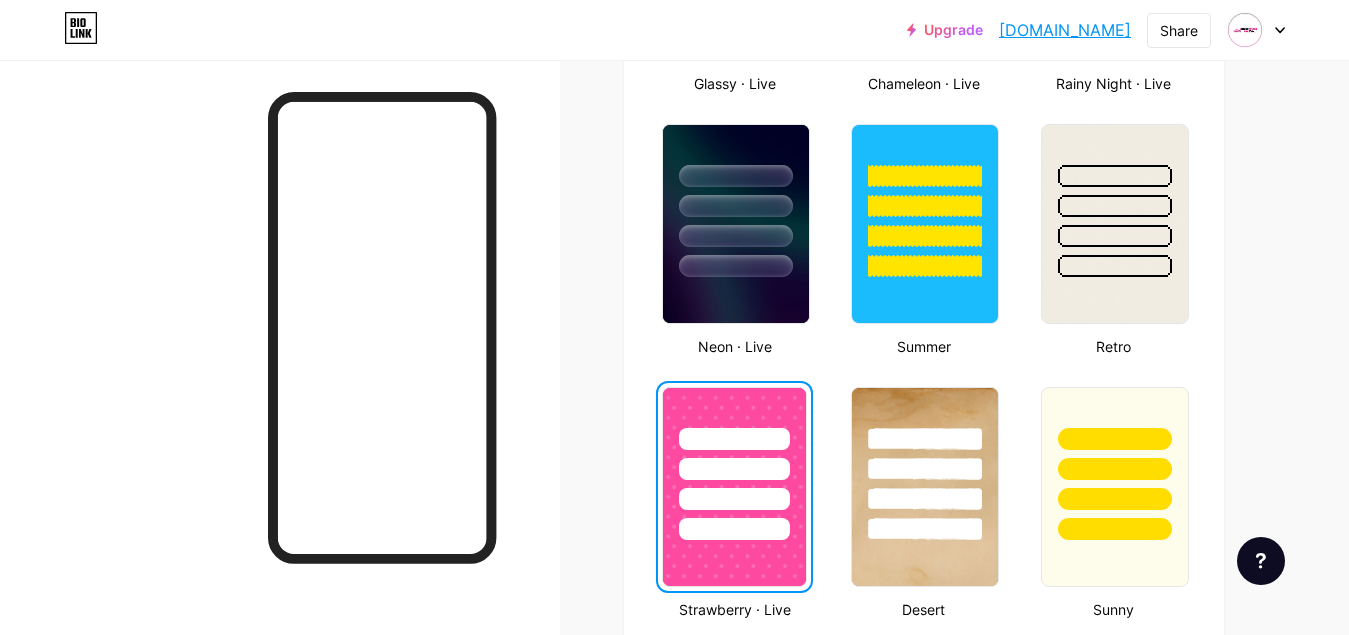 click on "[DOMAIN_NAME]" at bounding box center [1065, 30] 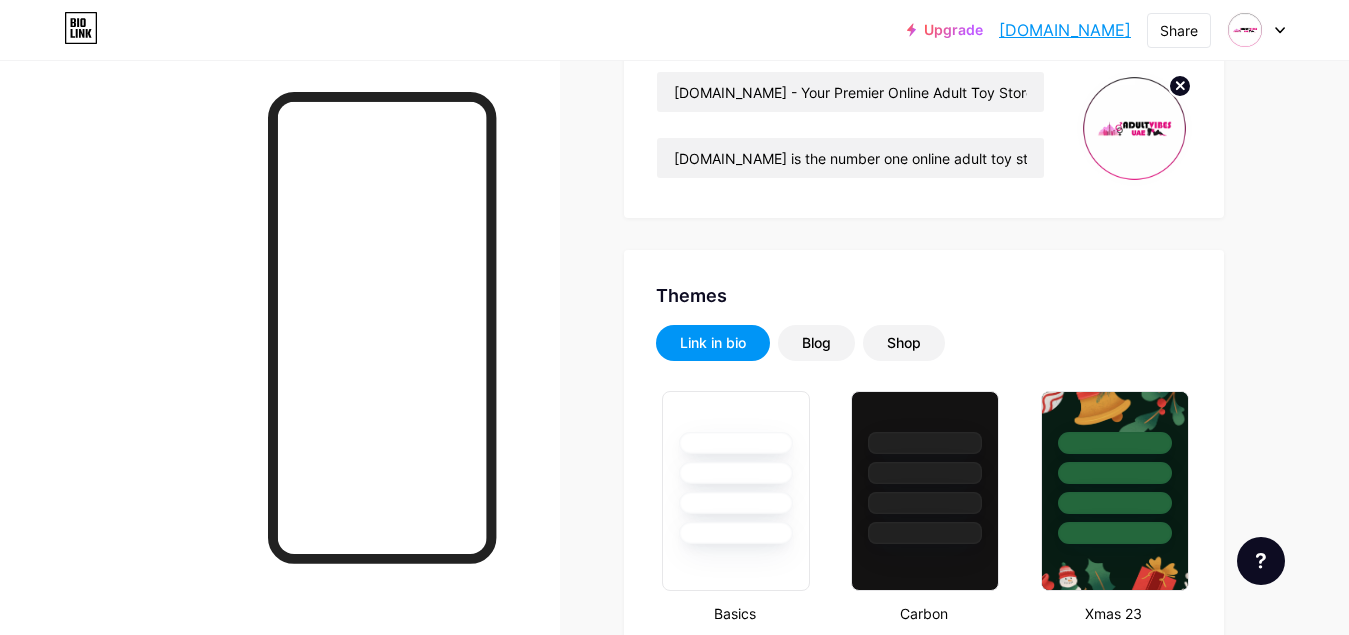 scroll, scrollTop: 0, scrollLeft: 0, axis: both 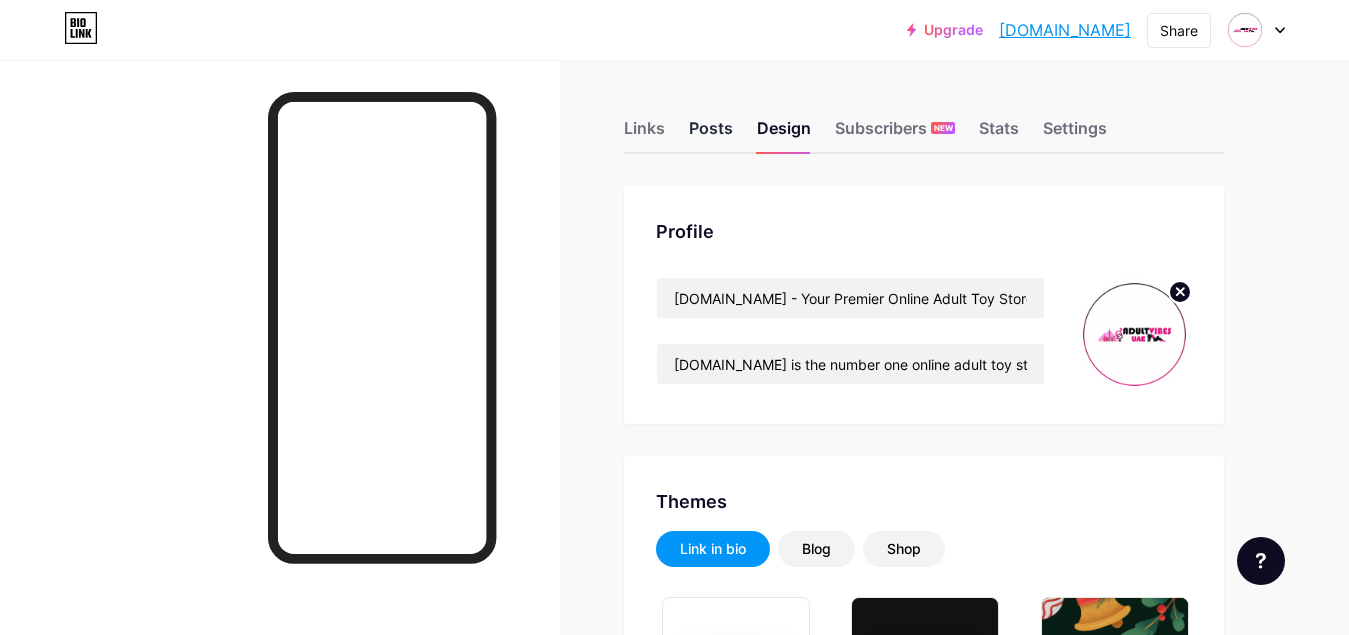 click on "Posts" at bounding box center (711, 134) 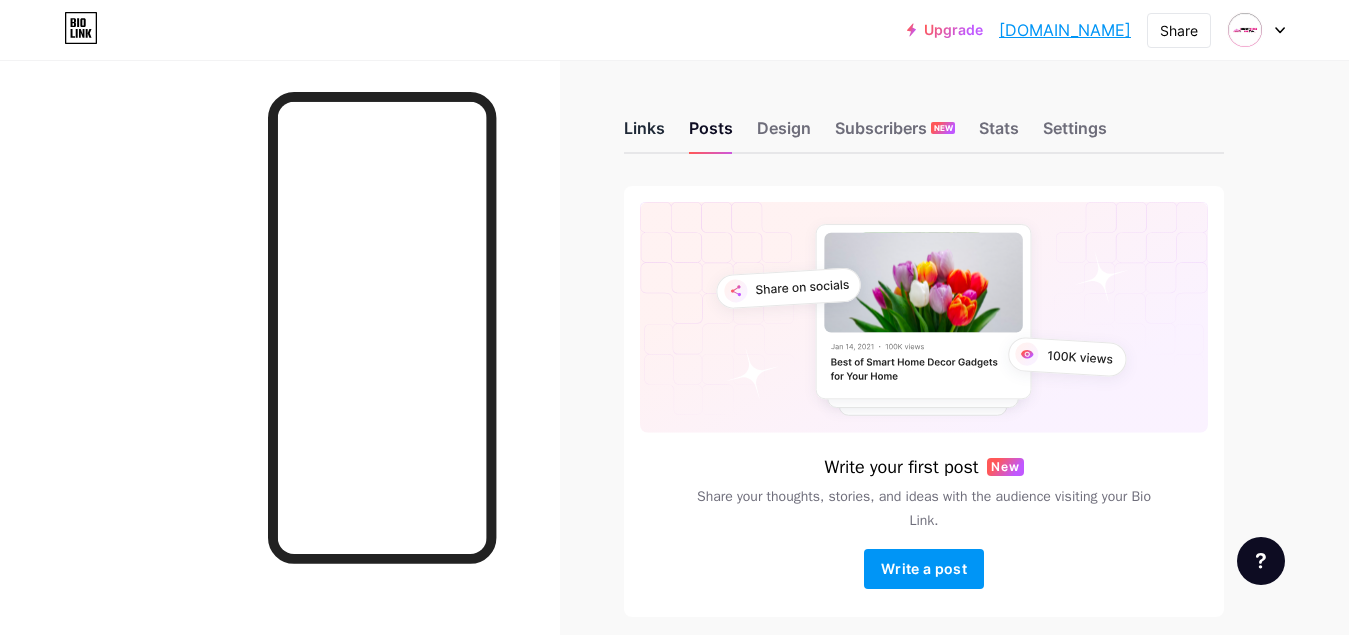 click on "Links" at bounding box center (644, 134) 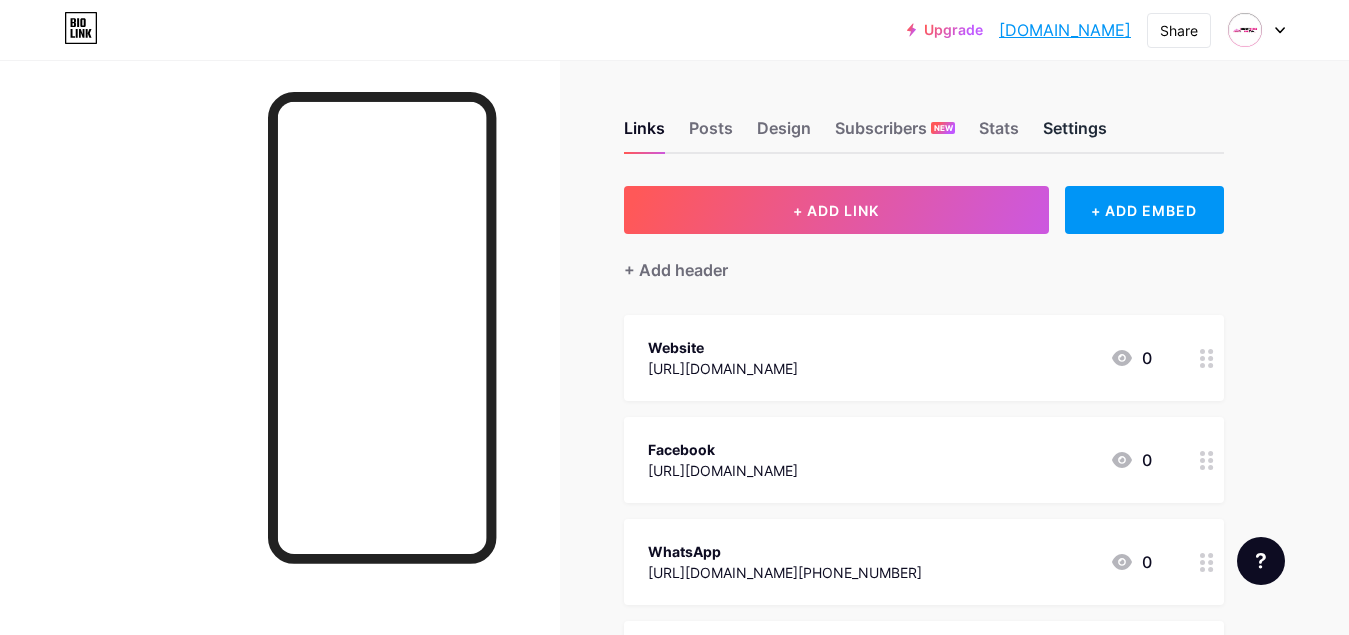 click on "Settings" at bounding box center (1075, 134) 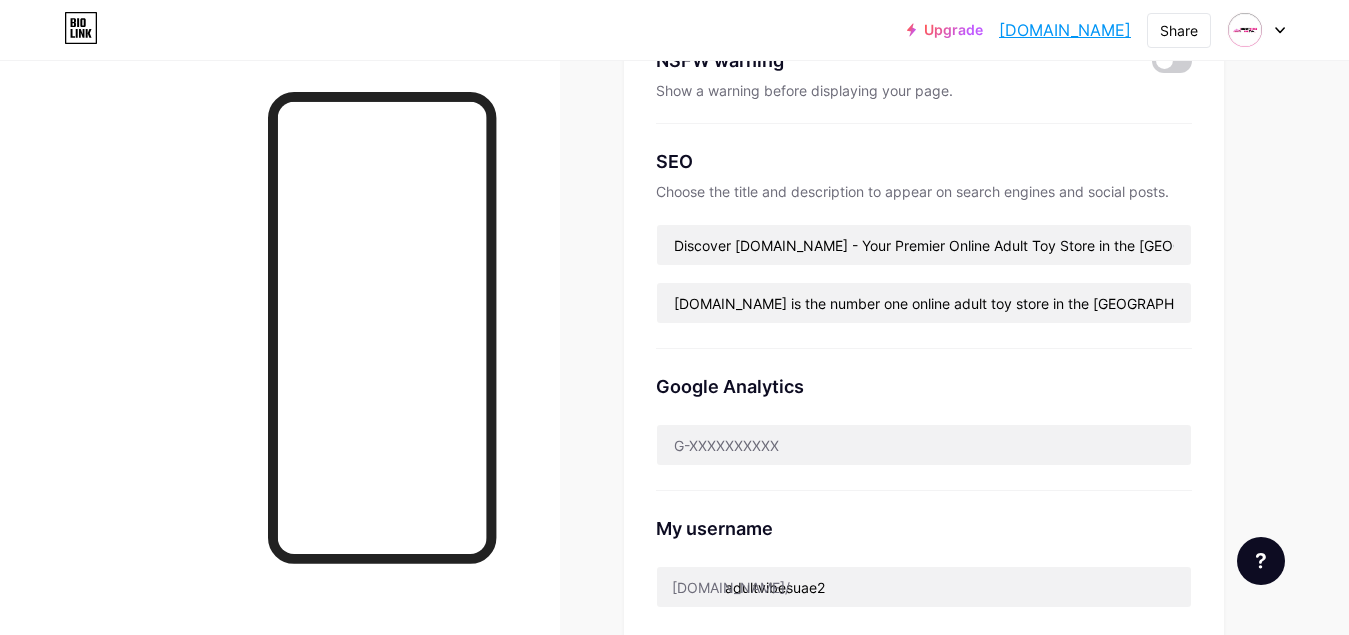 scroll, scrollTop: 300, scrollLeft: 0, axis: vertical 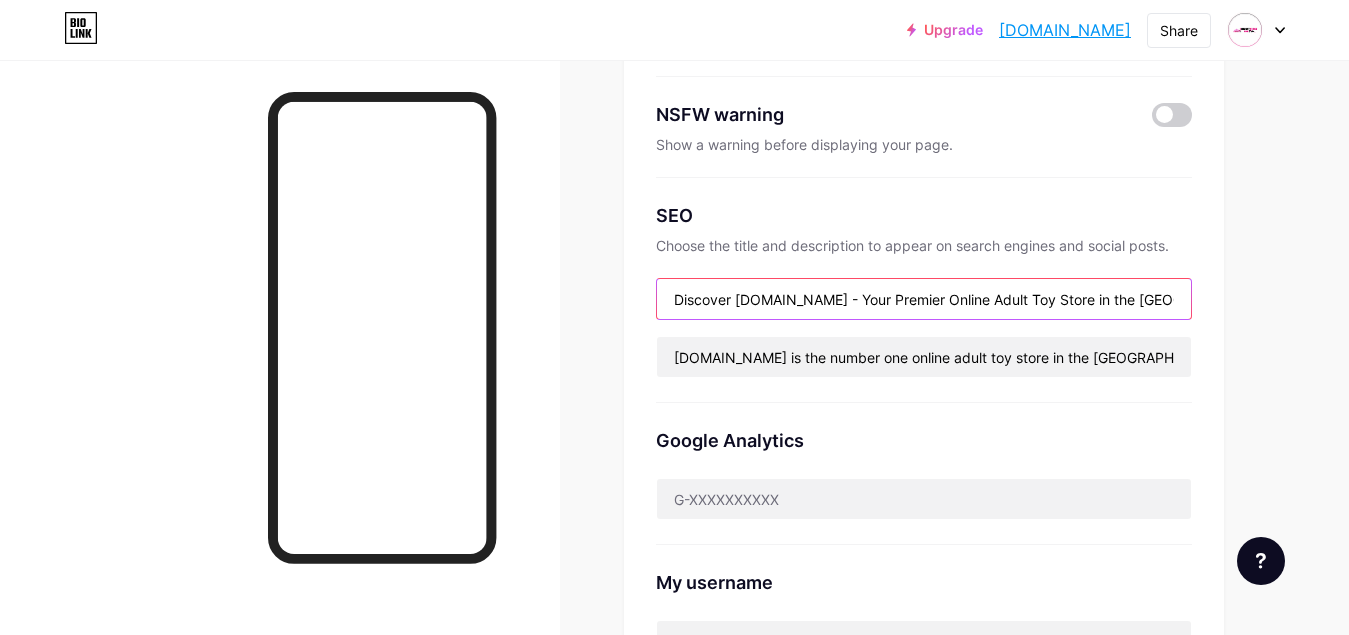 click on "Discover [DOMAIN_NAME] - Your Premier Online Adult Toy Store in the [GEOGRAPHIC_DATA]" at bounding box center [924, 299] 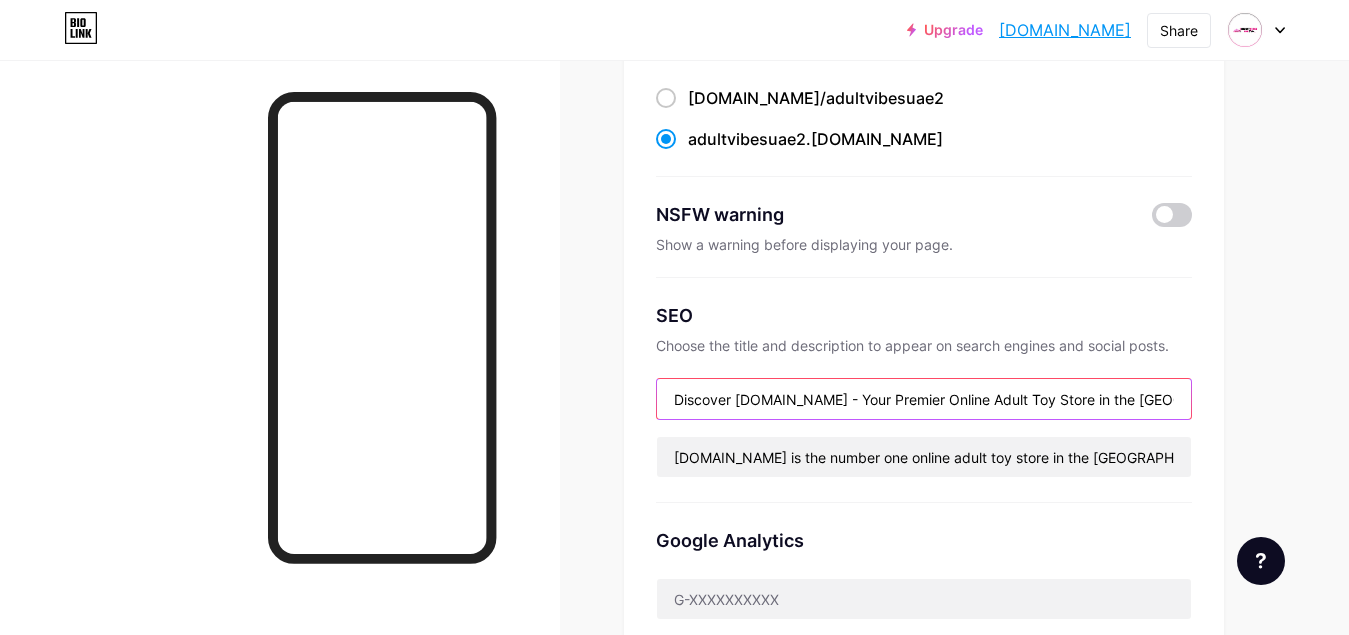 scroll, scrollTop: 0, scrollLeft: 0, axis: both 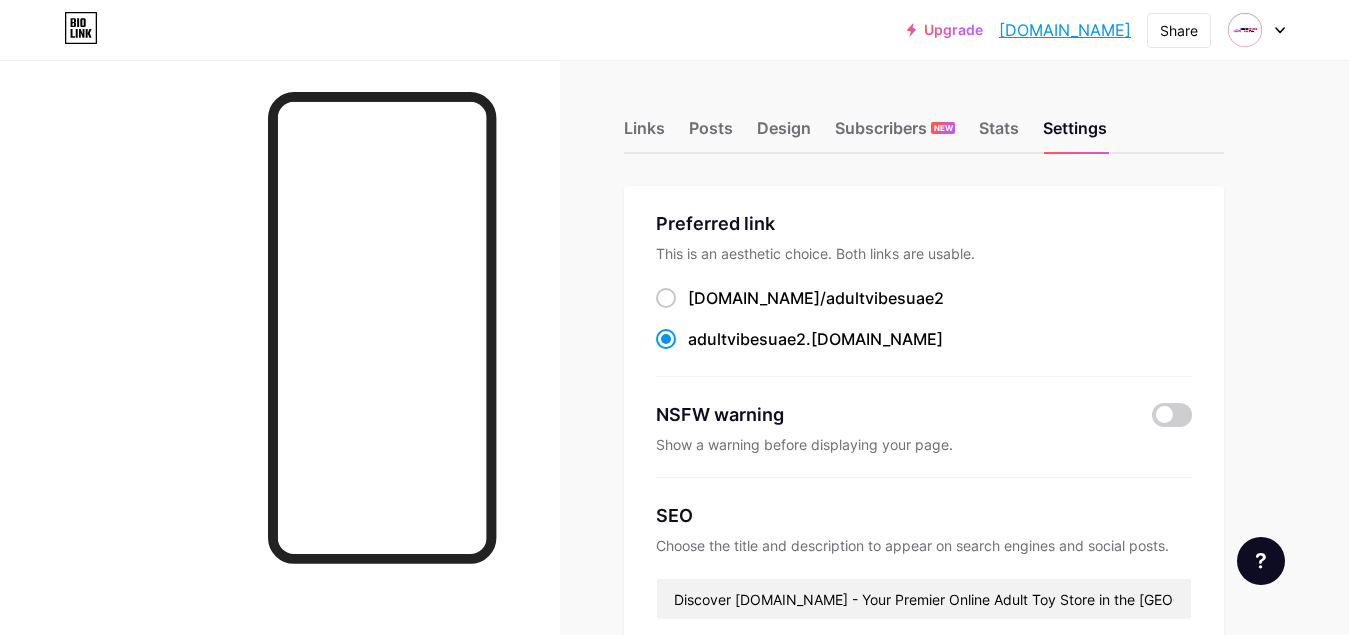 click at bounding box center [1256, 30] 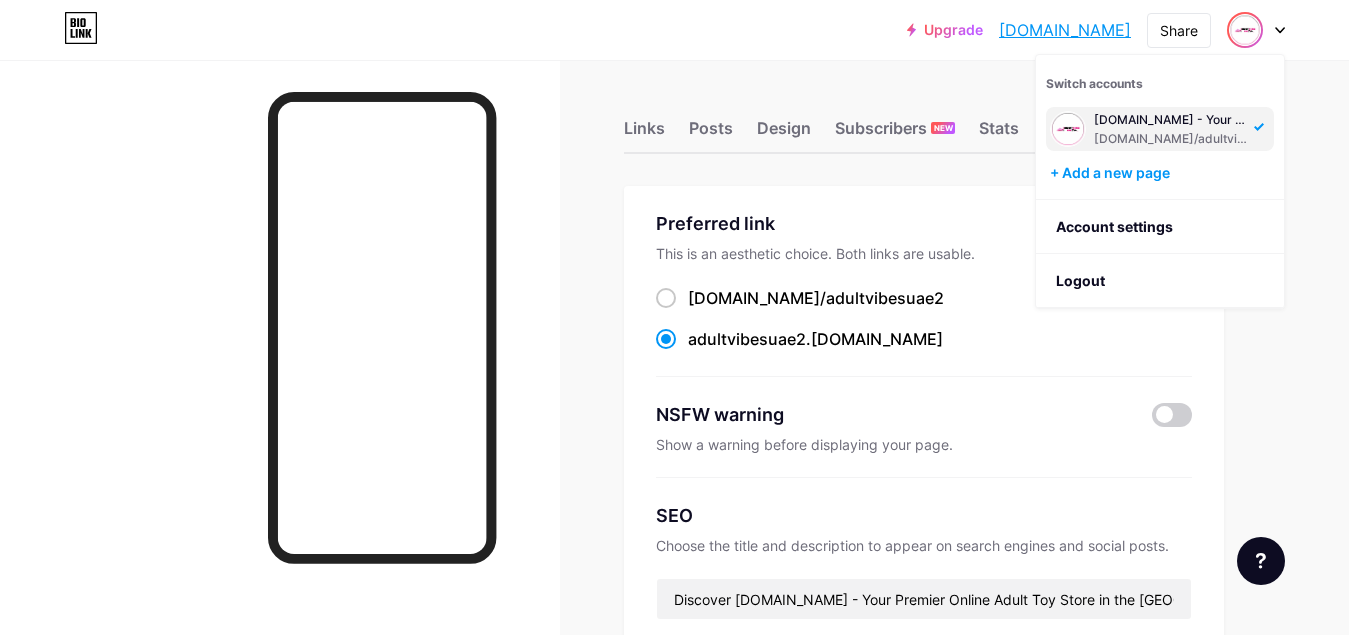 click on "Links
Posts
Design
Subscribers
NEW
Stats
Settings     Preferred link   This is an aesthetic choice. Both links are usable.
[DOMAIN_NAME]/ adultvibesuae2       adultvibesuae2 .[DOMAIN_NAME]
NSFW warning       Show a warning before displaying your page.     SEO   Choose the title and description to appear on search engines and social posts.   Discover [DOMAIN_NAME] - Your Premier Online Adult Toy Store in the [GEOGRAPHIC_DATA]     [DOMAIN_NAME] is the number one online adult toy store in the [GEOGRAPHIC_DATA], offering a vast selection of high-quality adult toys for men, women, an     Google Analytics       My username   [DOMAIN_NAME]/   adultvibesuae2           Pro Links   PRO   Custom Domain   Try your own custom domain eg: [PERSON_NAME][DOMAIN_NAME]   Set
up domain             Emoji link   Add emojis to your link eg: [DOMAIN_NAME]/😄😭🥵   Create
Go to  Help Center  to learn more or to contact support." at bounding box center [654, 813] 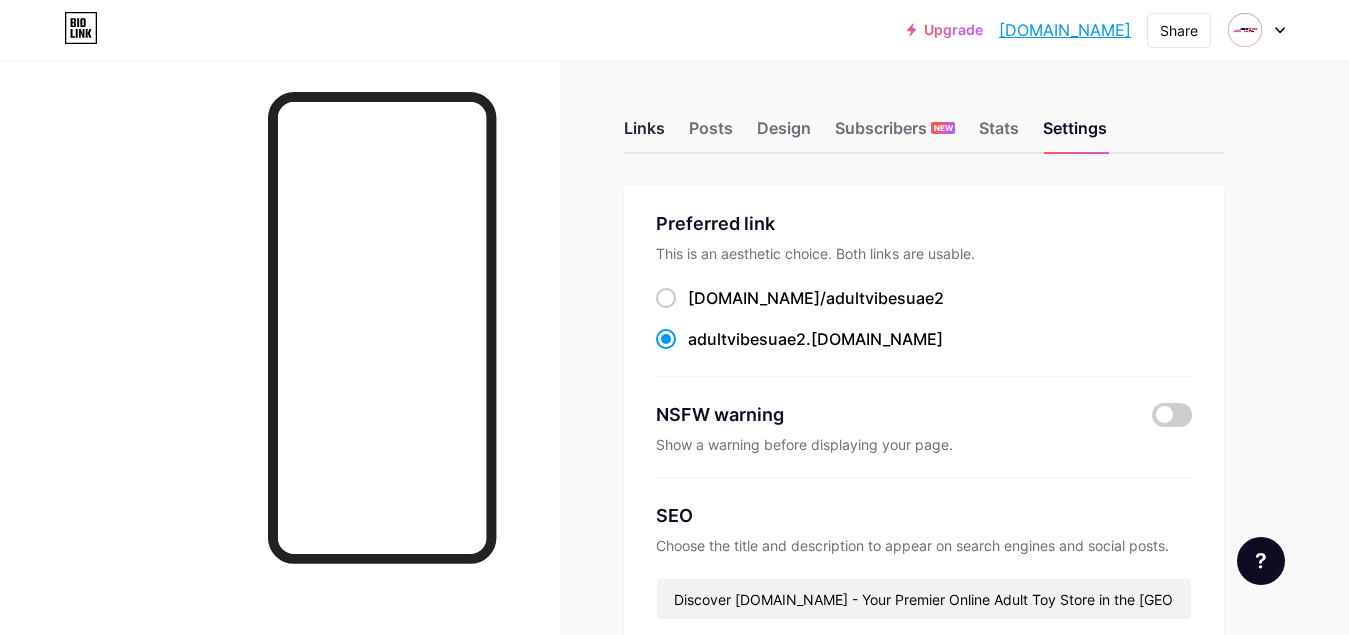 click on "Links" at bounding box center (644, 134) 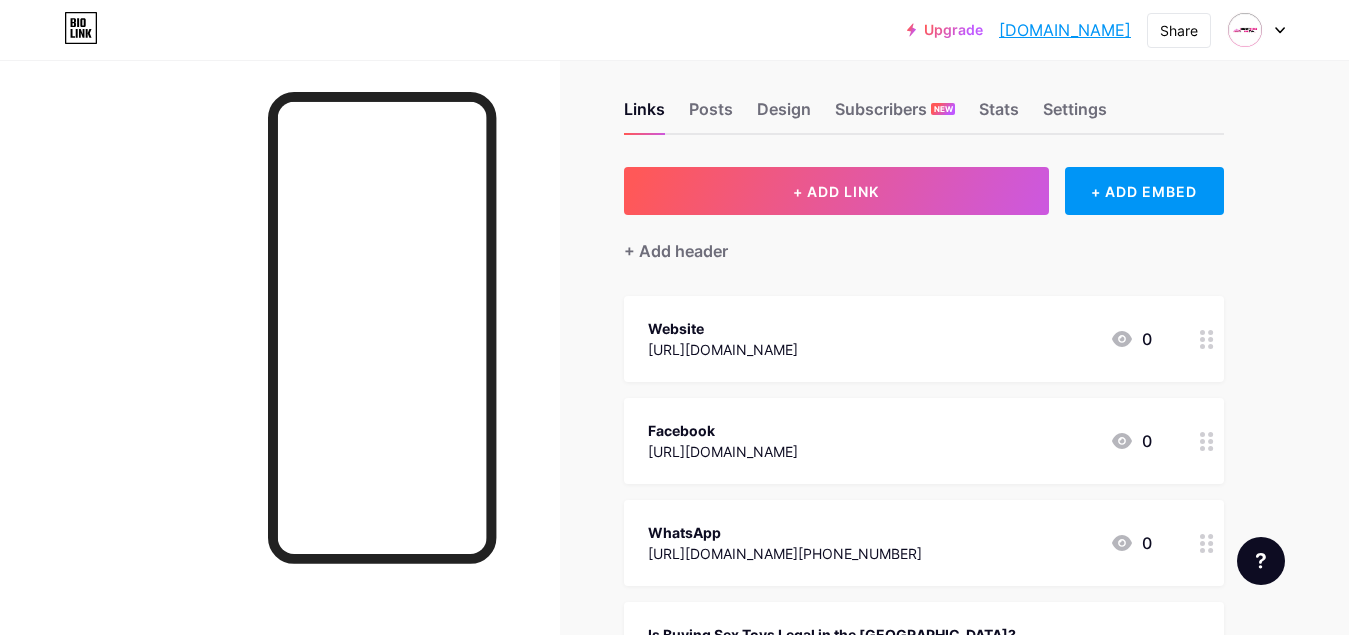 scroll, scrollTop: 0, scrollLeft: 0, axis: both 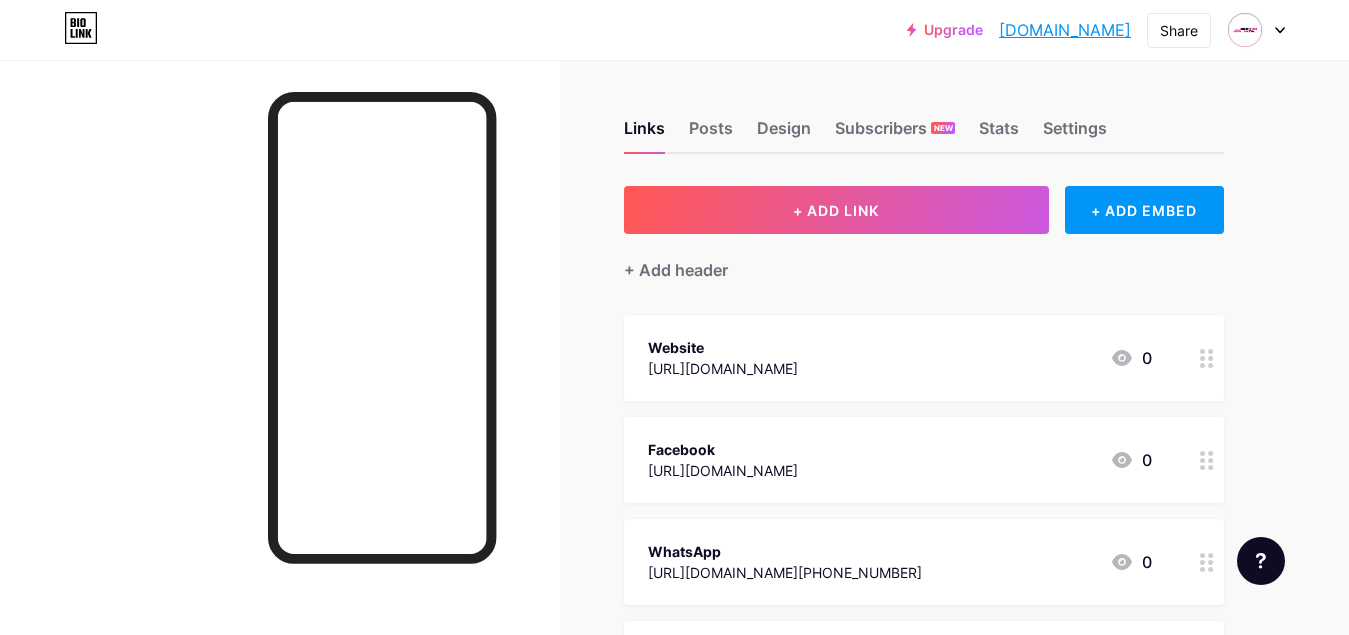 click 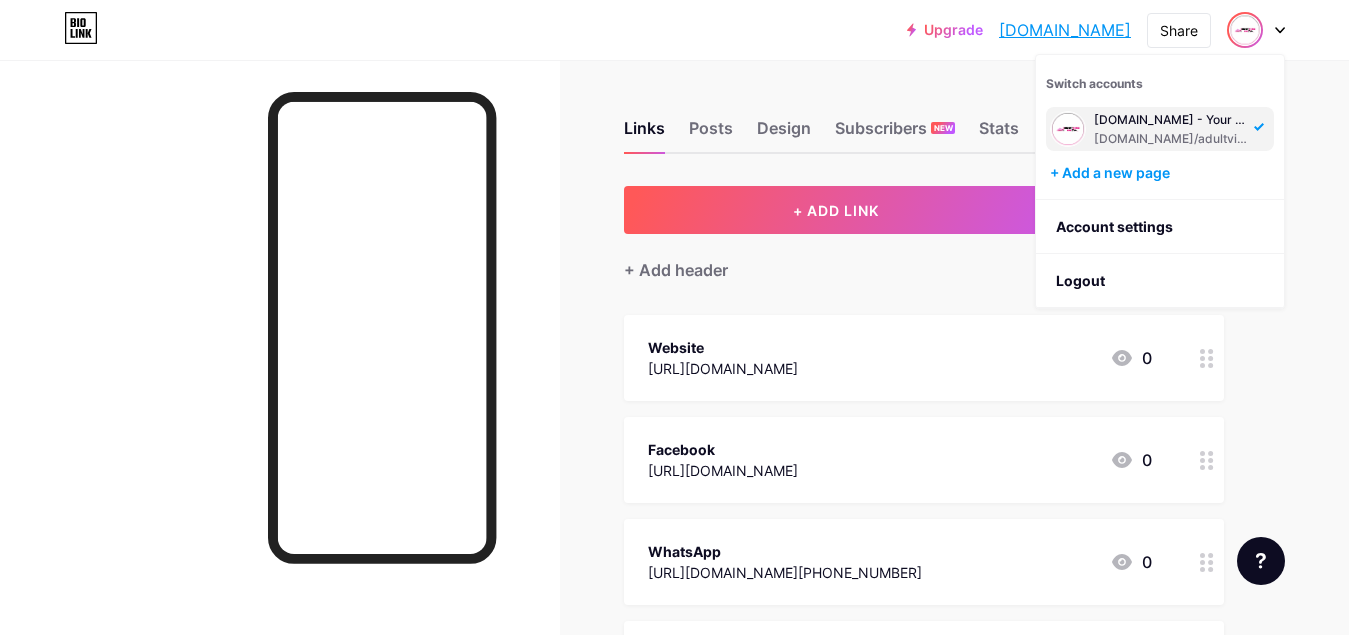 click on "Links
Posts
Design
Subscribers
NEW
Stats
Settings       + ADD LINK     + ADD EMBED
+ Add header
Website
[URL][DOMAIN_NAME]
0
Facebook
[URL][DOMAIN_NAME]
0
WhatsApp
[URL][DOMAIN_NAME][PHONE_NUMBER]
0
Is Buying Sex Toys Legal in the [GEOGRAPHIC_DATA]?
[URL][DOMAIN_NAME]
0
A First Timer's Guide to Sex Toys in the [GEOGRAPHIC_DATA]
[URL][DOMAIN_NAME]" at bounding box center (654, 960) 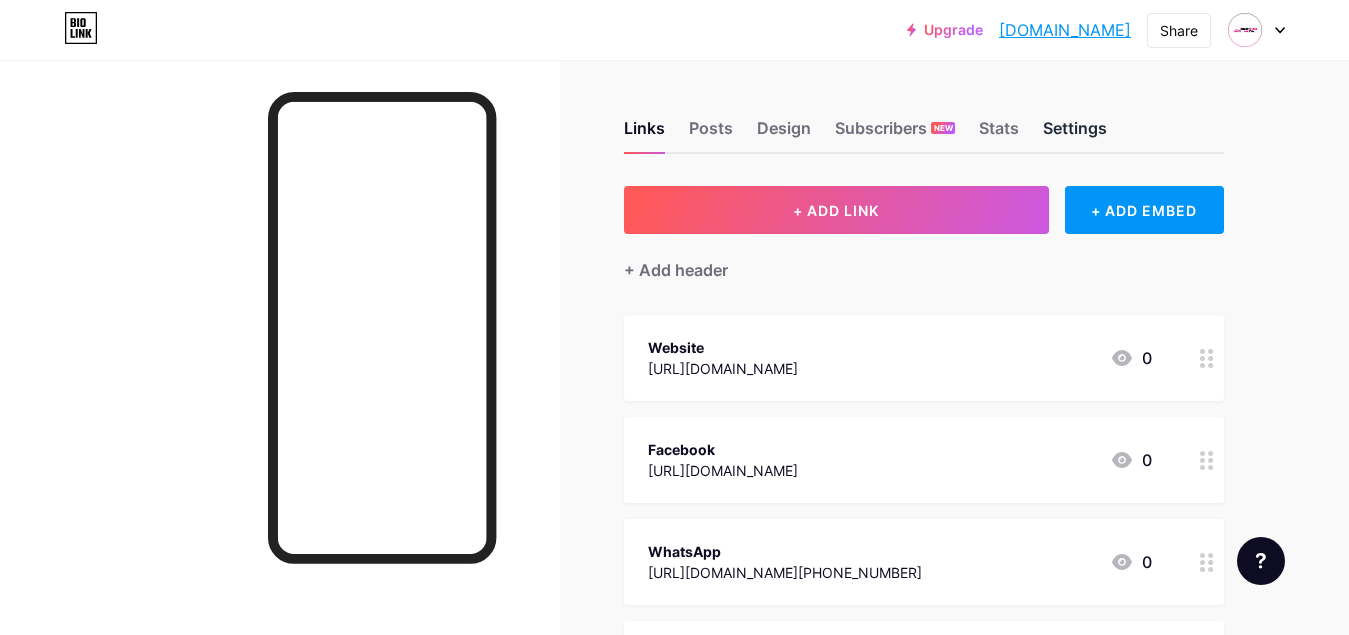 click on "Settings" at bounding box center (1075, 134) 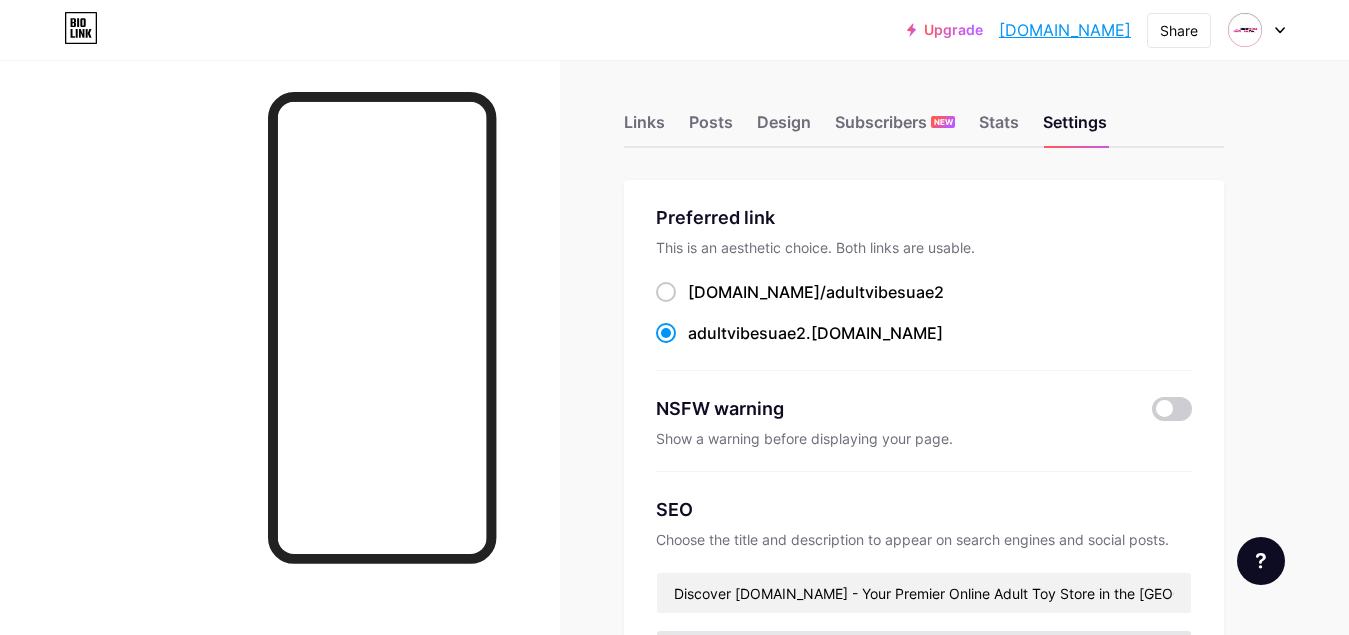 scroll, scrollTop: 0, scrollLeft: 0, axis: both 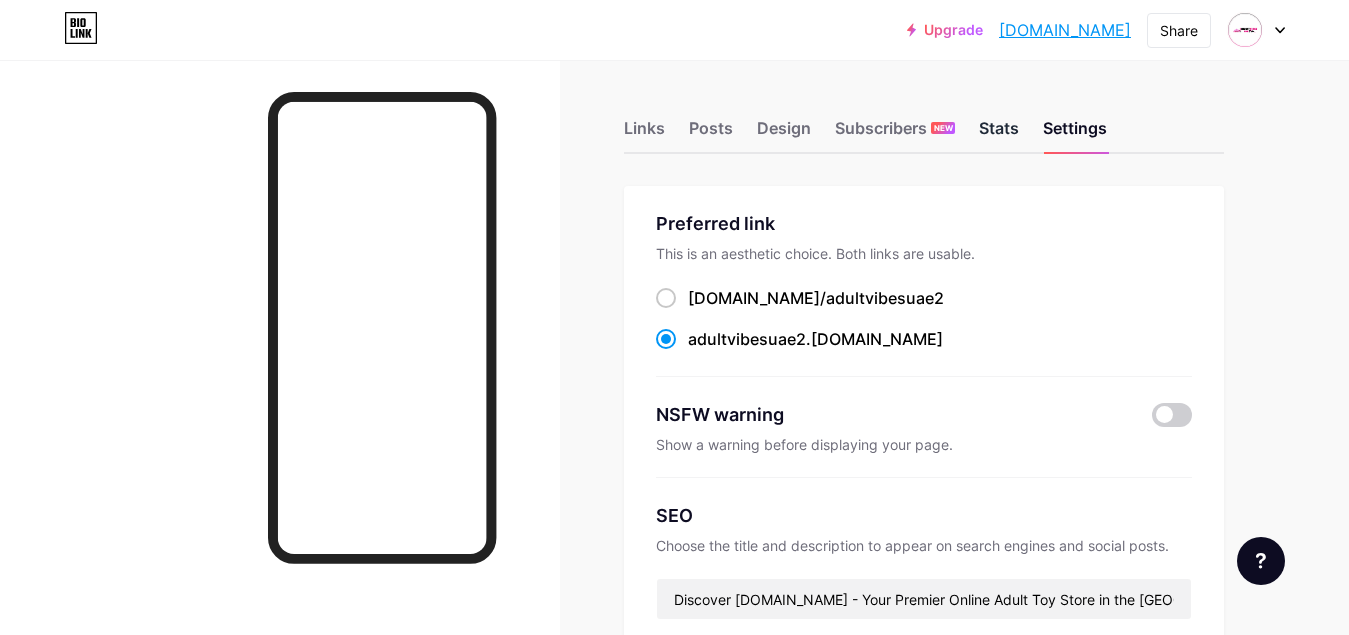 click on "Stats" at bounding box center (999, 134) 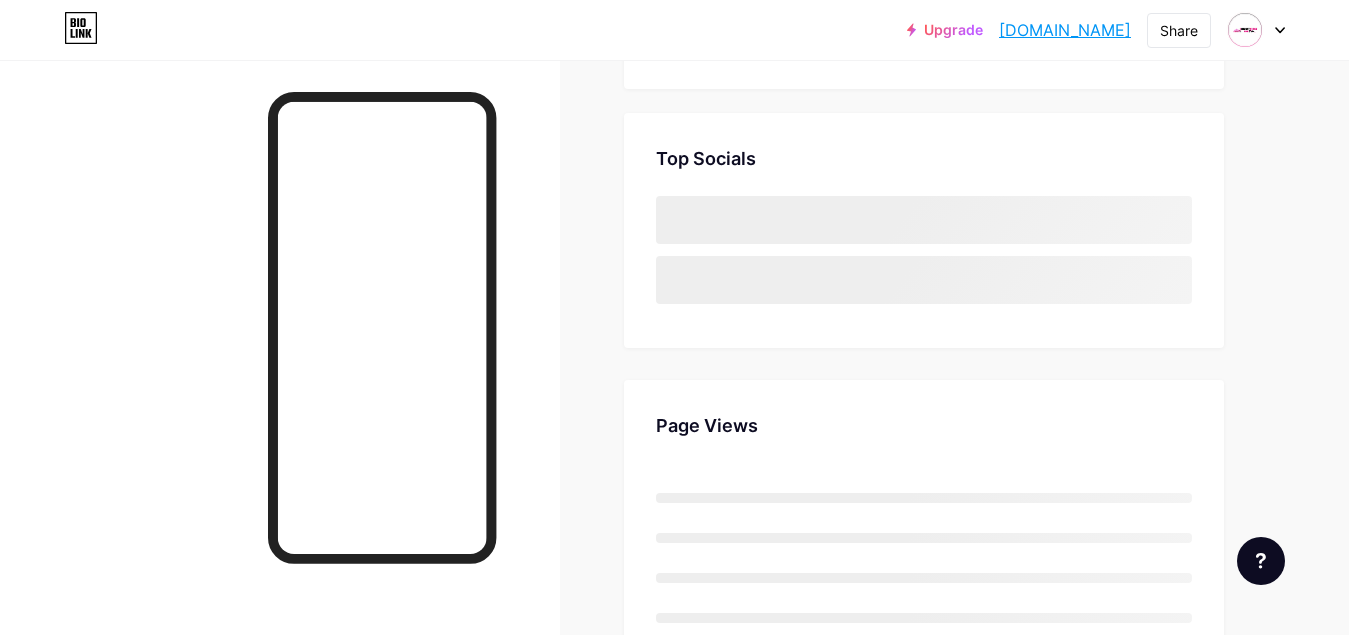 scroll, scrollTop: 400, scrollLeft: 0, axis: vertical 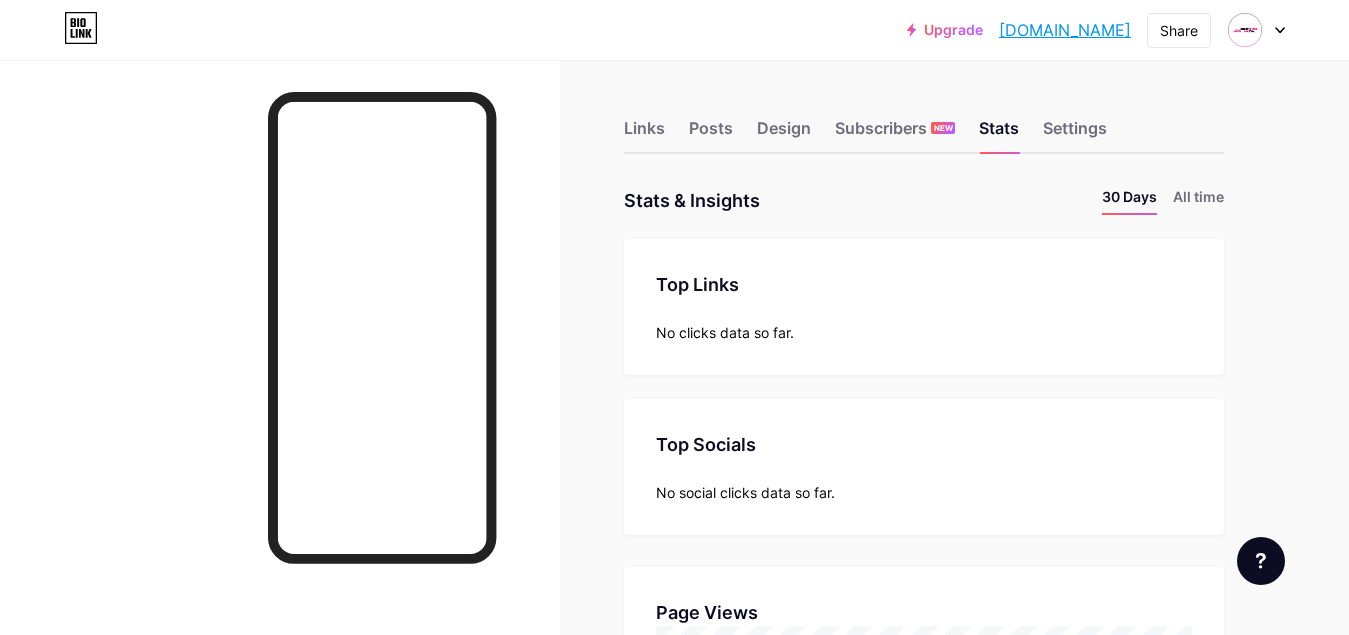 click 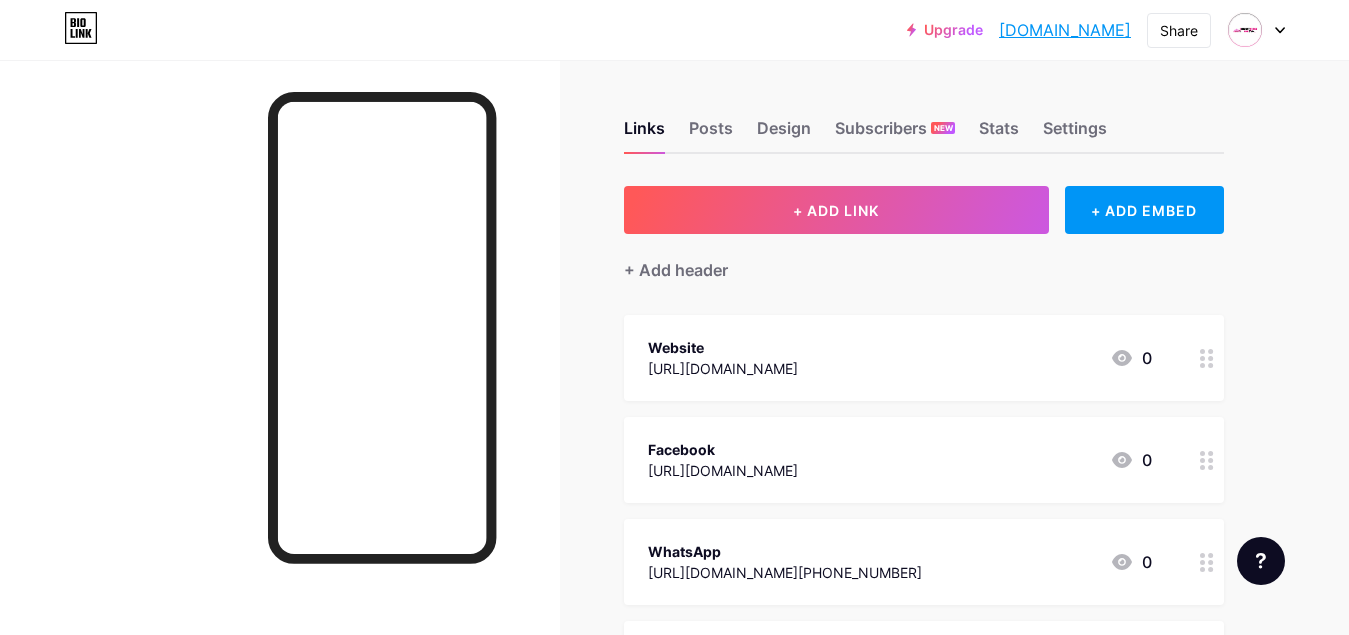 click 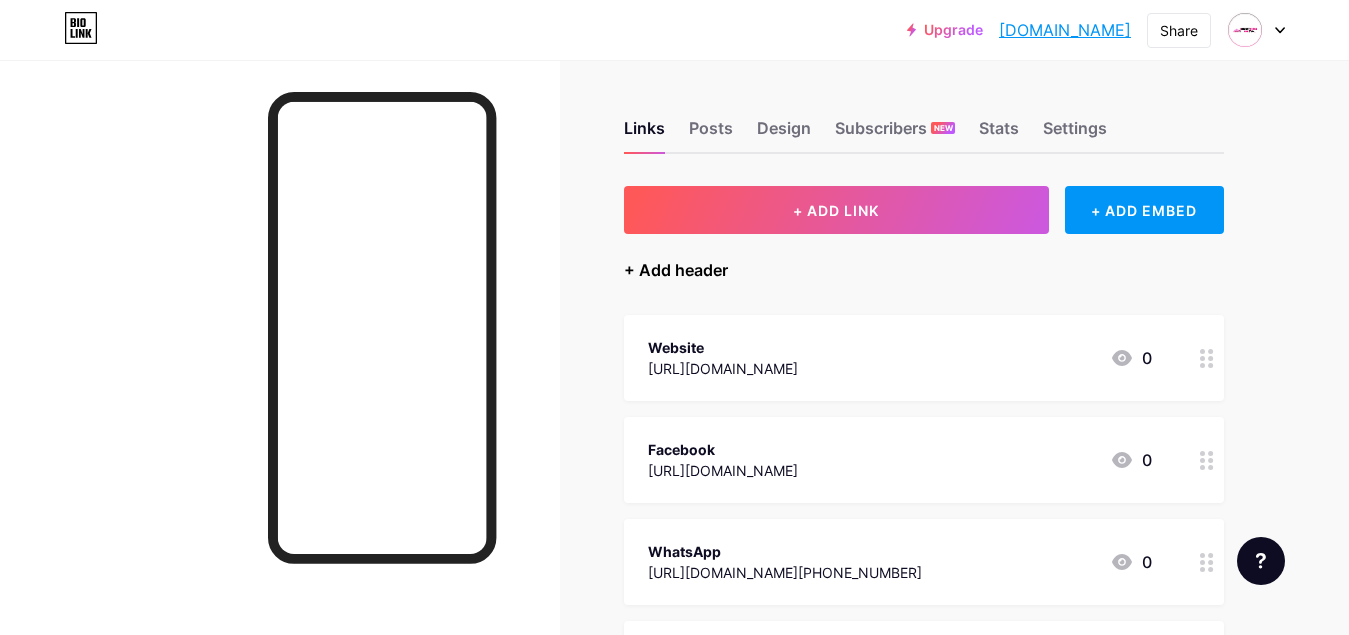 click on "+ Add header" at bounding box center (676, 270) 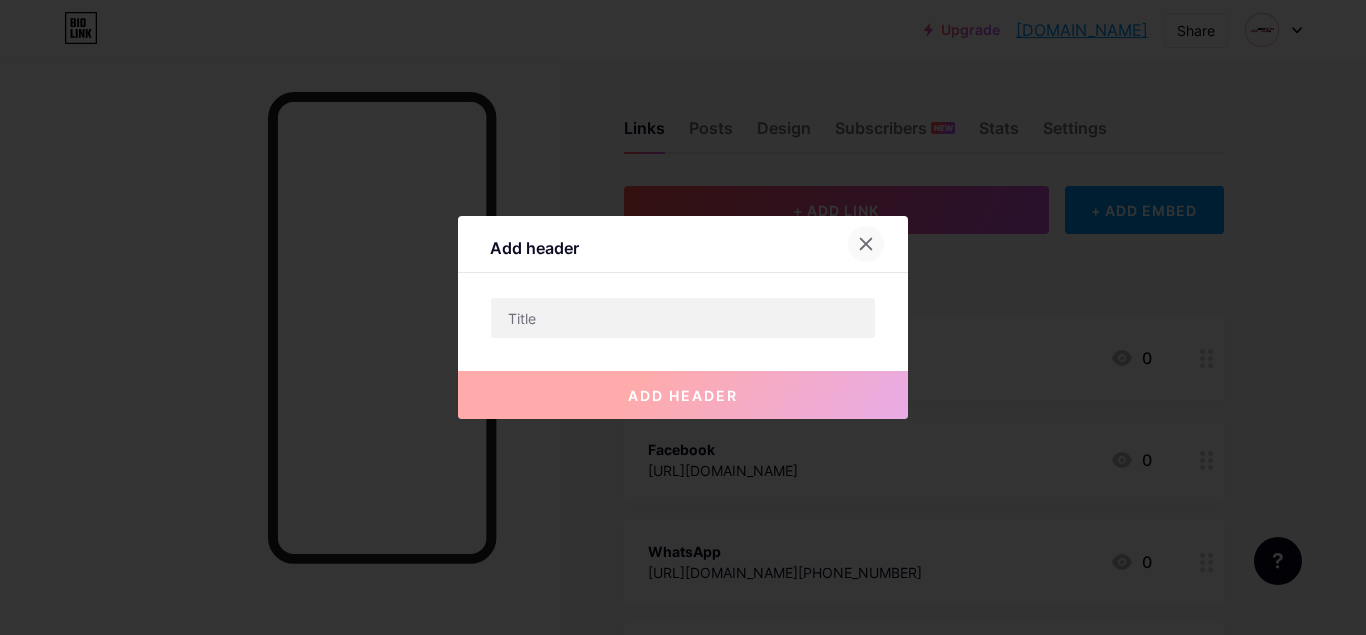 click 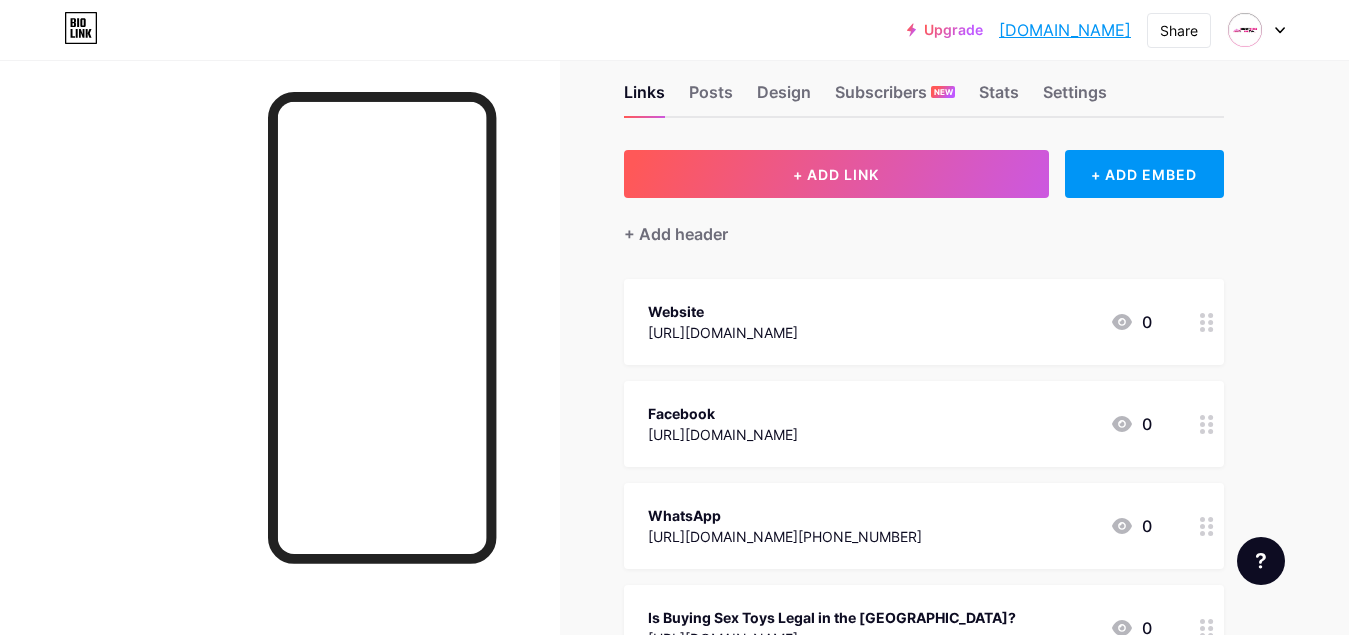 scroll, scrollTop: 0, scrollLeft: 0, axis: both 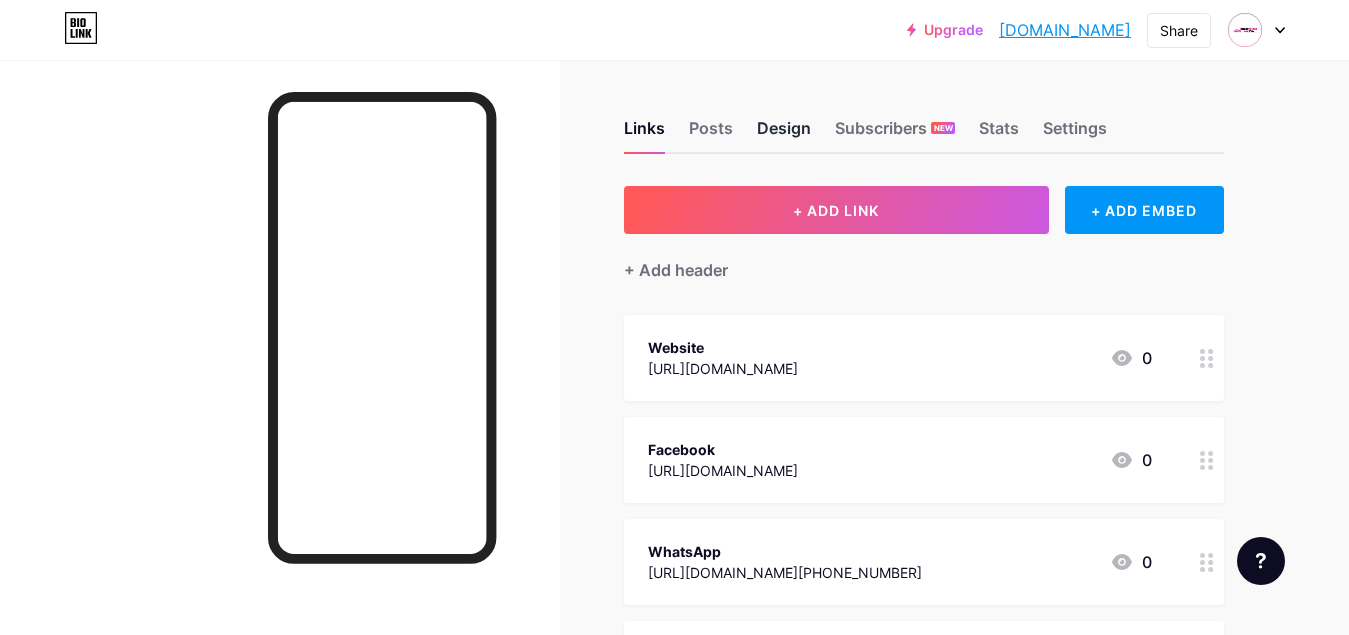 click on "Design" at bounding box center [784, 134] 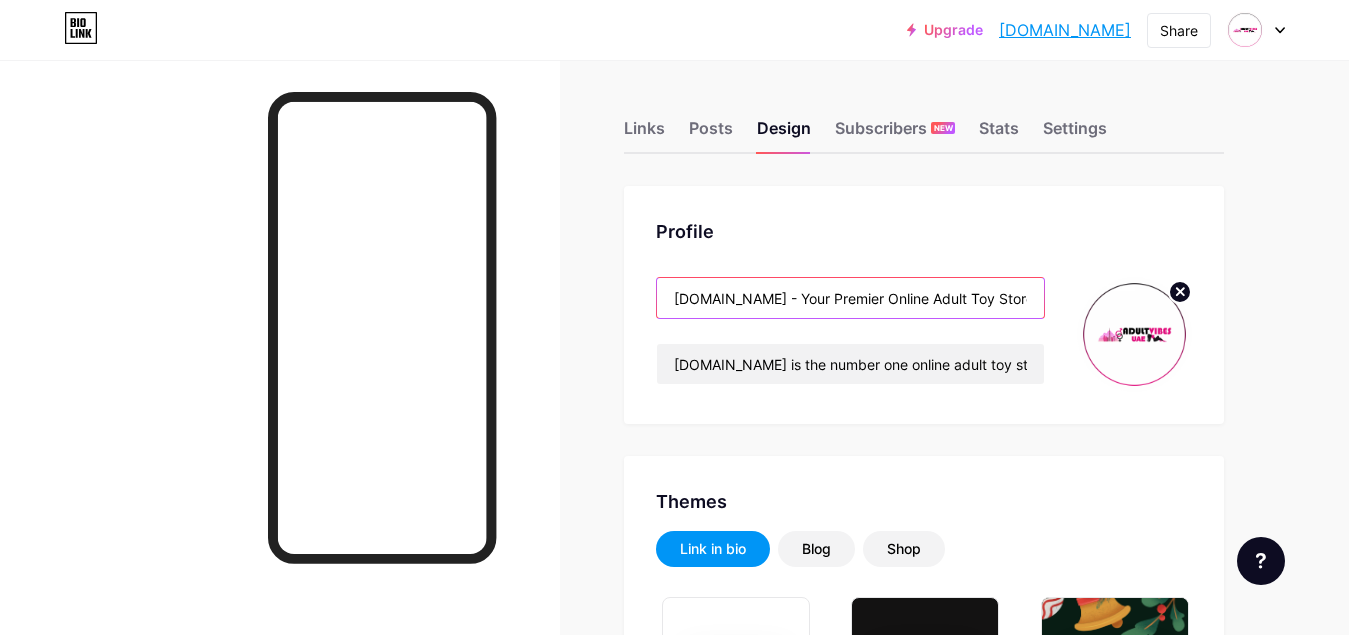 click on "[DOMAIN_NAME] - Your Premier Online Adult Toy Store in the [GEOGRAPHIC_DATA]" at bounding box center [850, 298] 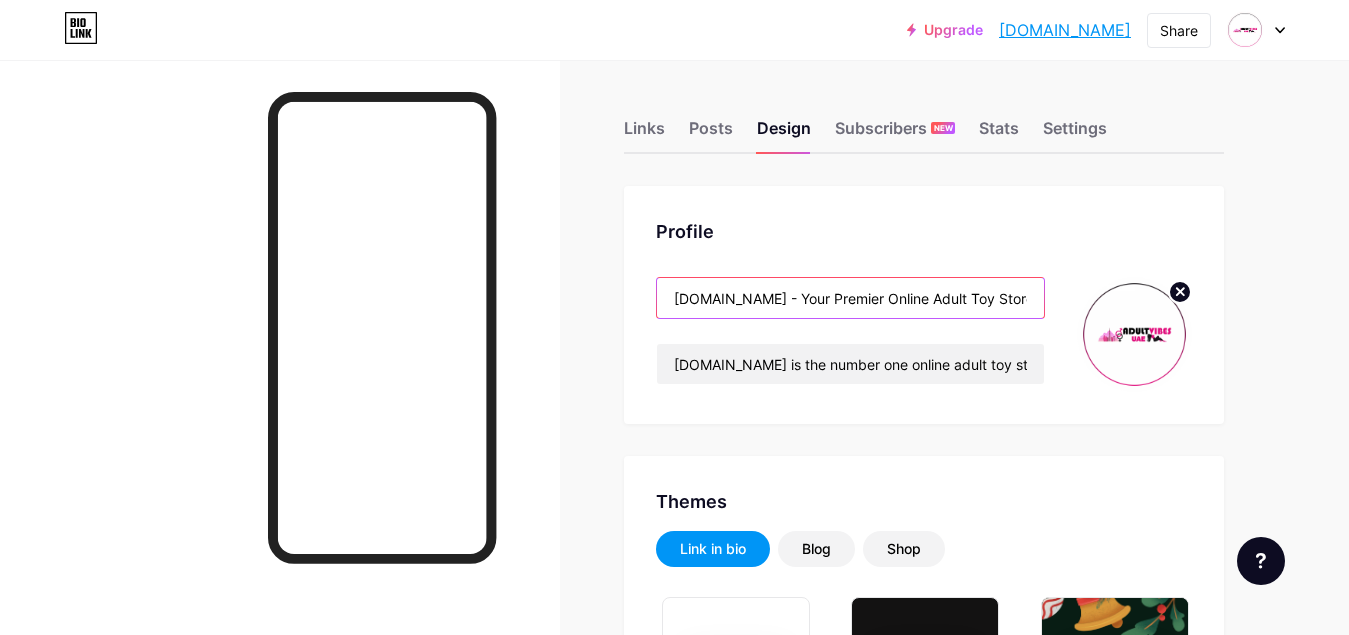 drag, startPoint x: 998, startPoint y: 302, endPoint x: 964, endPoint y: 301, distance: 34.0147 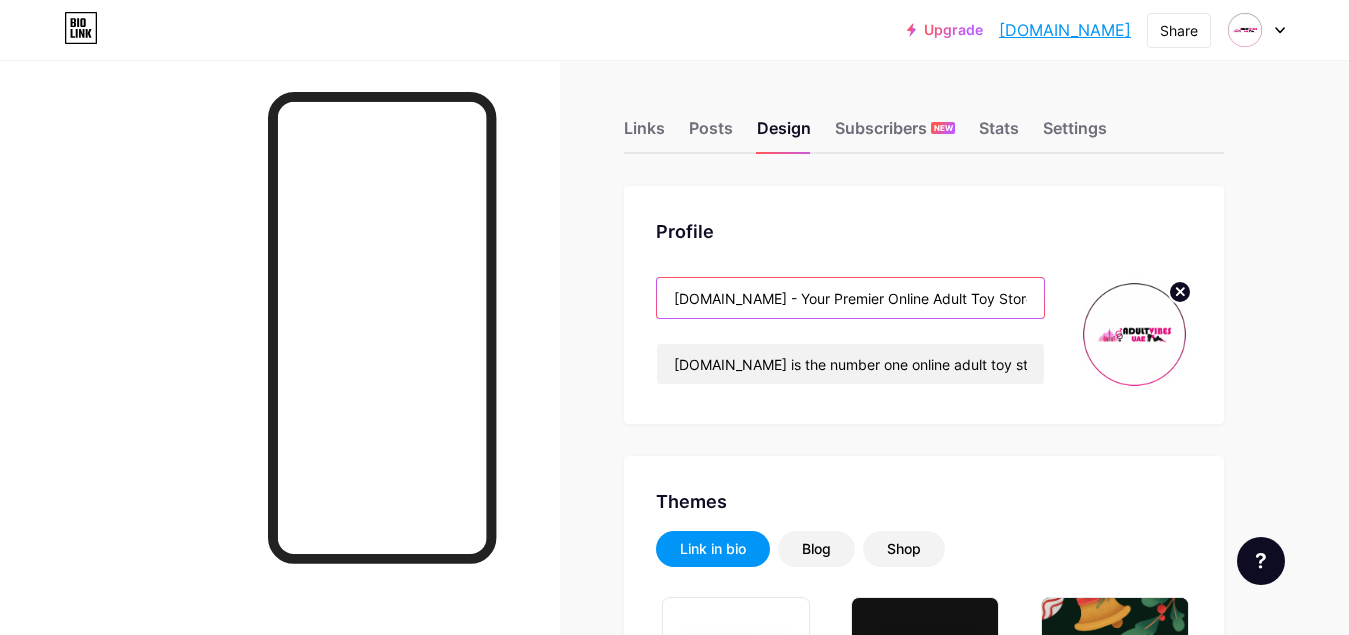 click on "[DOMAIN_NAME] - Your Premier Online Adult Toy Store in the [GEOGRAPHIC_DATA]" at bounding box center [850, 298] 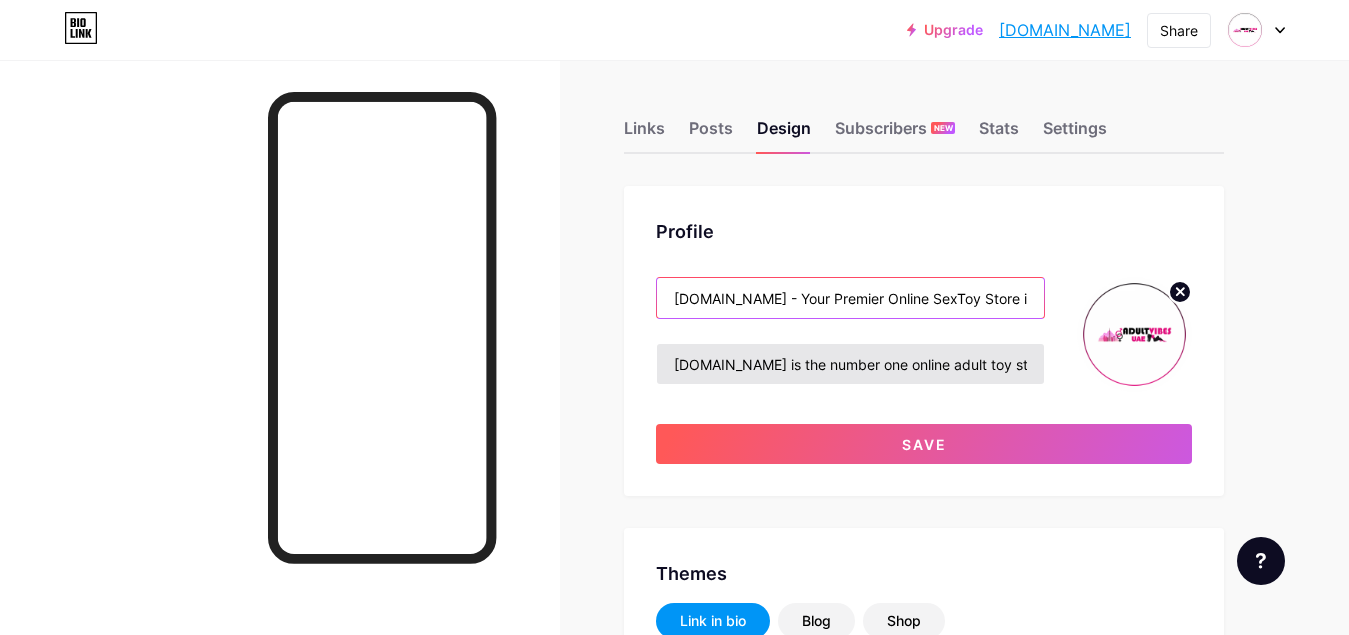 type on "[DOMAIN_NAME] - Your Premier Online SexToy Store in the [GEOGRAPHIC_DATA]" 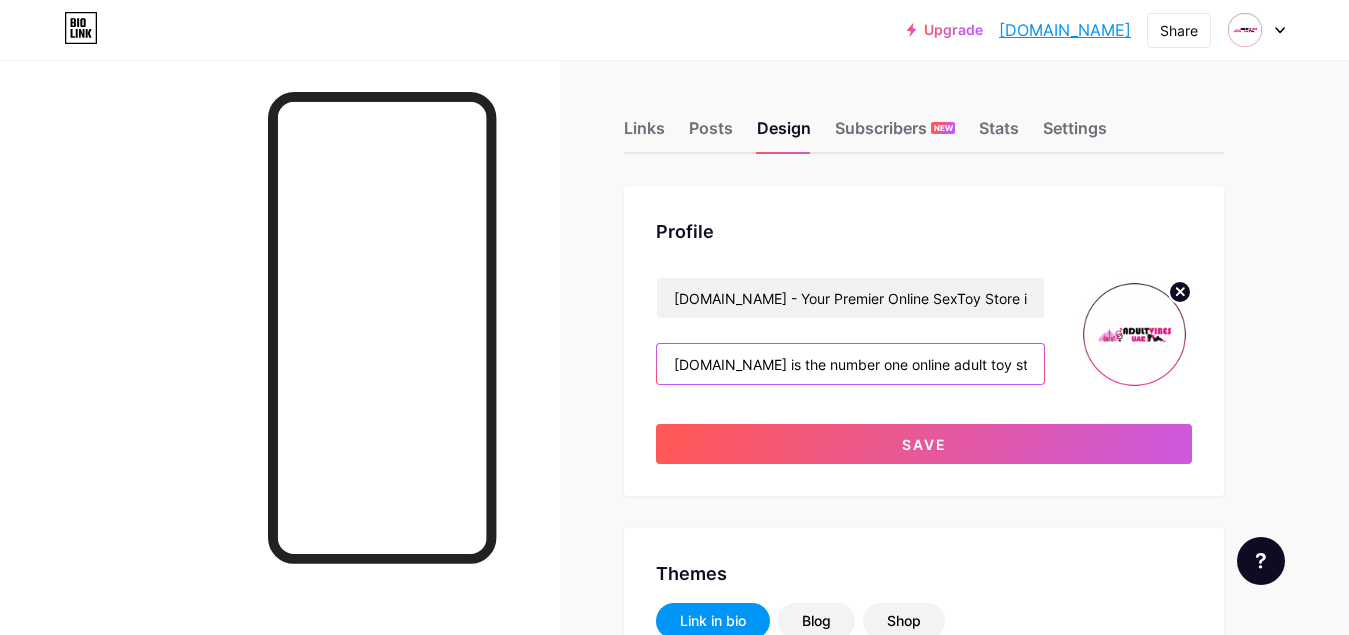 click on "[DOMAIN_NAME] is the number one online adult toy store in the [GEOGRAPHIC_DATA], offering a vast selection of high-quality adult toys for men, women, and couples. WhatsApp: [PHONE_NUMBER]" at bounding box center [850, 364] 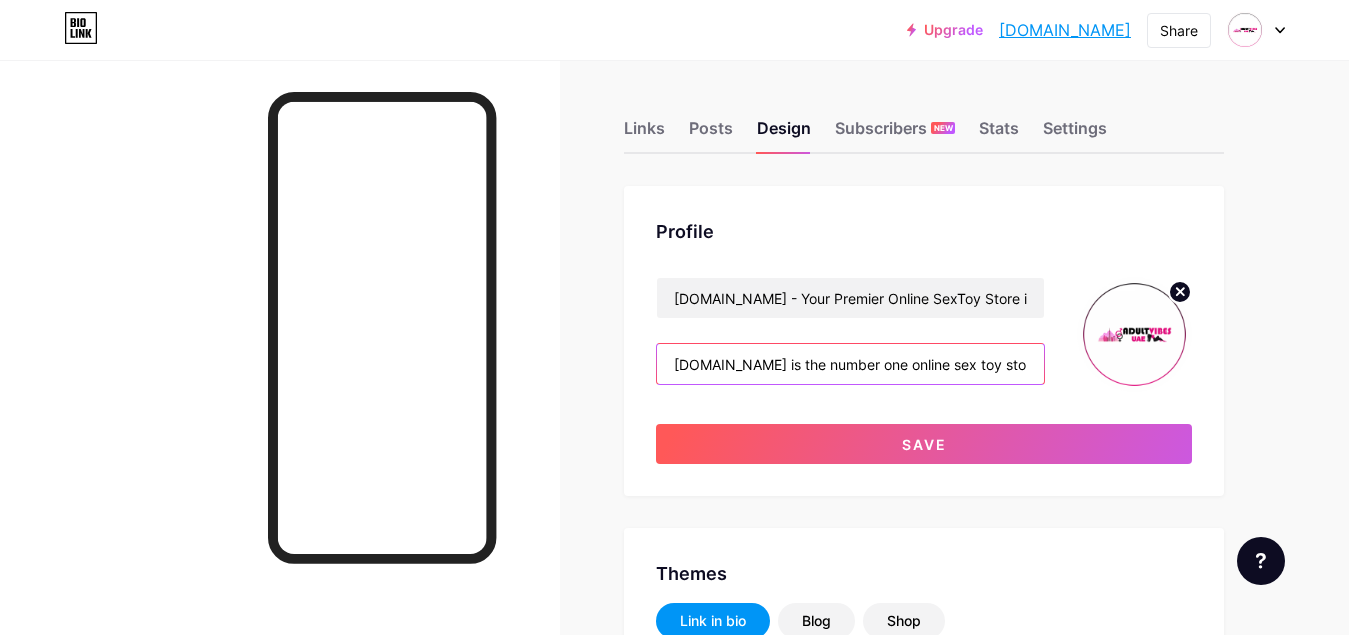 type on "[DOMAIN_NAME] is the number one online sex toy store in the [GEOGRAPHIC_DATA], offering a vast selection of high-quality adult toys for men, women, and couples. WhatsApp: [PHONE_NUMBER]" 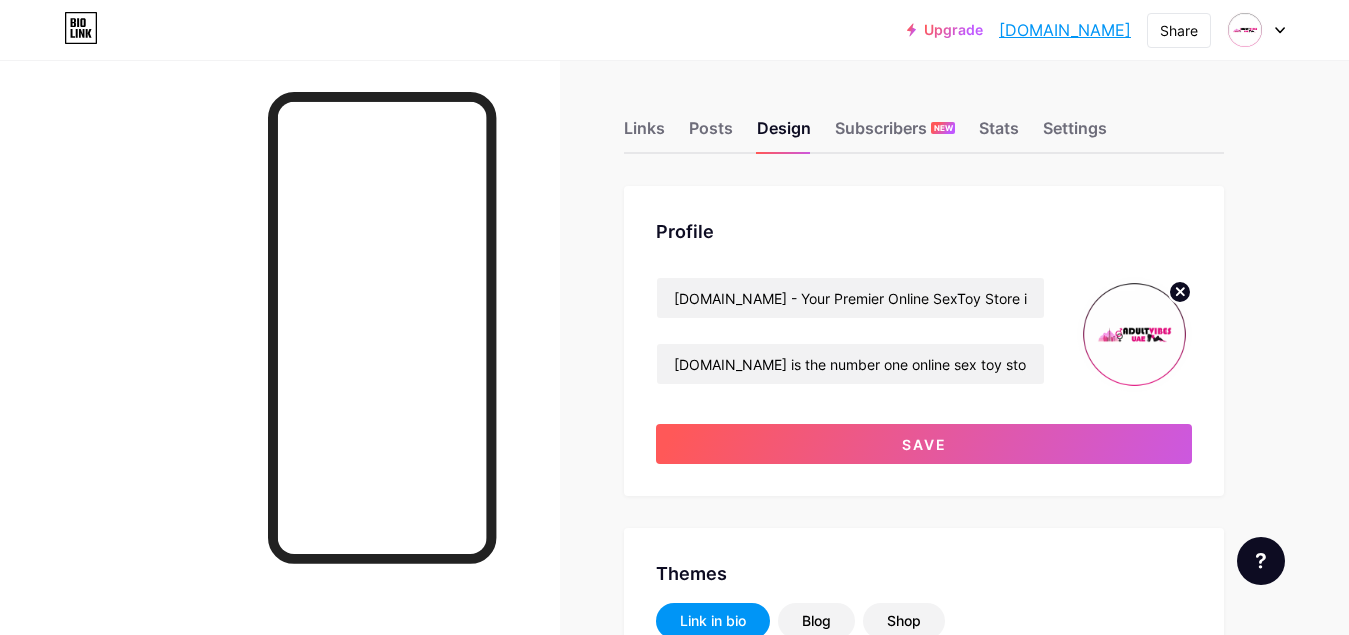 click on "Profile   [DOMAIN_NAME] - Your Premier Online SexToy Store in the [GEOGRAPHIC_DATA]     [DOMAIN_NAME] is the number one online sex toy store in the [GEOGRAPHIC_DATA], offering a vast selection of high-quality adult toys for men, women, and couples. WhatsApp: [PHONE_NUMBER]                   Save" at bounding box center (924, 341) 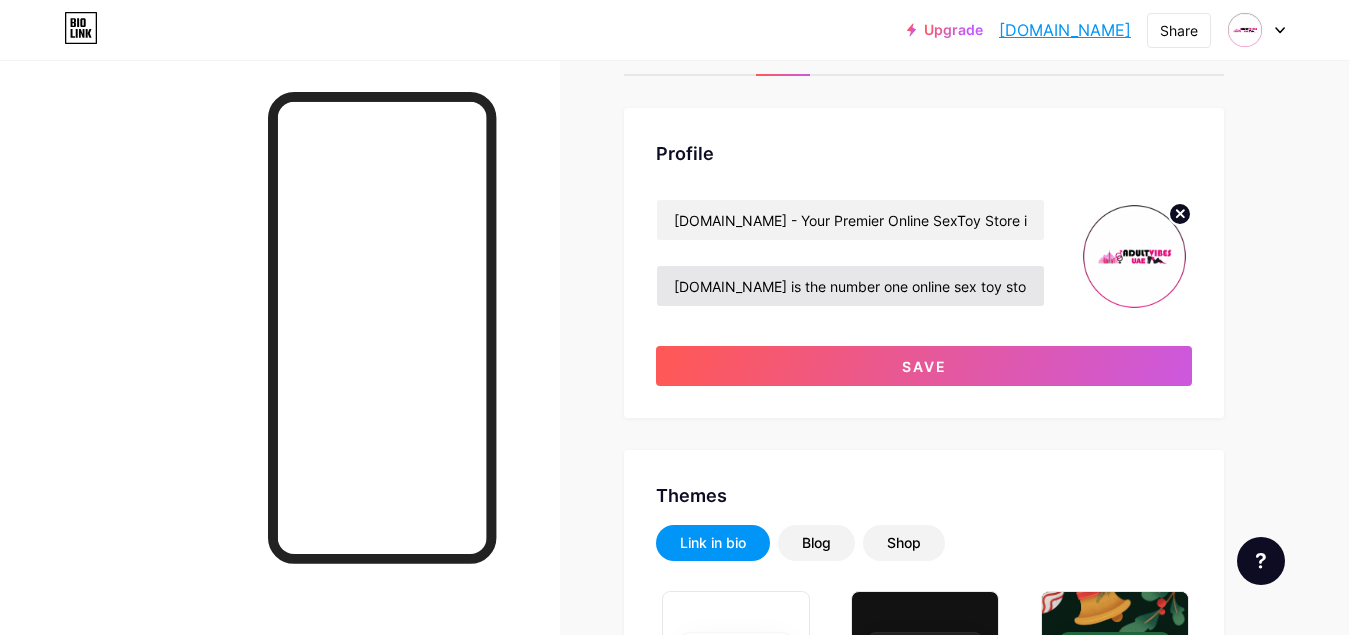 scroll, scrollTop: 100, scrollLeft: 0, axis: vertical 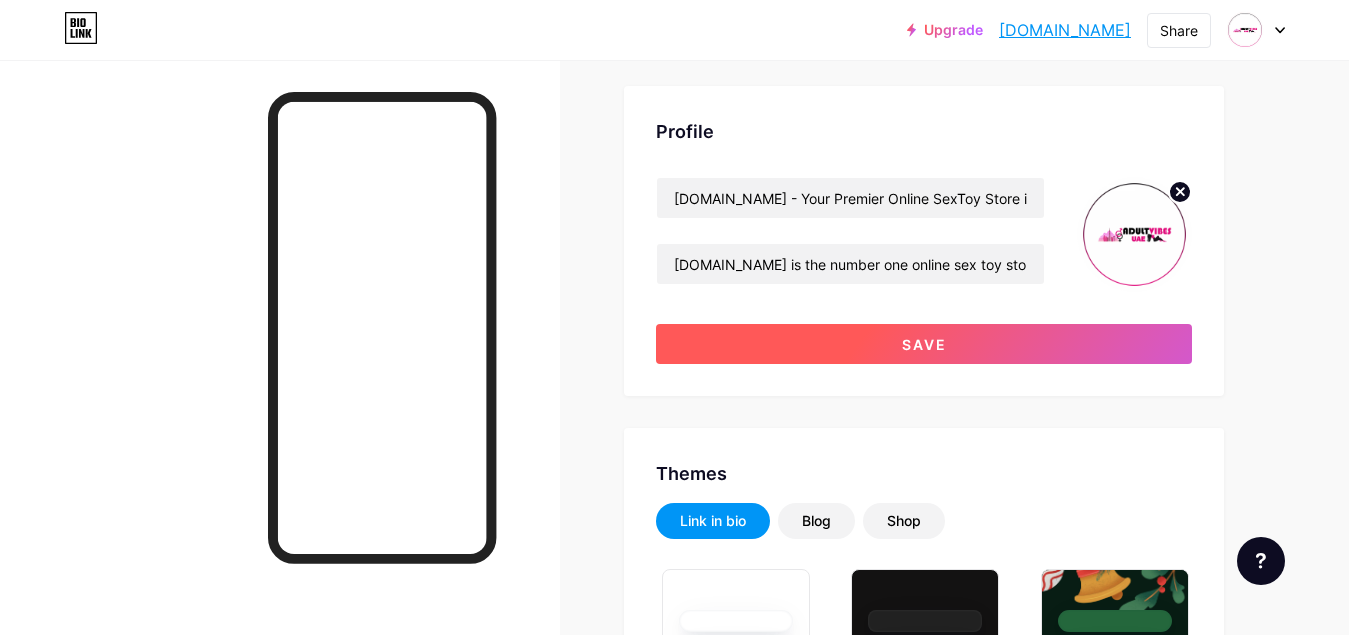 click on "Save" at bounding box center (924, 344) 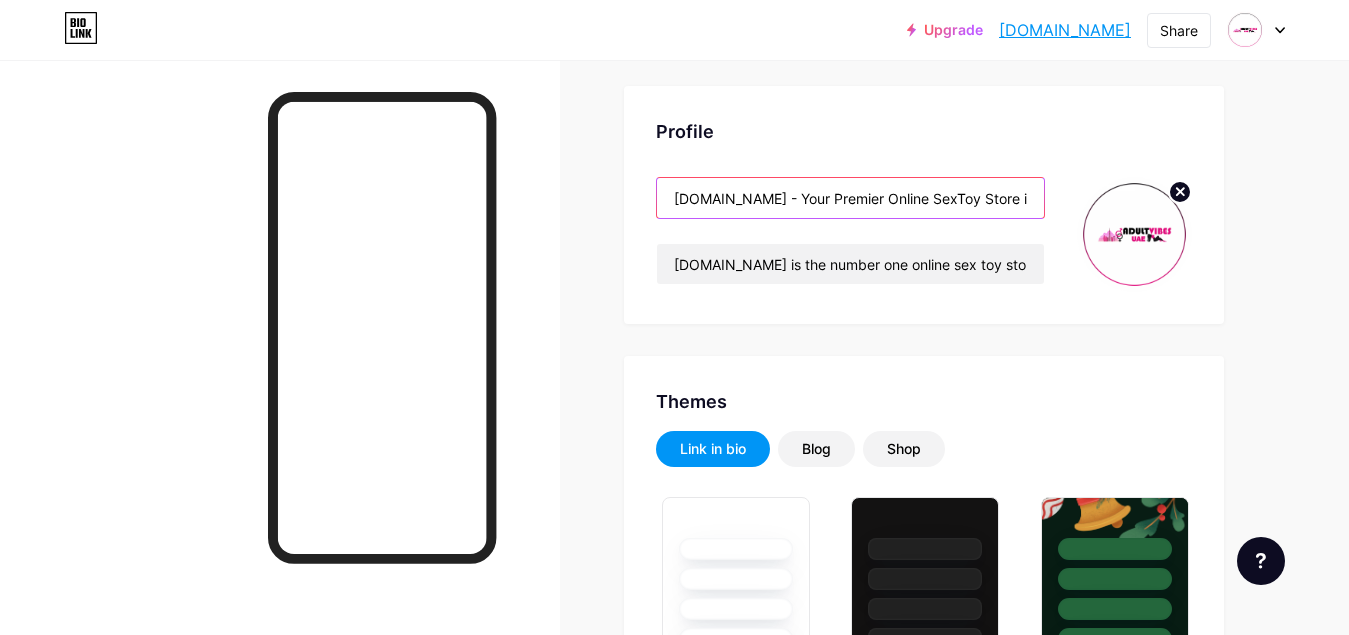 click on "[DOMAIN_NAME] - Your Premier Online SexToy Store in the [GEOGRAPHIC_DATA]" at bounding box center [850, 198] 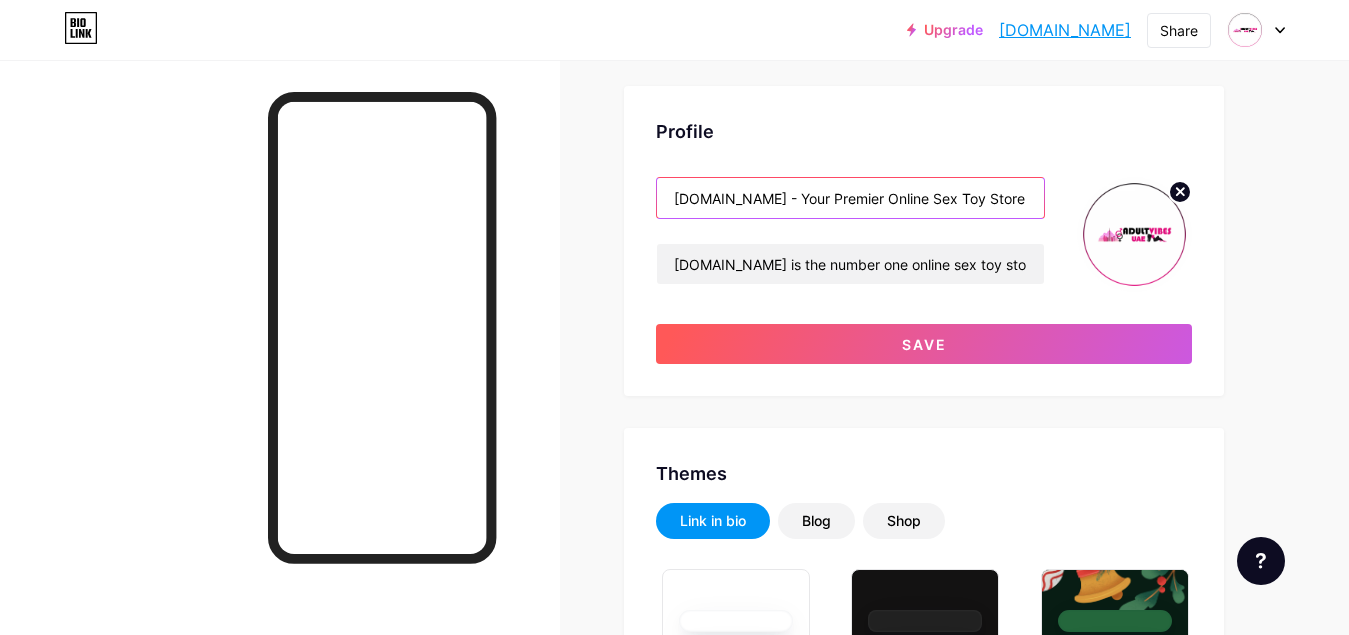 click on "[DOMAIN_NAME] - Your Premier Online Sex Toy Store in the [GEOGRAPHIC_DATA]" at bounding box center (850, 198) 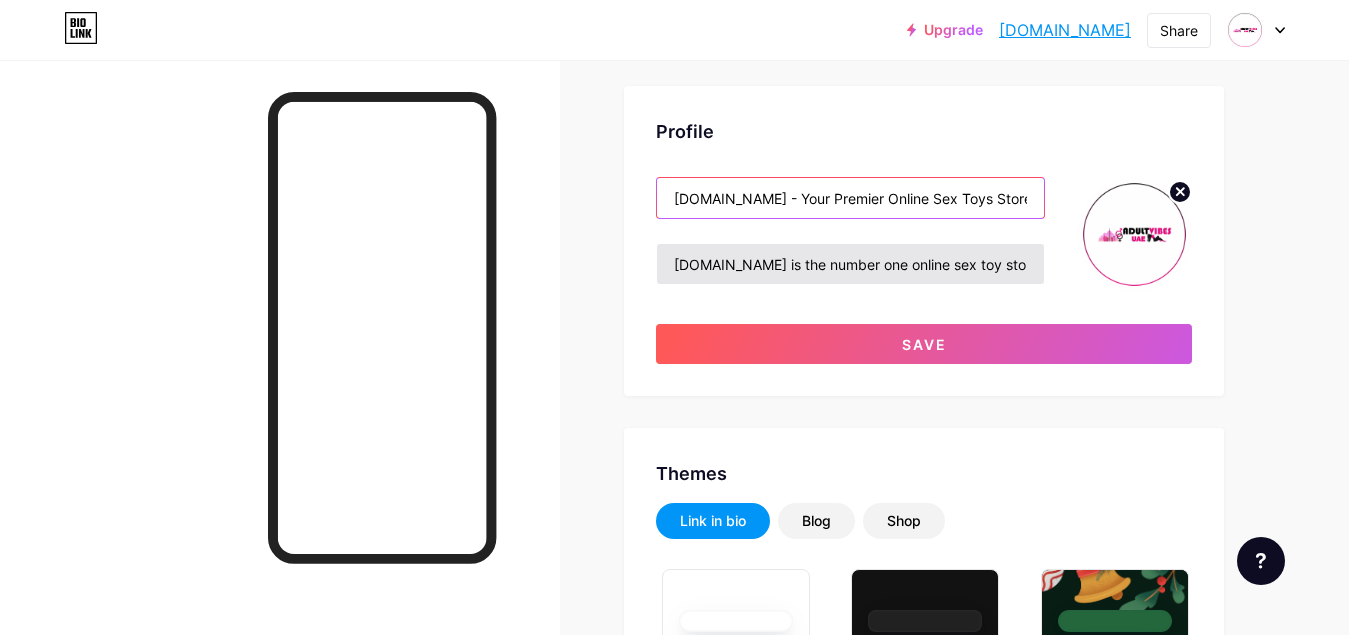 type on "[DOMAIN_NAME] - Your Premier Online Sex Toys Store in the [GEOGRAPHIC_DATA]" 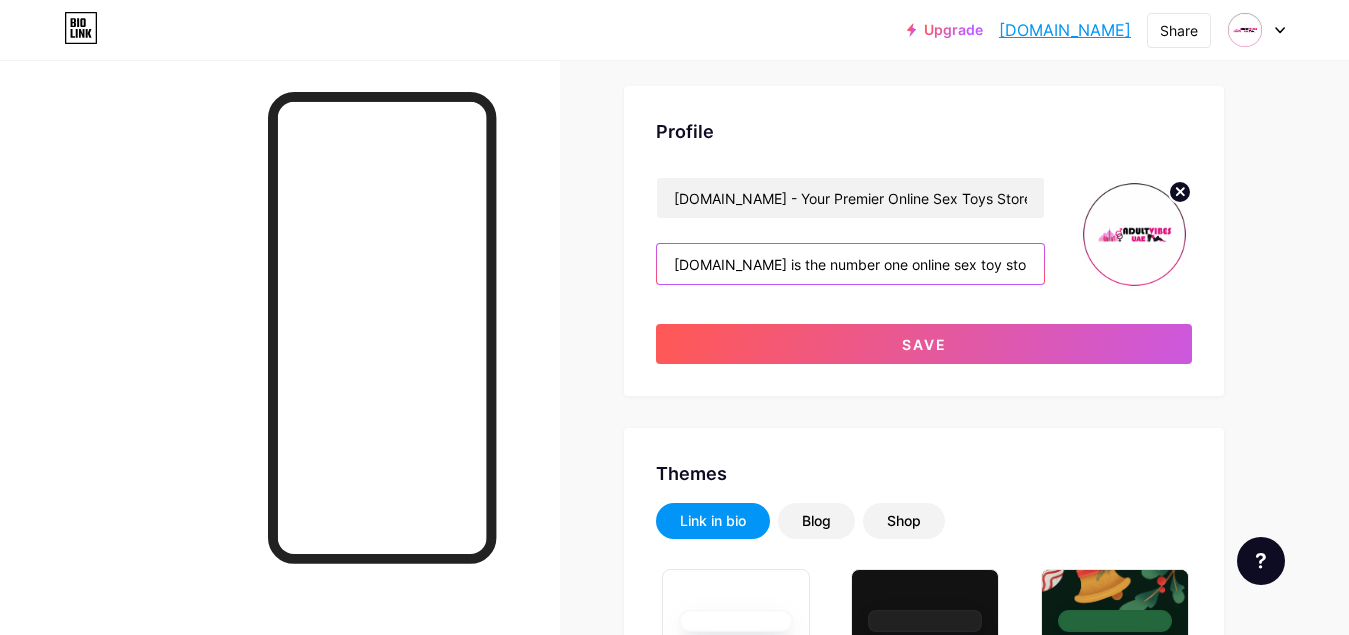 click on "[DOMAIN_NAME] is the number one online sex toy store in the [GEOGRAPHIC_DATA], offering a vast selection of high-quality adult toys for men, women, and couples. WhatsApp: [PHONE_NUMBER]" at bounding box center [850, 264] 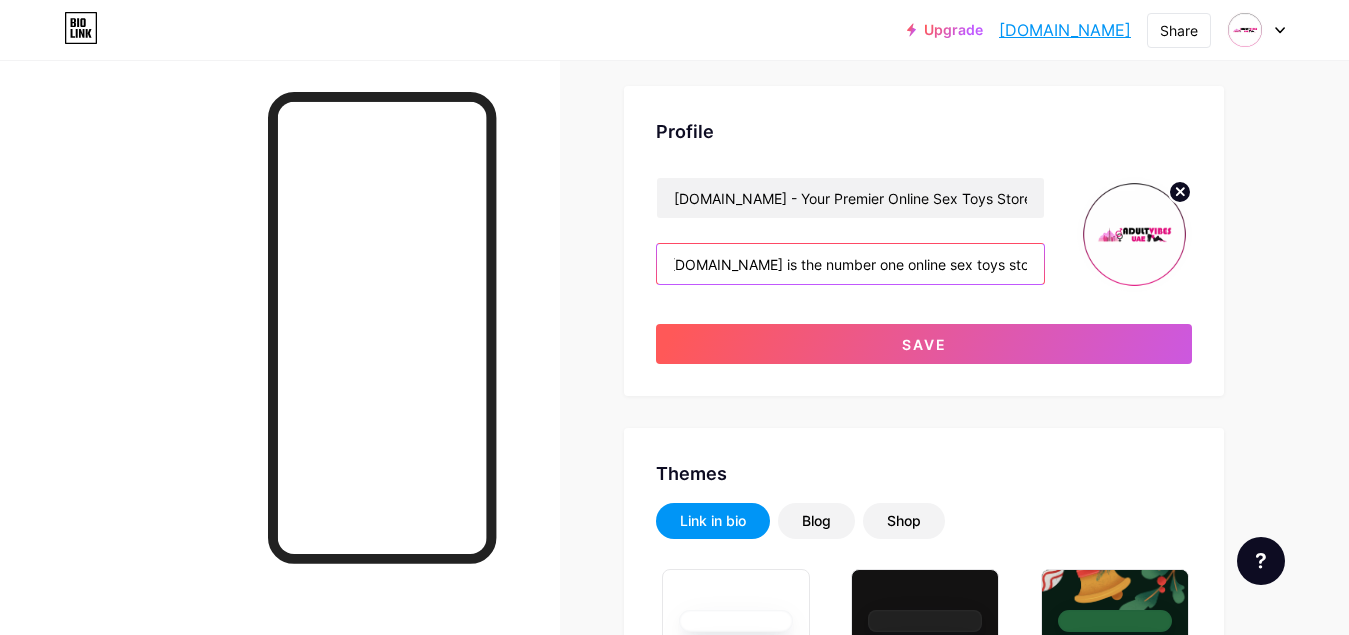 scroll, scrollTop: 0, scrollLeft: 12, axis: horizontal 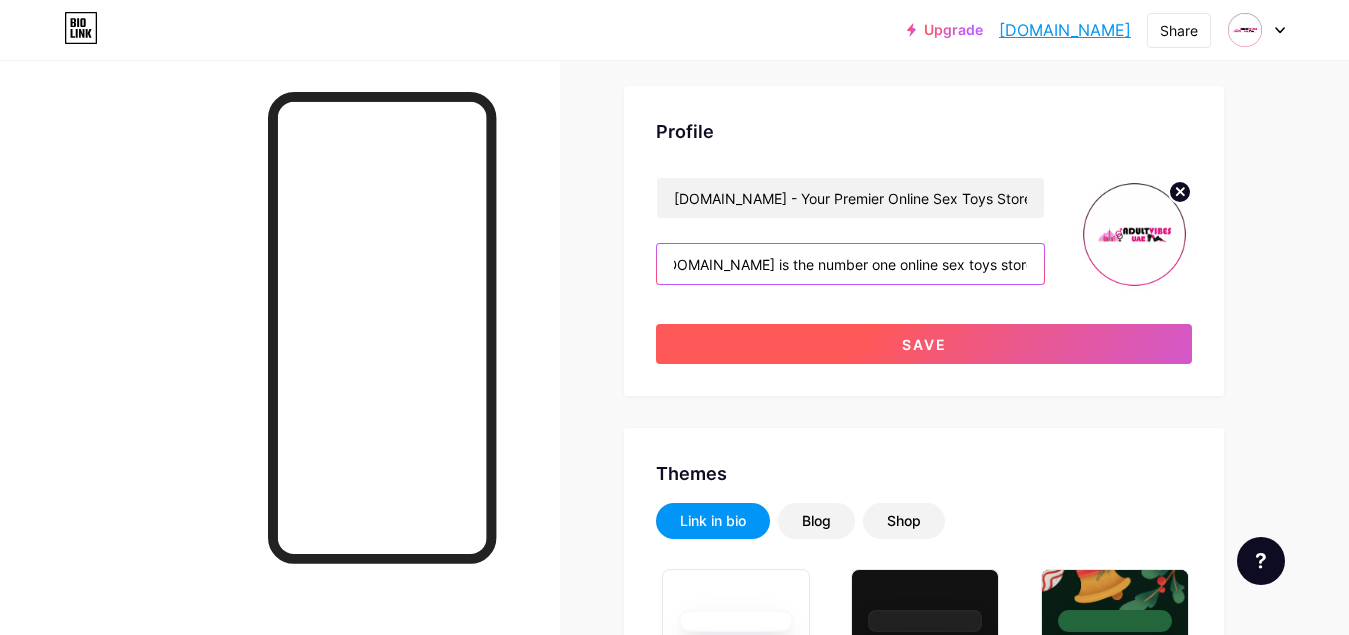 type on "[DOMAIN_NAME] is the number one online sex toys store in the [GEOGRAPHIC_DATA], offering a vast selection of high-quality adult toys for men, women, and couples. WhatsApp: [PHONE_NUMBER]" 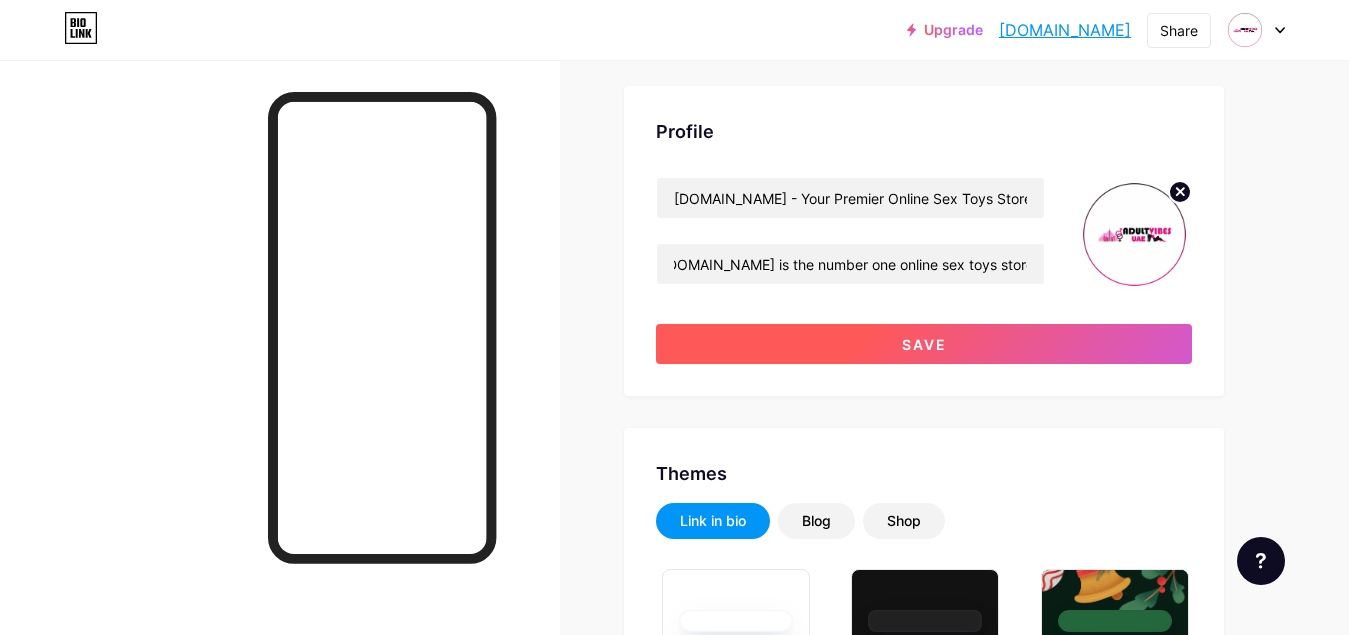 scroll, scrollTop: 0, scrollLeft: 0, axis: both 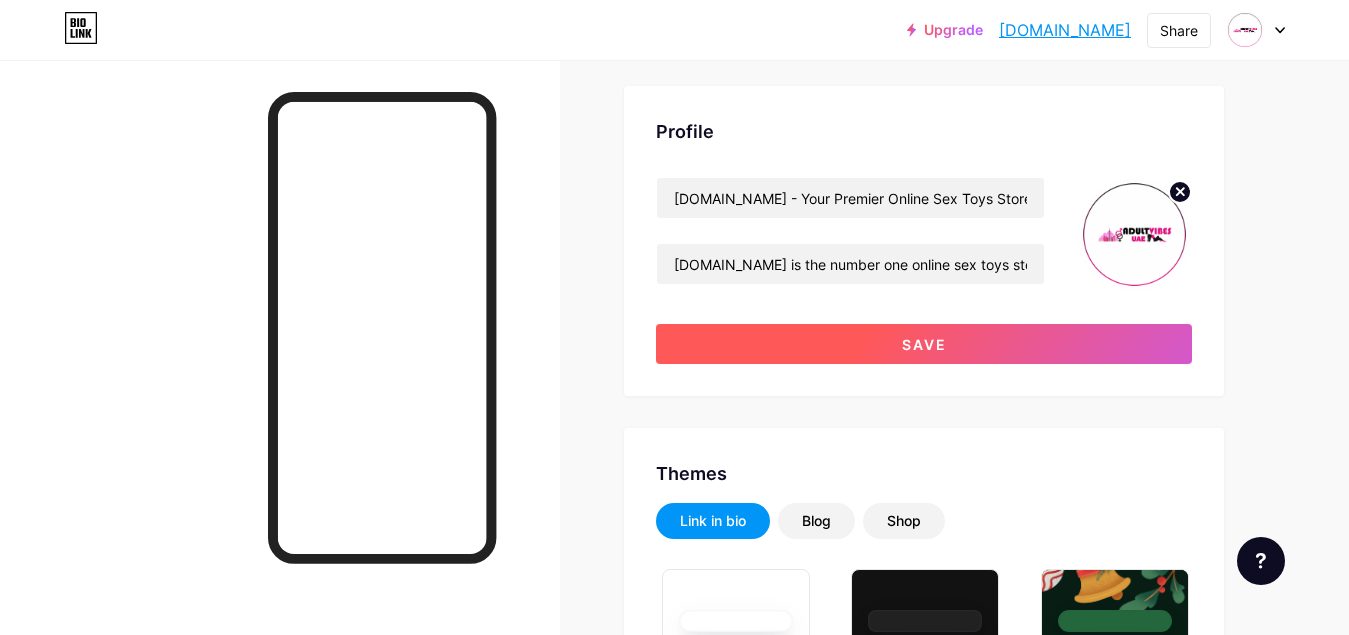 click on "Save" at bounding box center [924, 344] 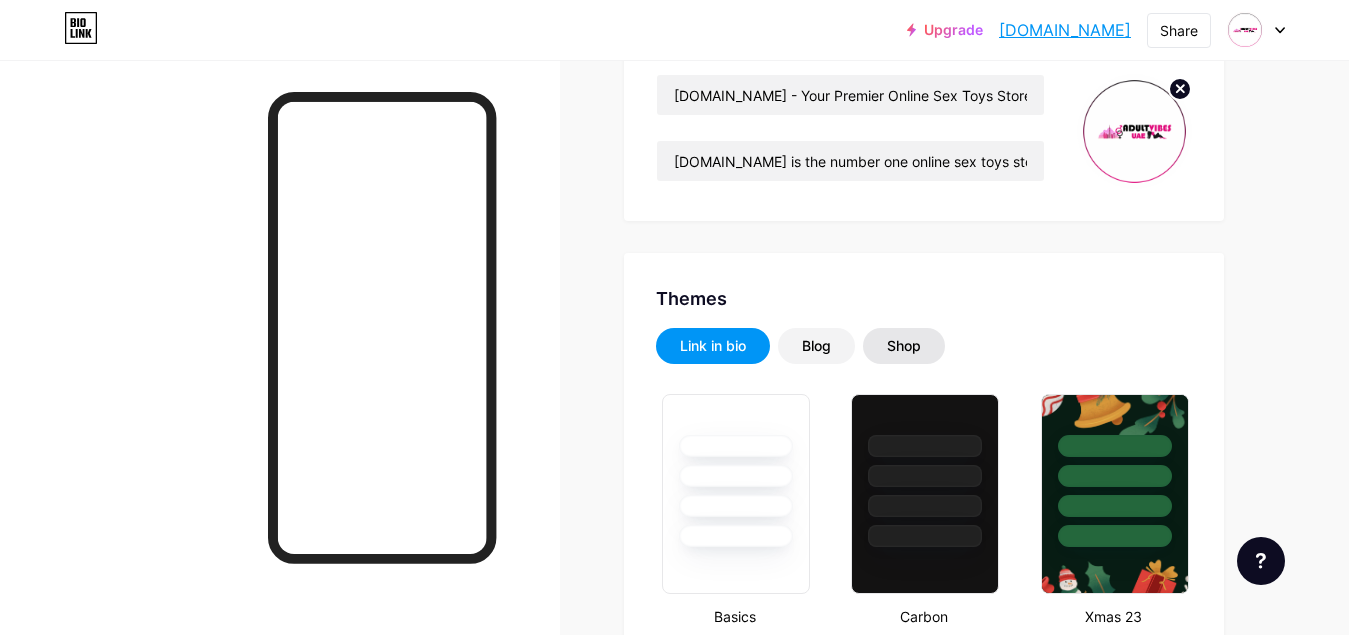 scroll, scrollTop: 200, scrollLeft: 0, axis: vertical 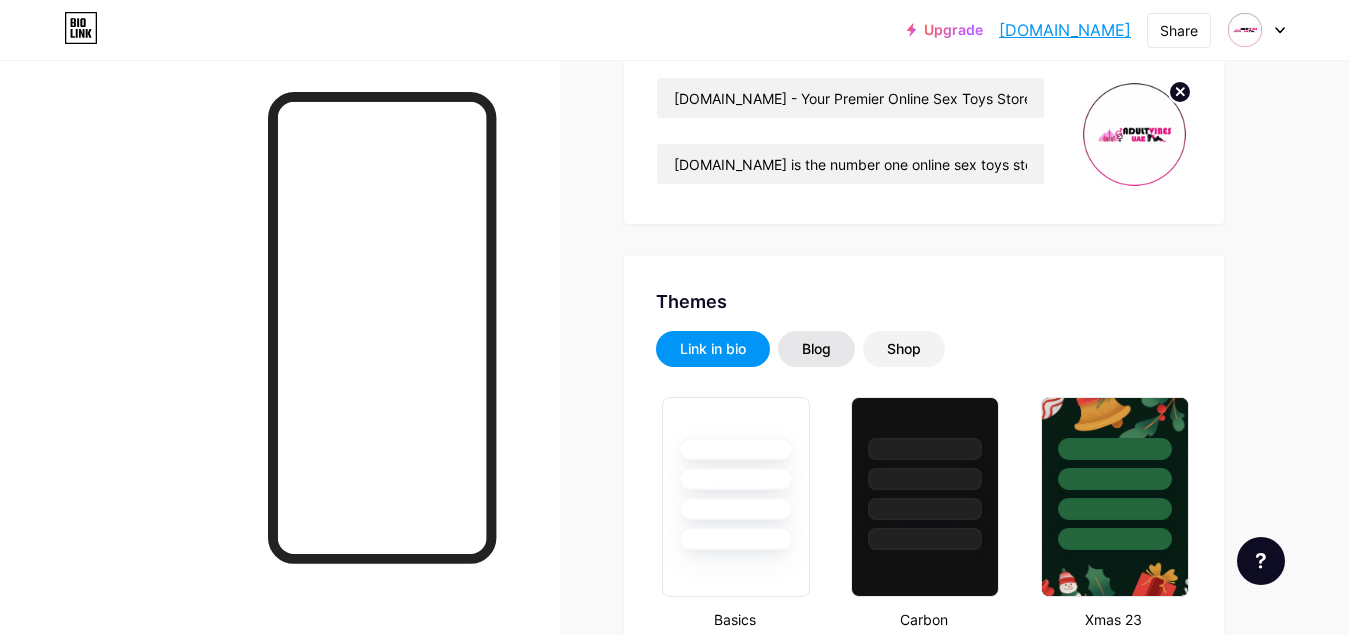 click on "Blog" at bounding box center [816, 349] 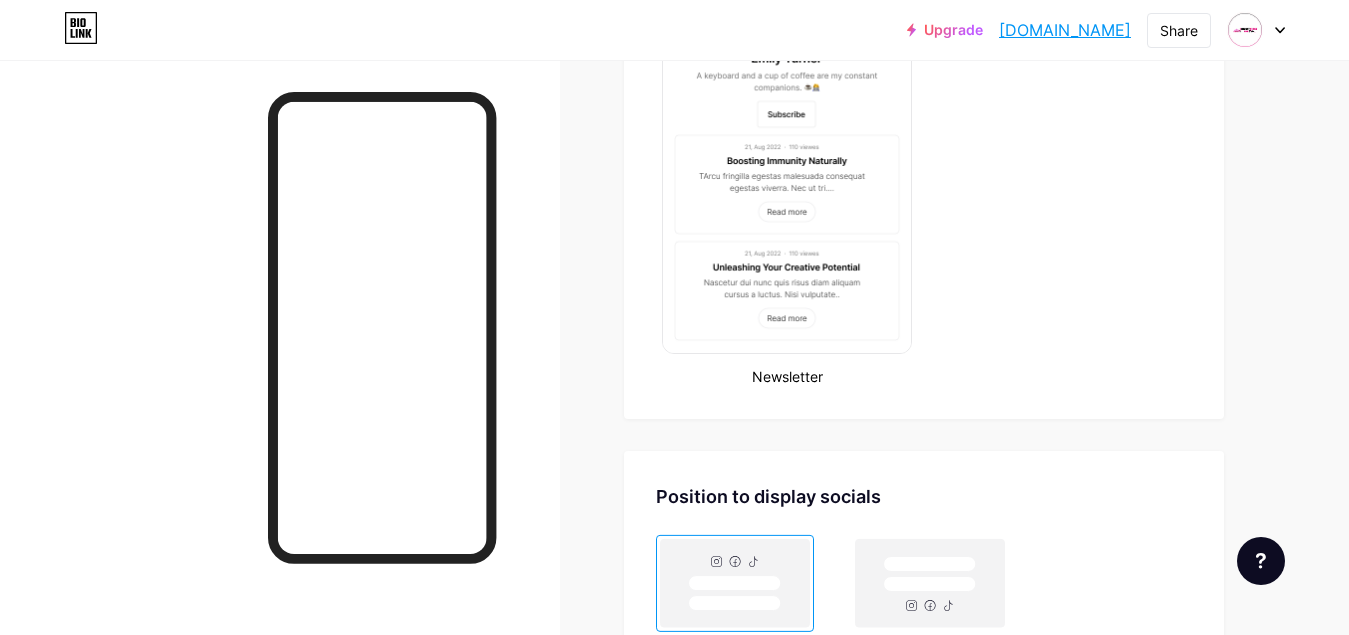 scroll, scrollTop: 1136, scrollLeft: 0, axis: vertical 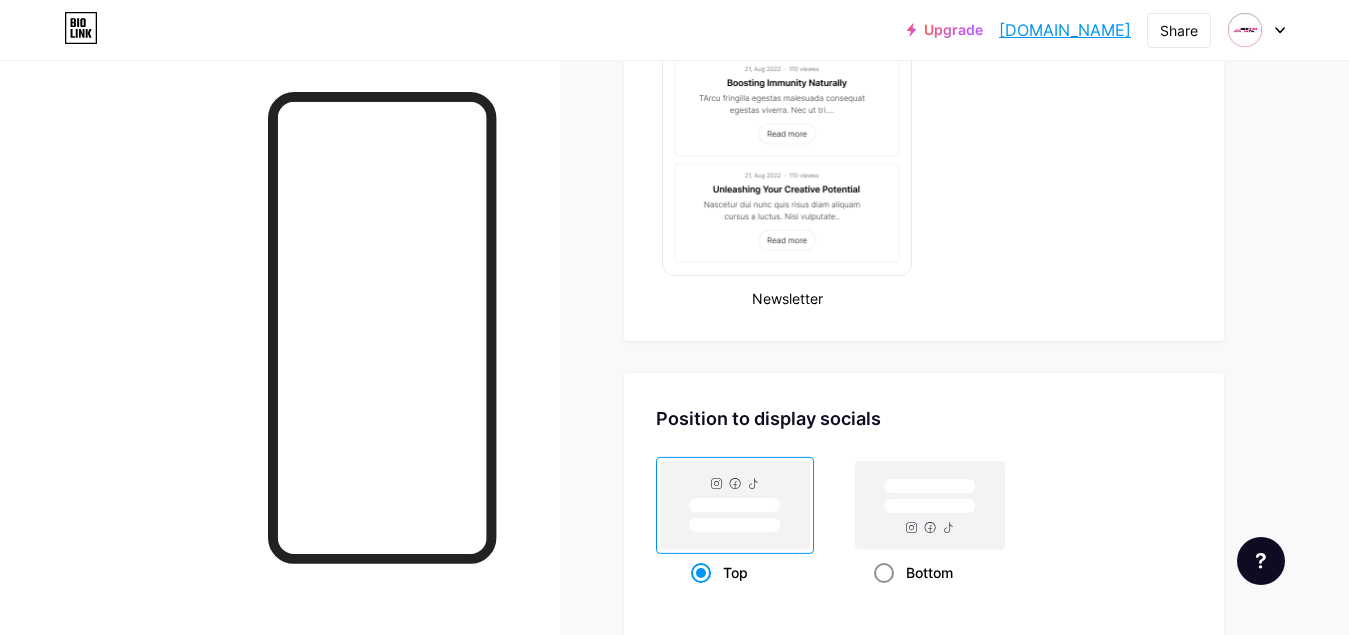 click on "Bottom" at bounding box center (929, 572) 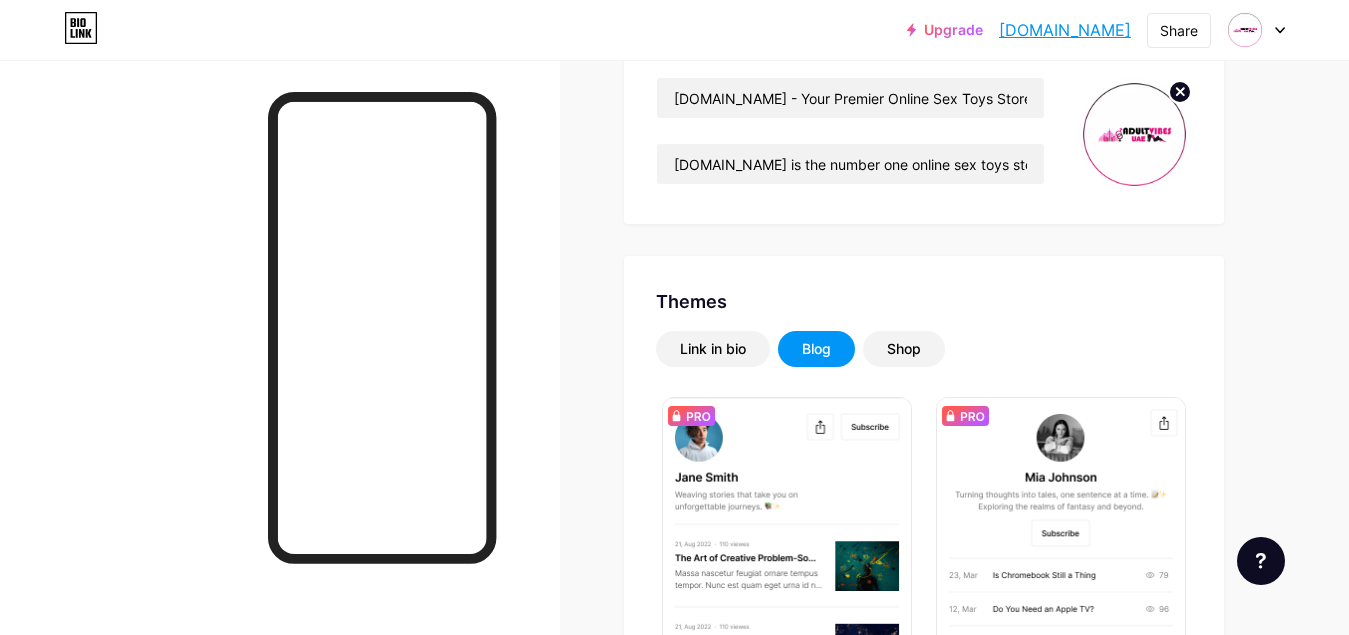 scroll, scrollTop: 236, scrollLeft: 0, axis: vertical 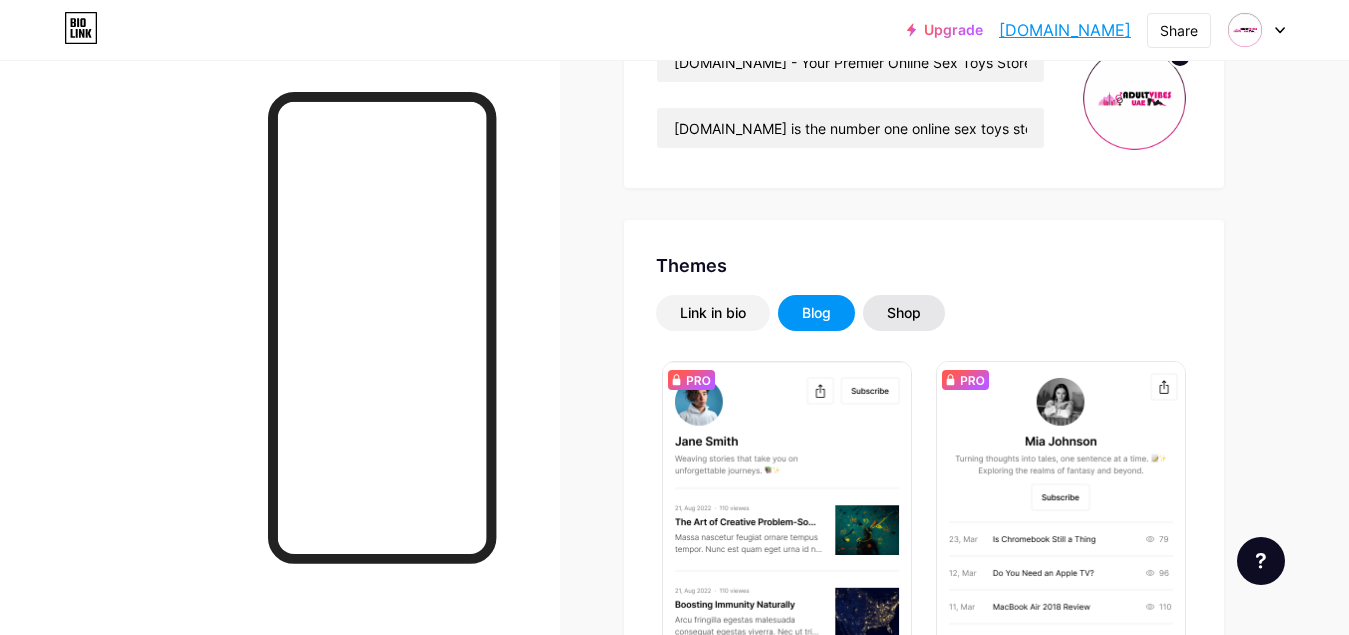 drag, startPoint x: 916, startPoint y: 313, endPoint x: 930, endPoint y: 325, distance: 18.439089 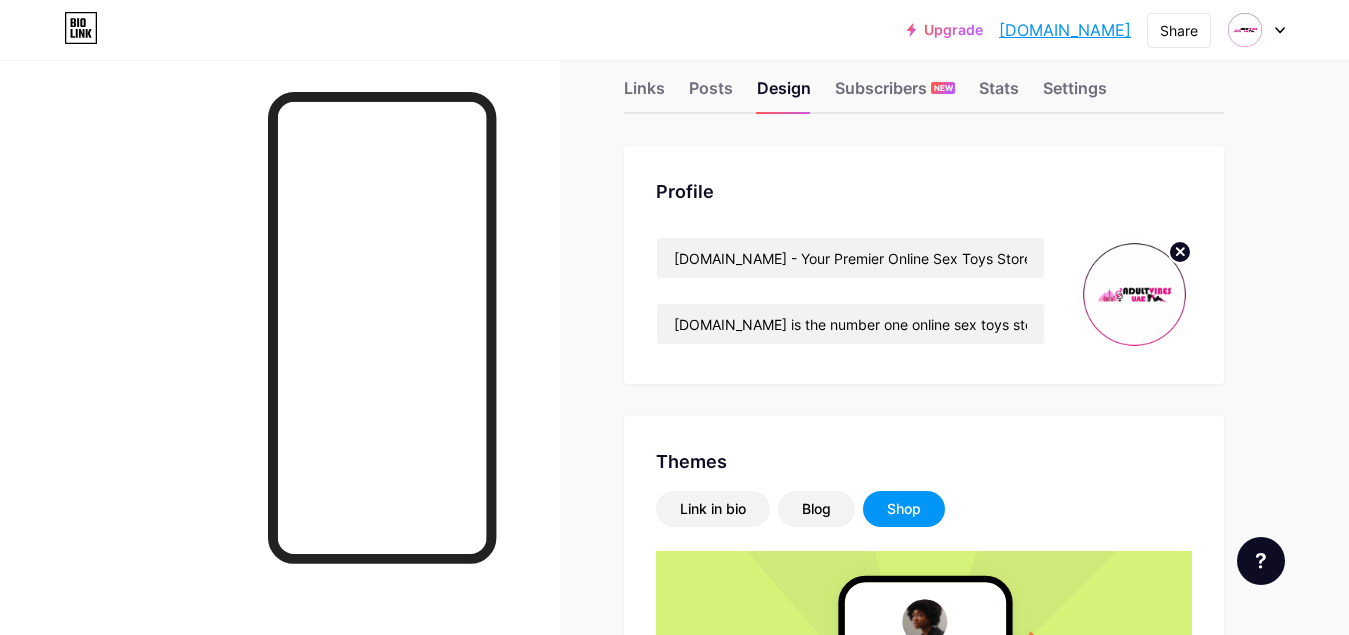scroll, scrollTop: 19, scrollLeft: 0, axis: vertical 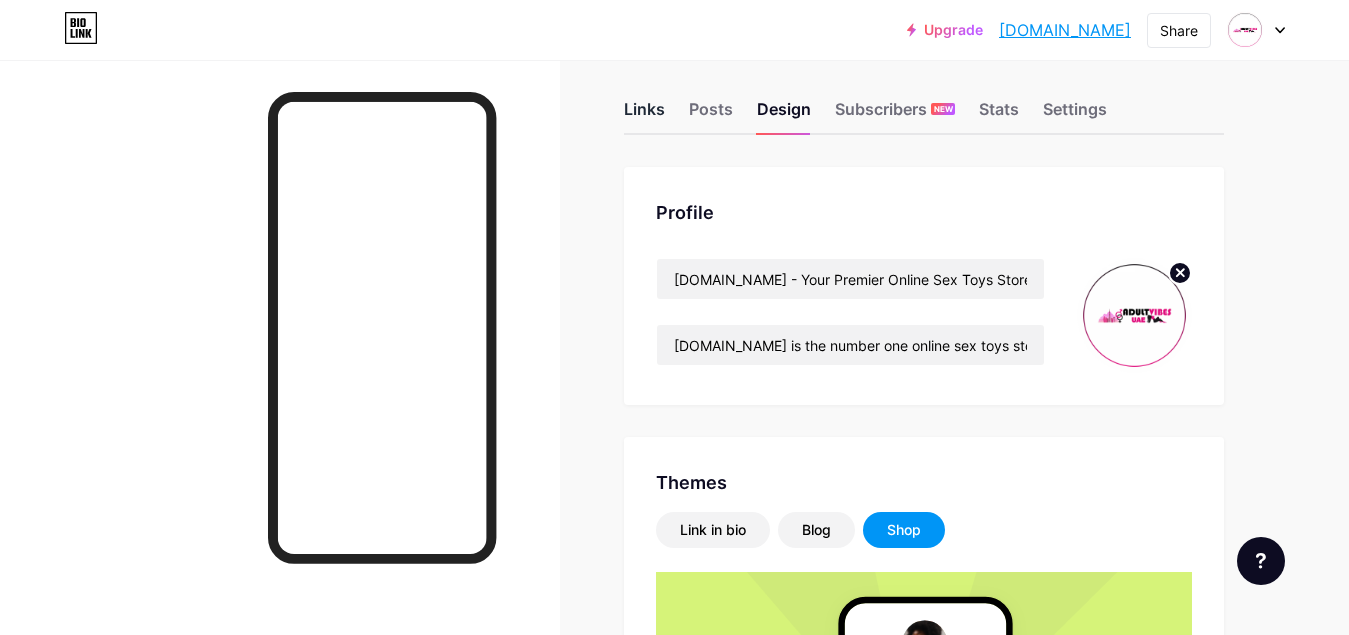 click on "Links" at bounding box center [644, 115] 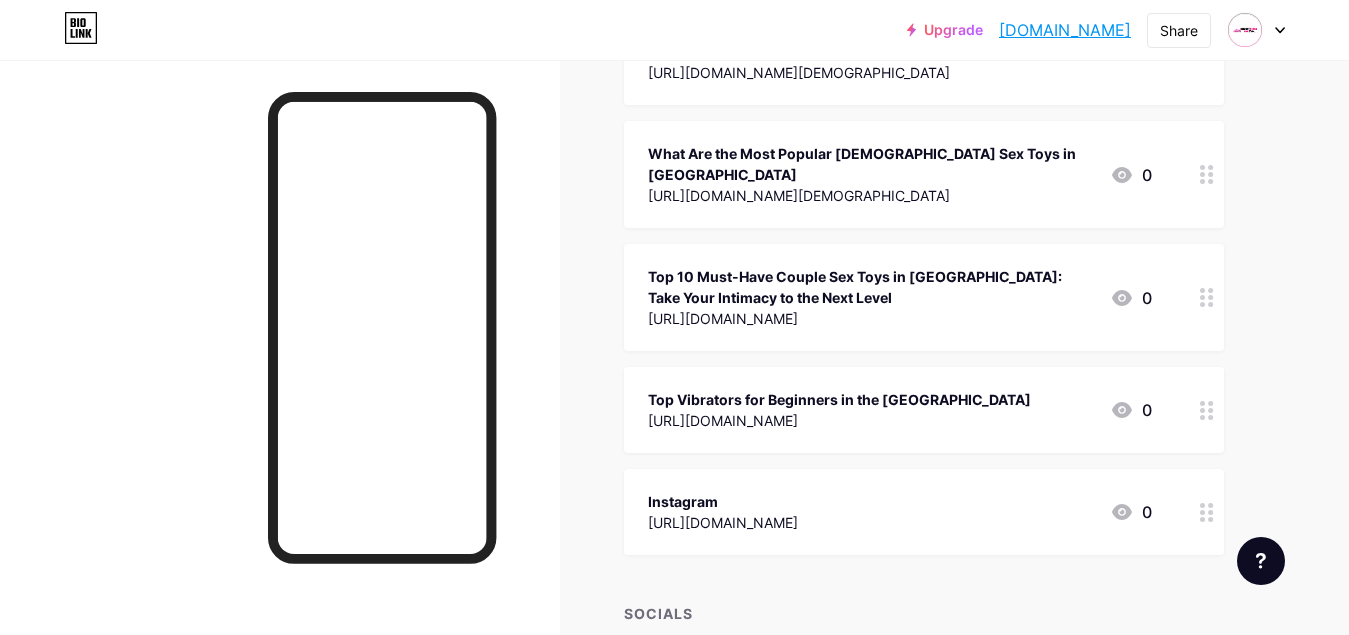 scroll, scrollTop: 1162, scrollLeft: 0, axis: vertical 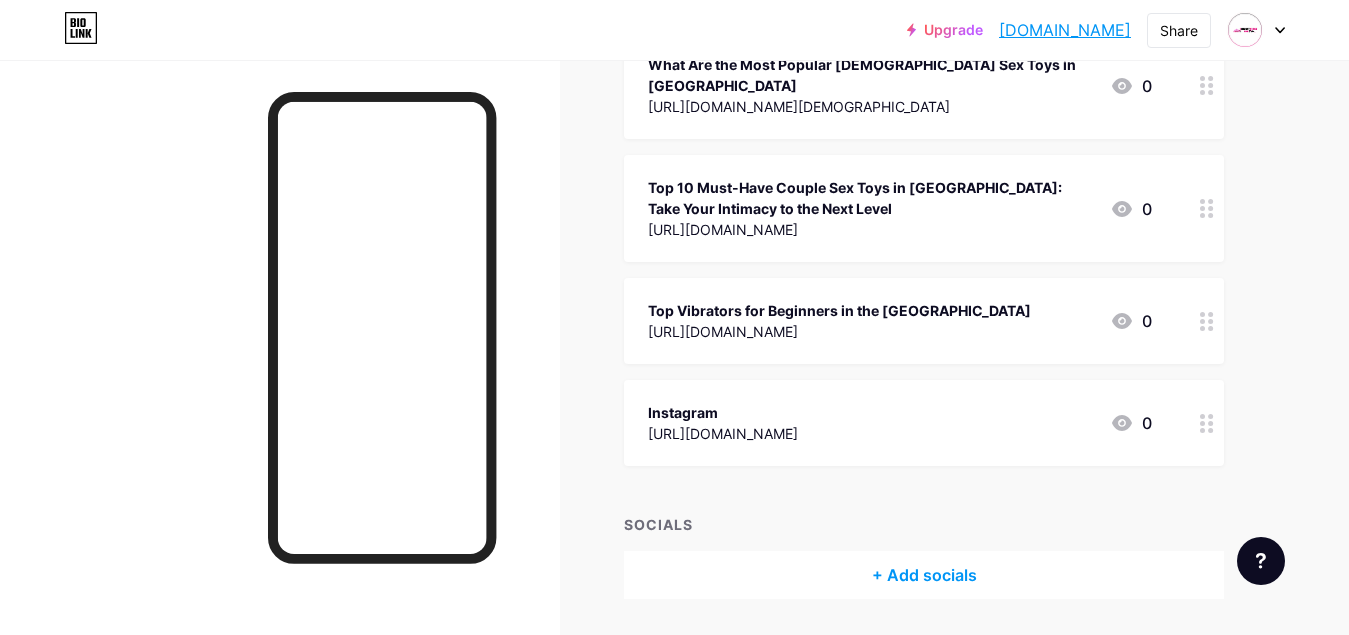 click on "+ Add socials" at bounding box center [924, 575] 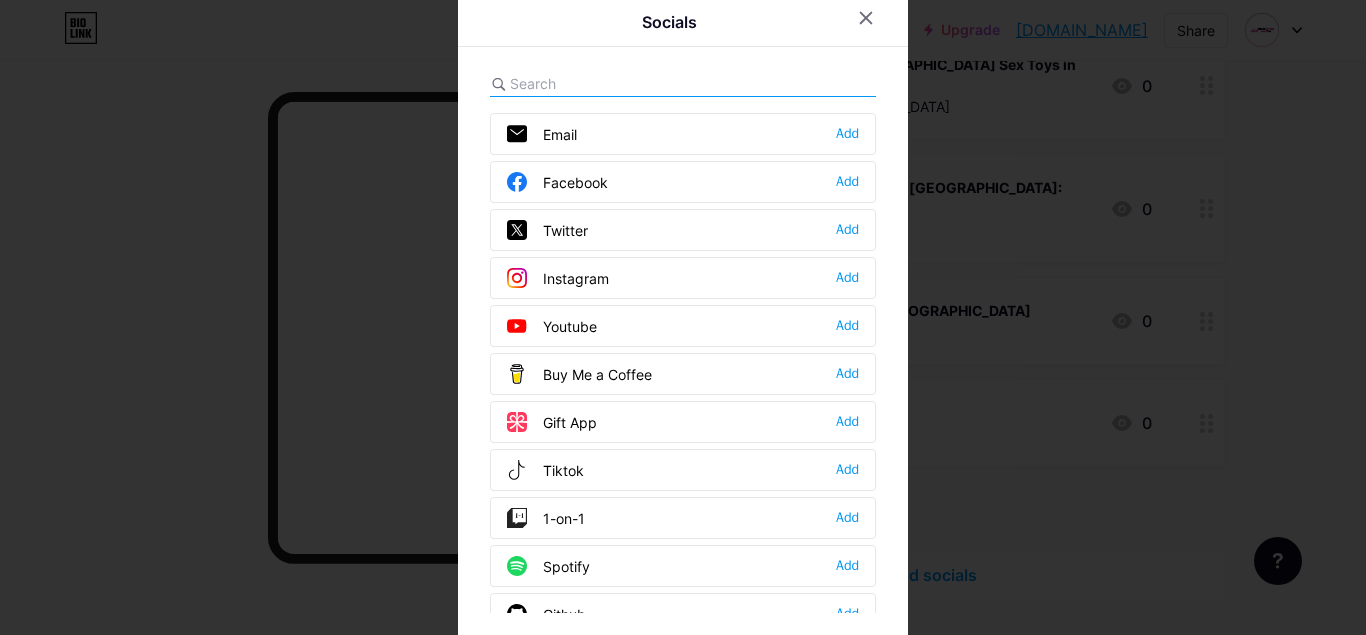 click on "Facebook" at bounding box center [557, 182] 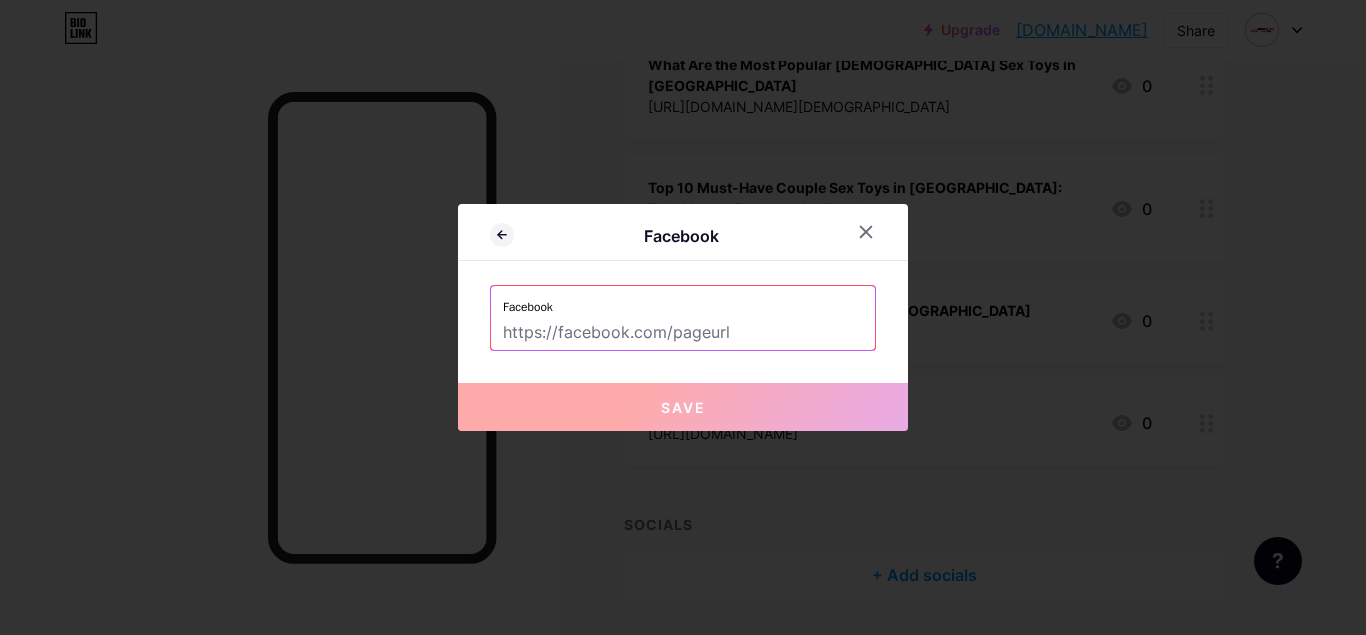 click at bounding box center (683, 333) 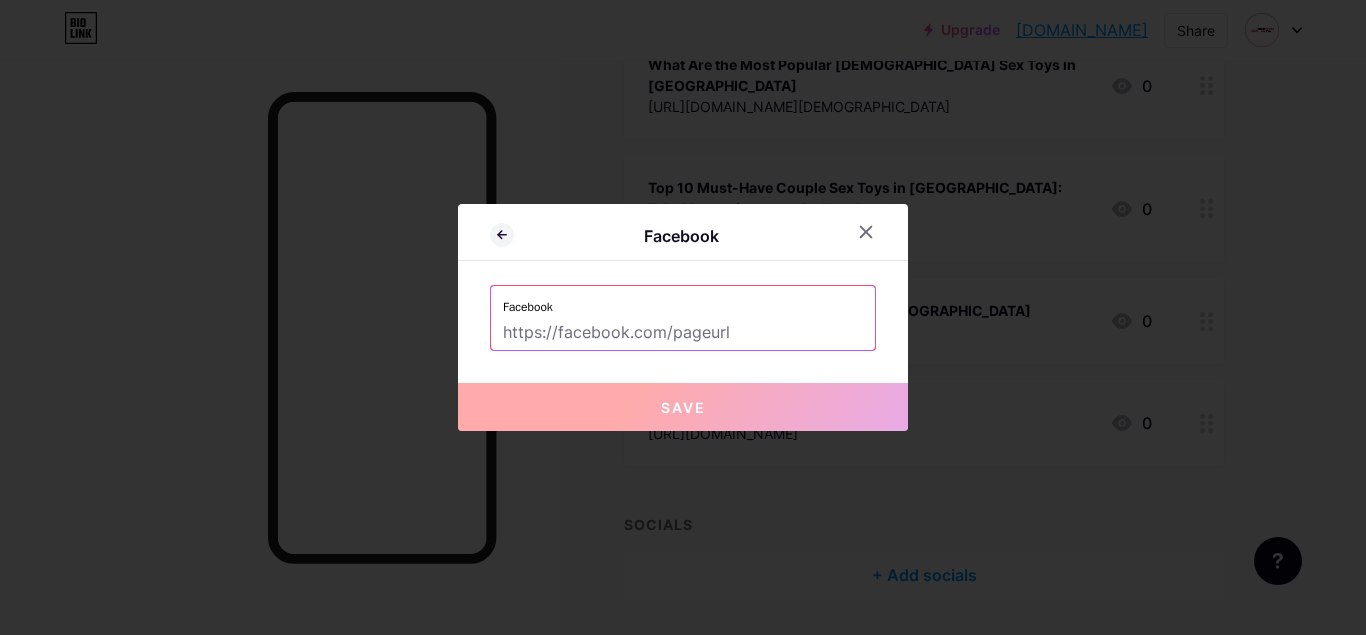 paste on "[URL][DOMAIN_NAME]" 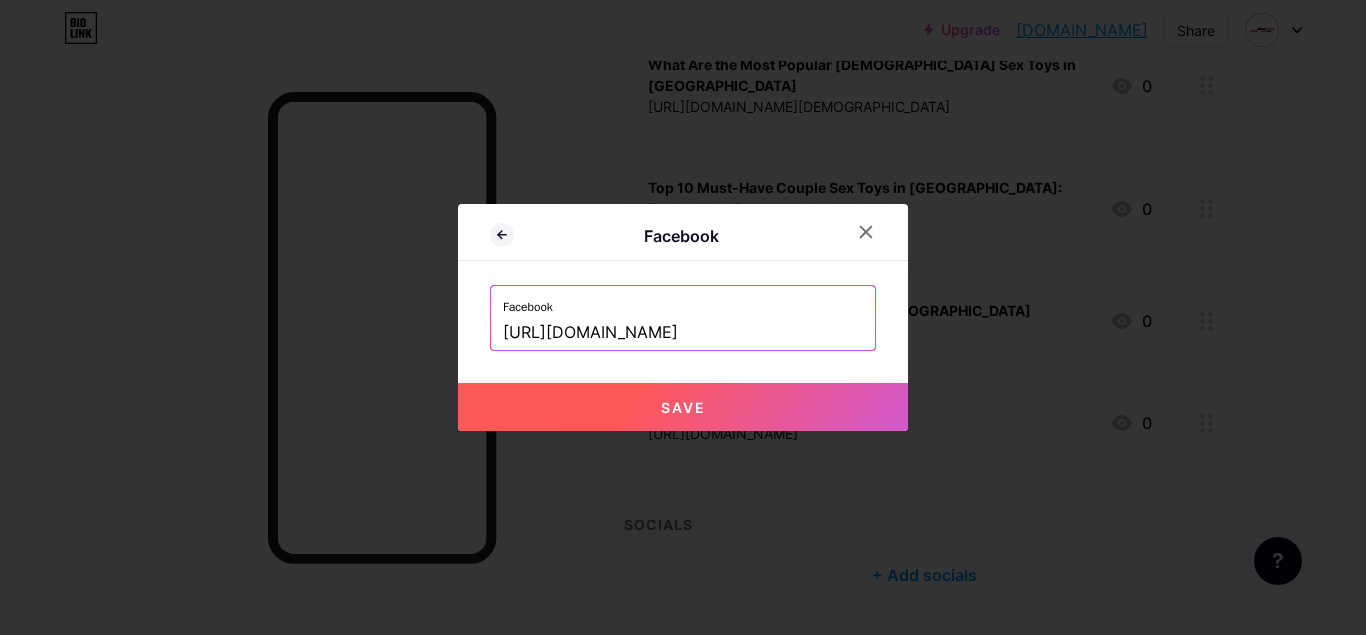 type on "[URL][DOMAIN_NAME]" 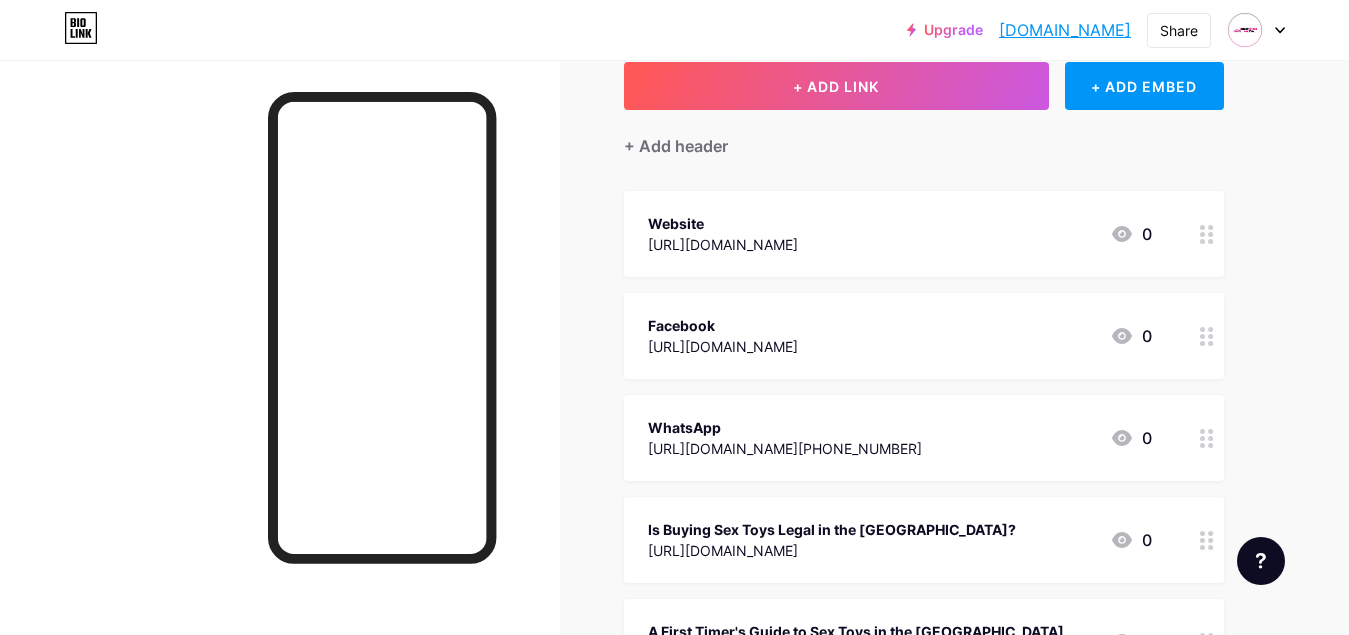 scroll, scrollTop: 62, scrollLeft: 0, axis: vertical 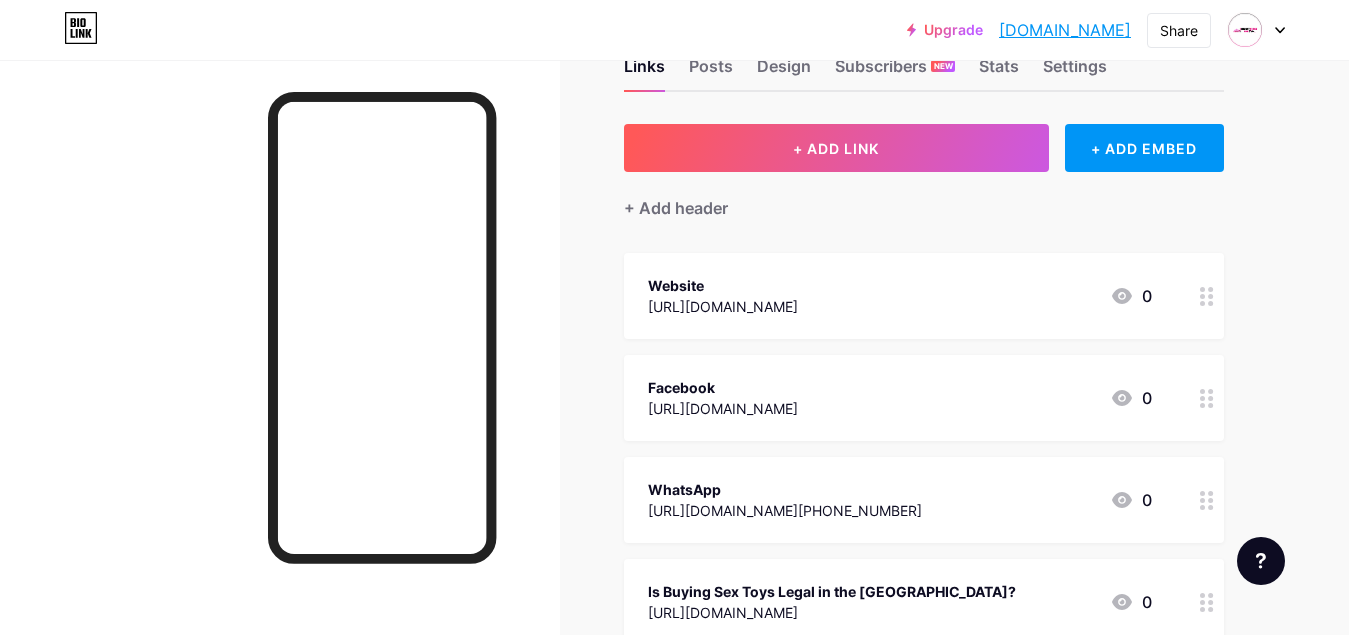 click 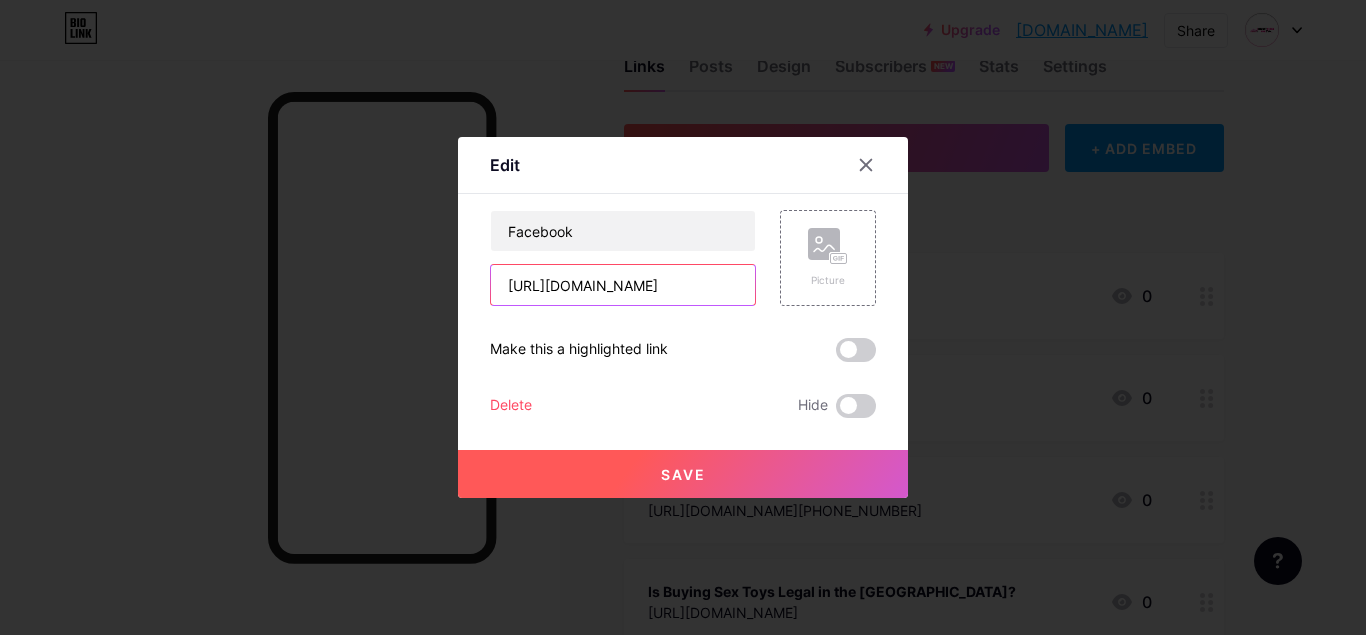 click on "[URL][DOMAIN_NAME]" at bounding box center (623, 285) 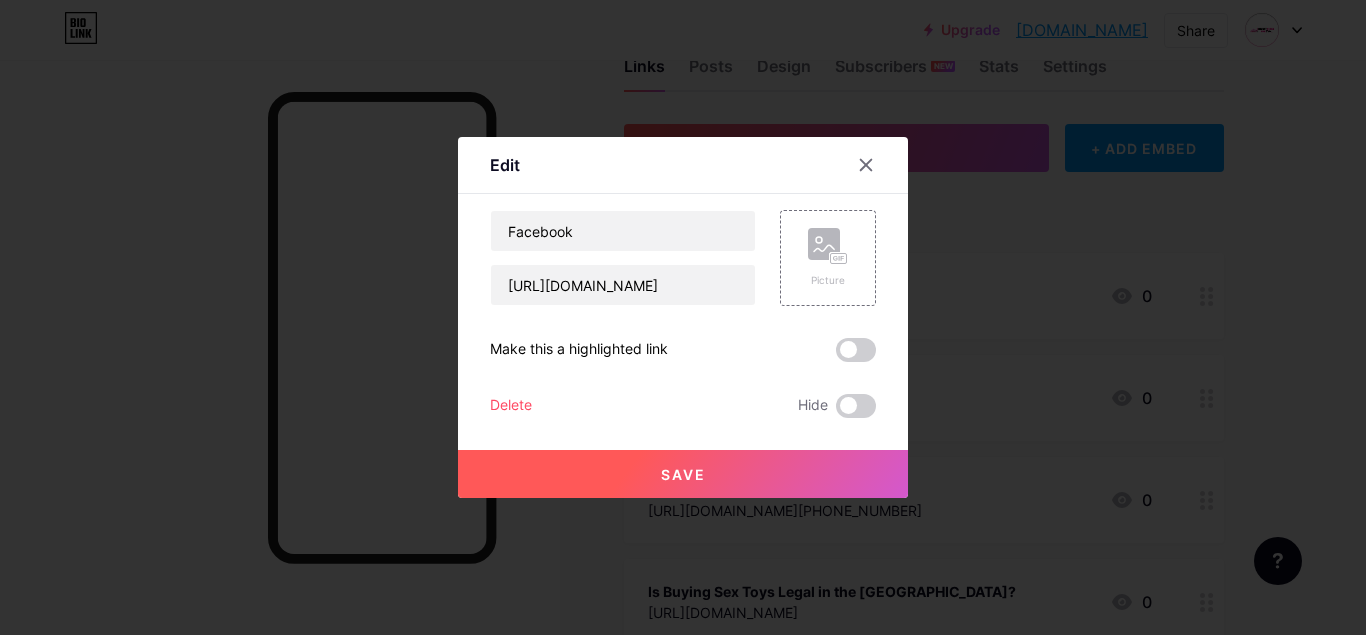 click on "Delete" at bounding box center [511, 406] 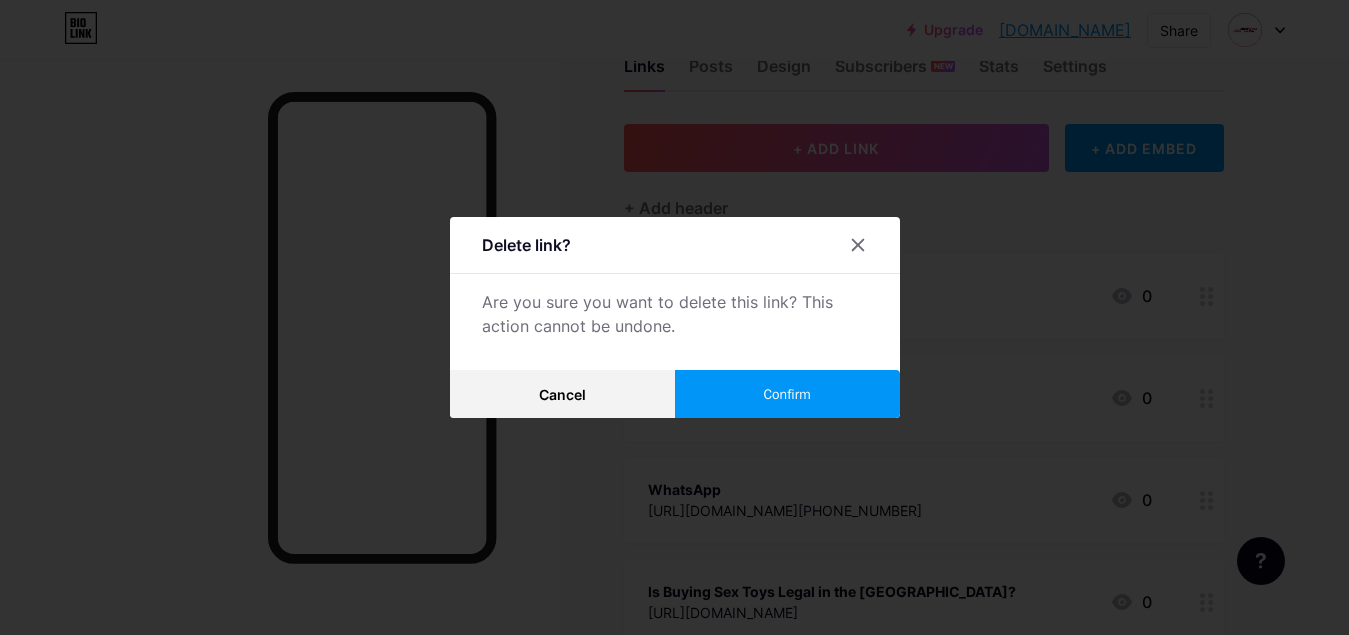 click on "Confirm" at bounding box center (787, 394) 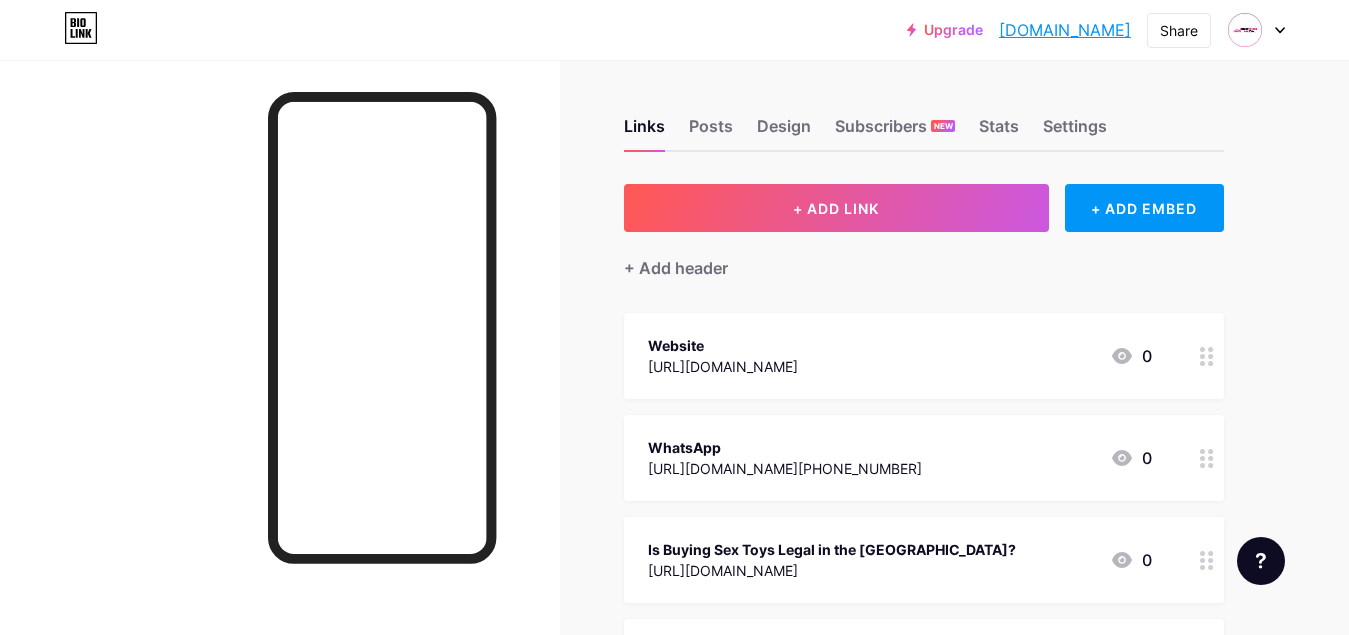 scroll, scrollTop: 0, scrollLeft: 0, axis: both 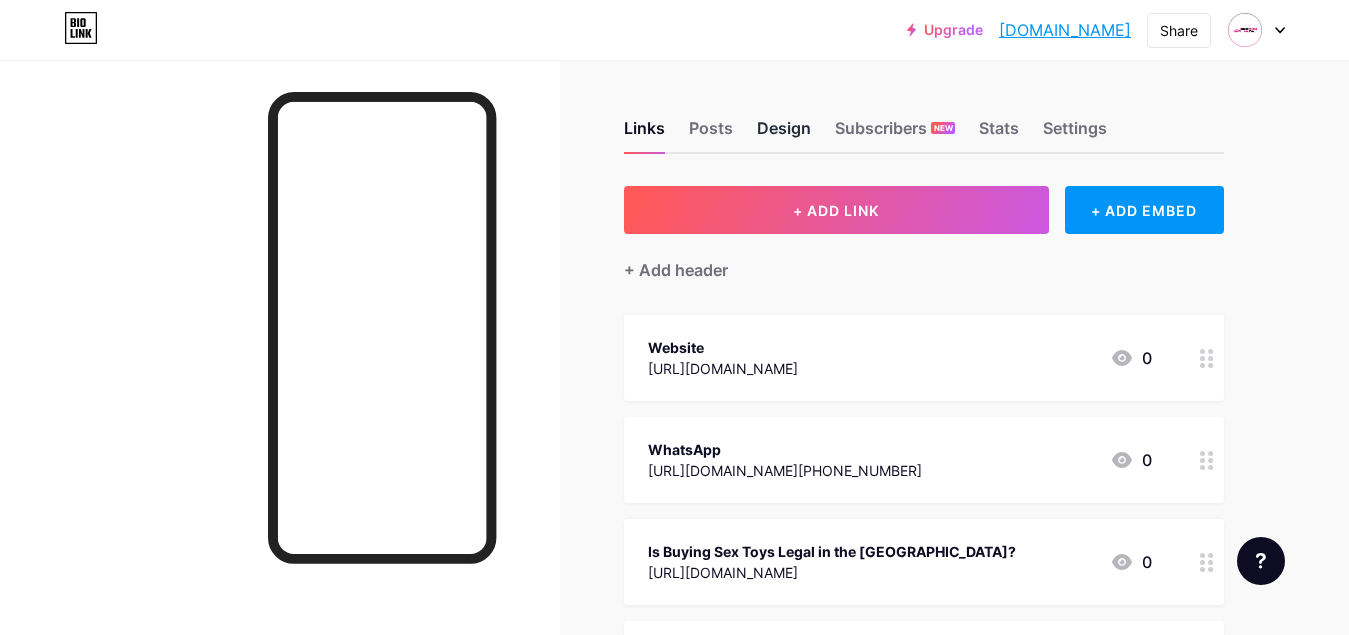 click on "Design" at bounding box center (784, 134) 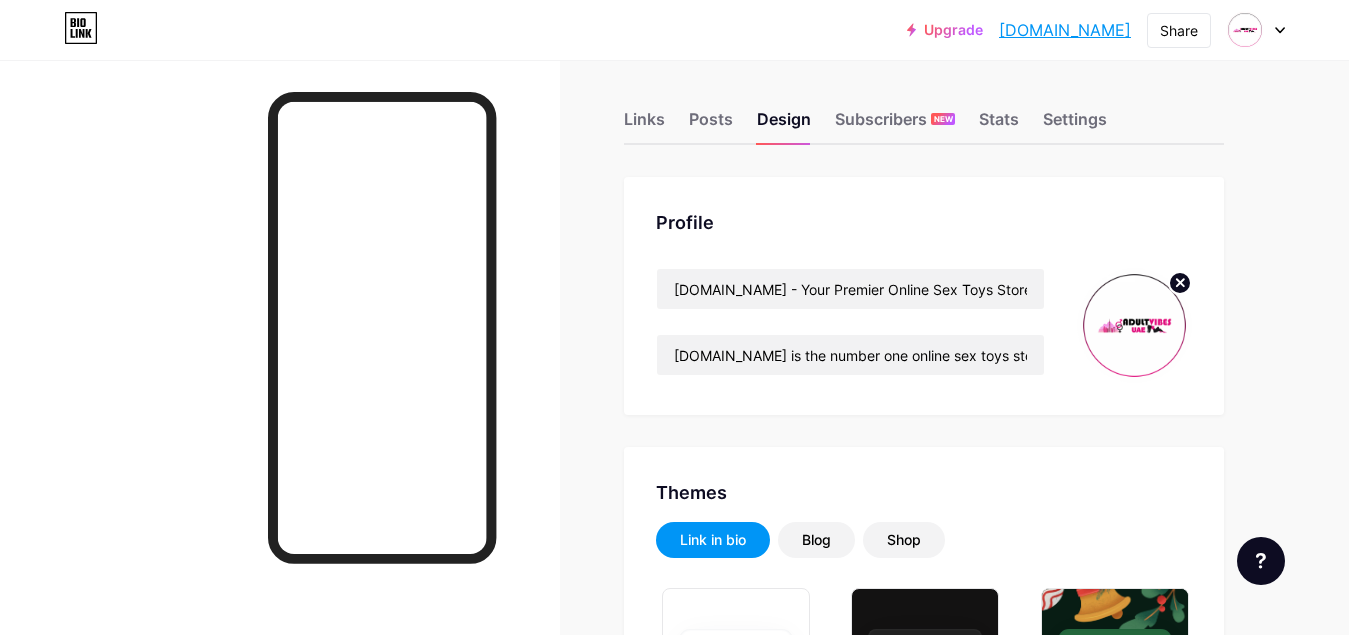 scroll, scrollTop: 0, scrollLeft: 0, axis: both 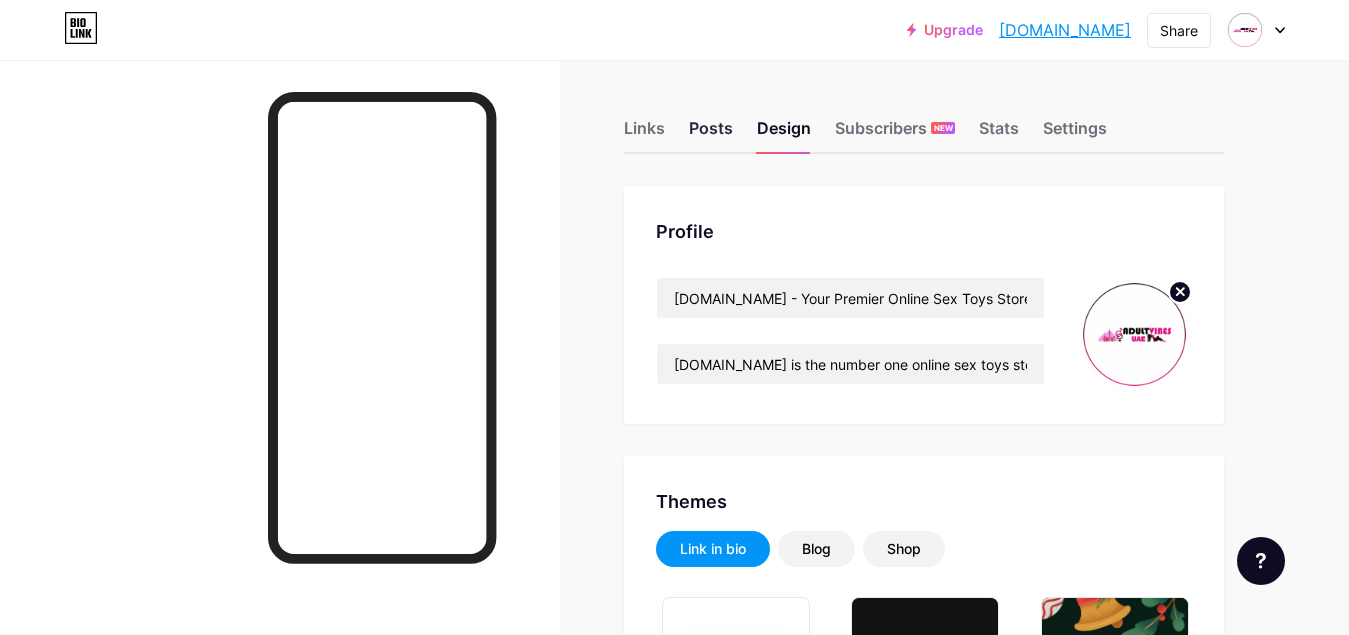 click on "Posts" at bounding box center [711, 134] 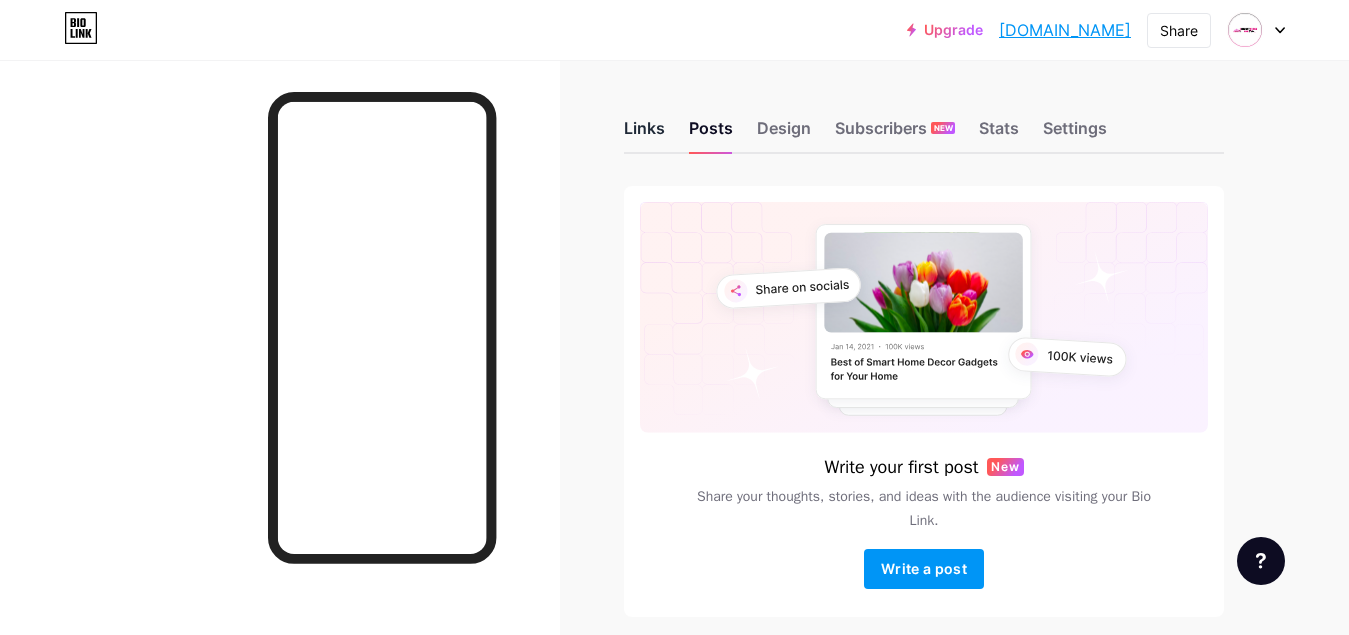 click on "Links" at bounding box center [644, 134] 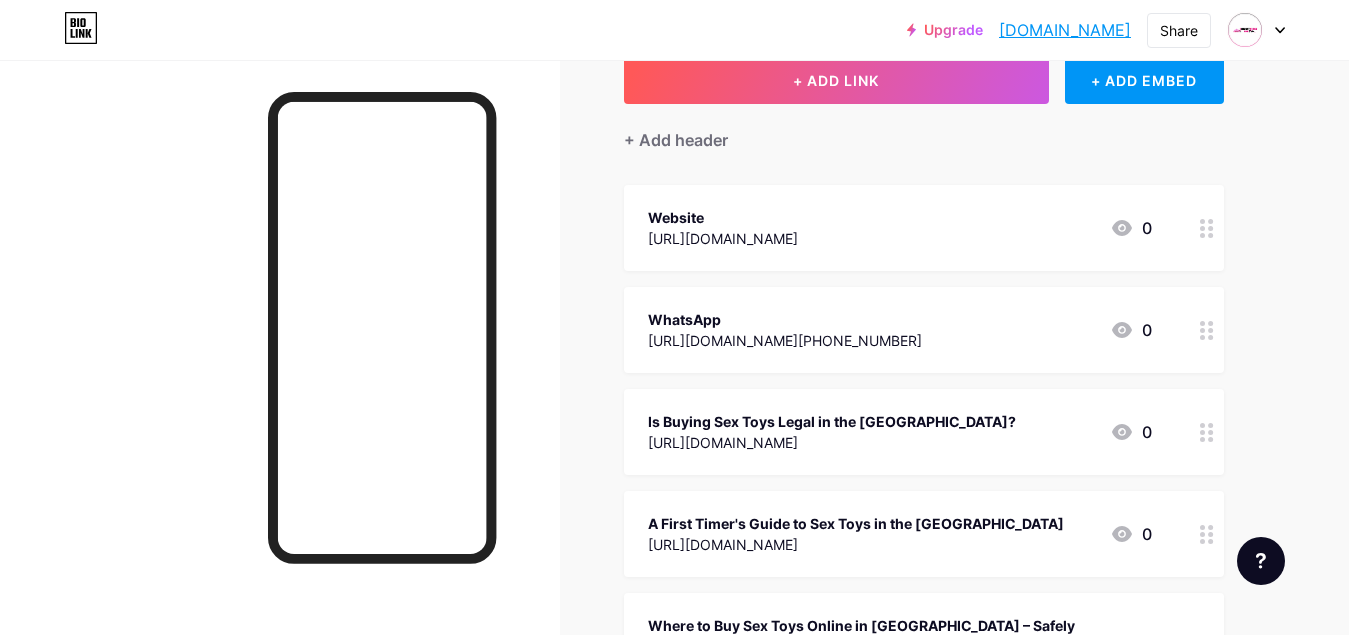 scroll, scrollTop: 0, scrollLeft: 0, axis: both 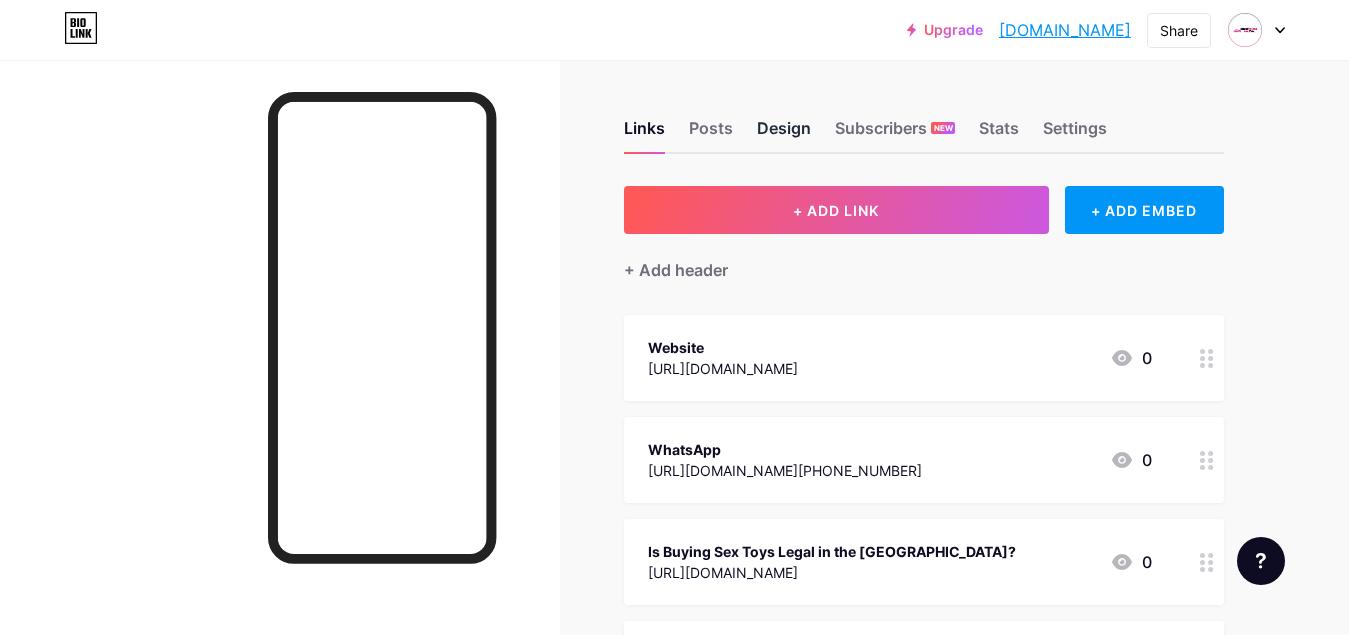 click on "Design" at bounding box center (784, 134) 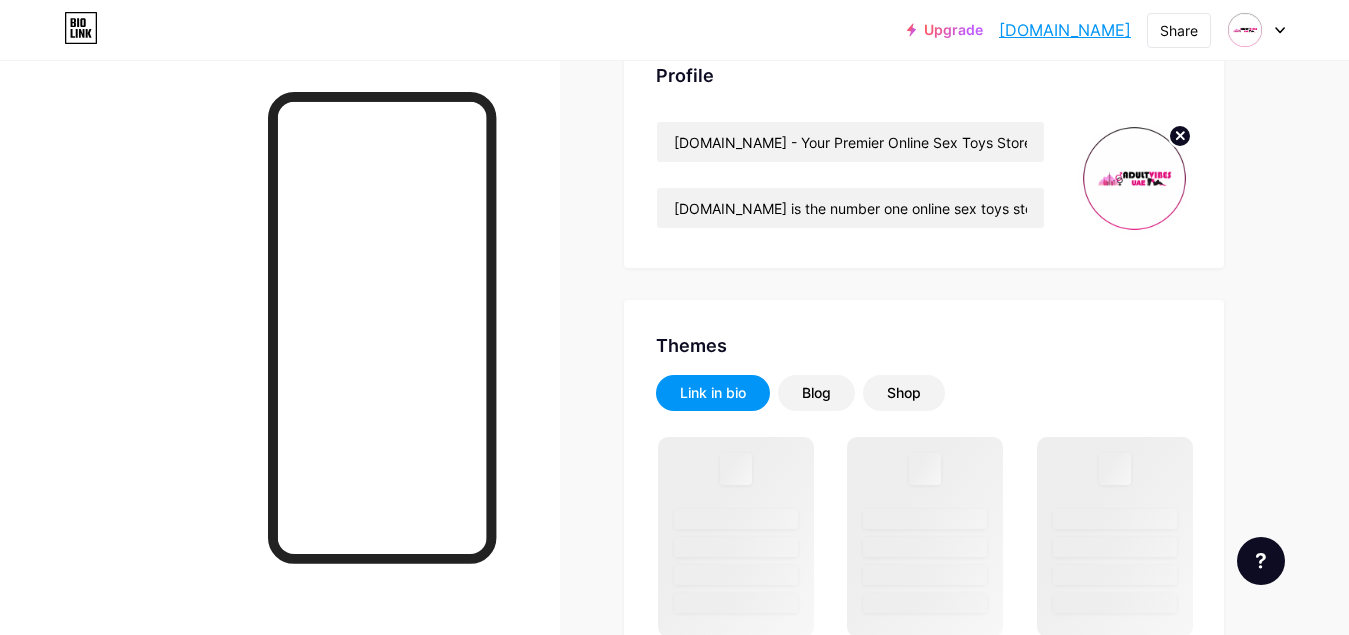scroll, scrollTop: 300, scrollLeft: 0, axis: vertical 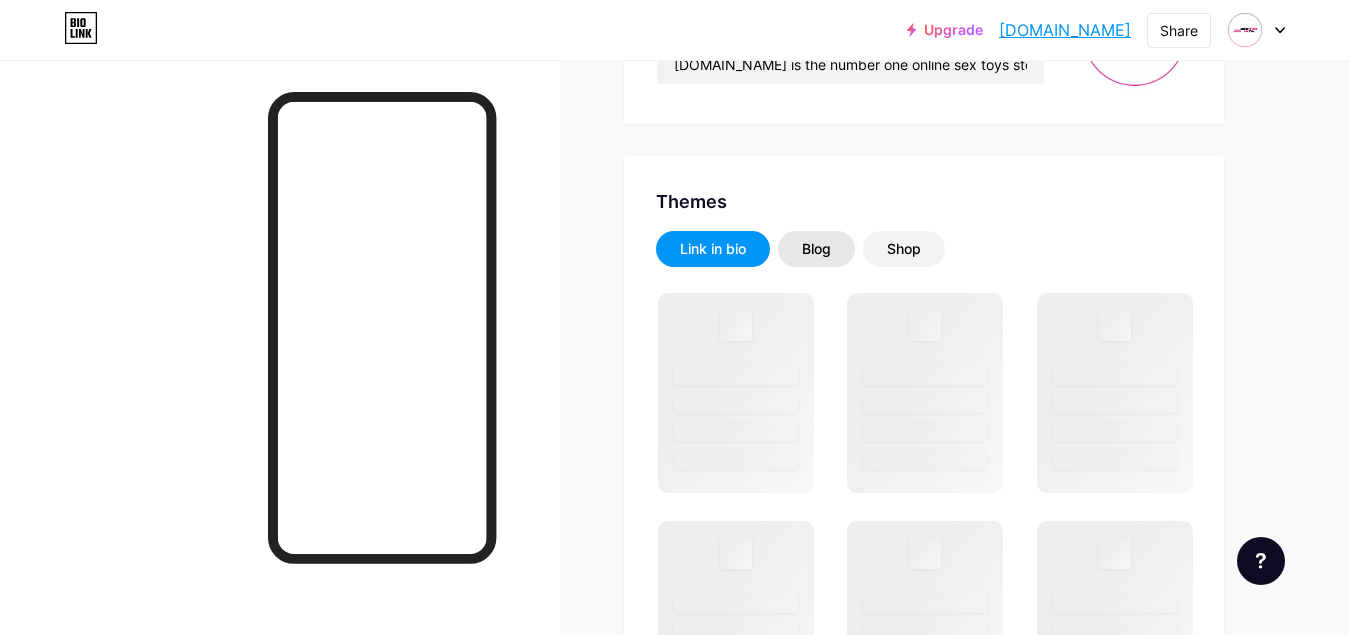 click on "Blog" at bounding box center (816, 249) 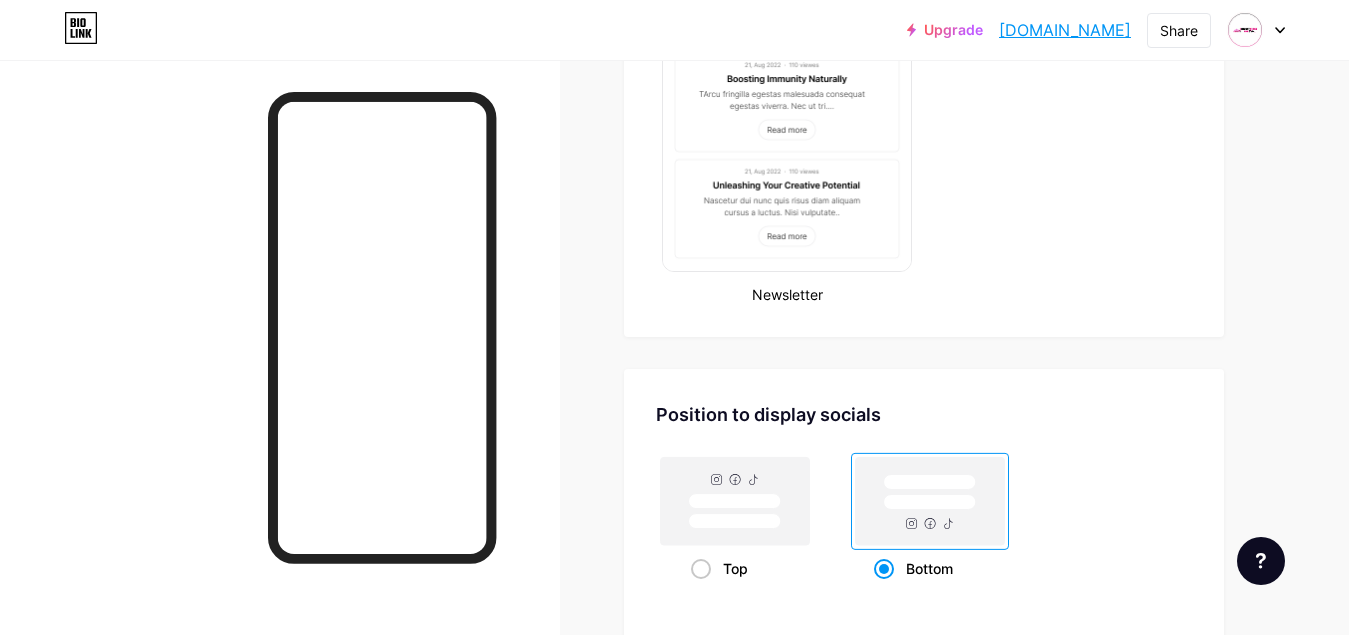 scroll, scrollTop: 1300, scrollLeft: 0, axis: vertical 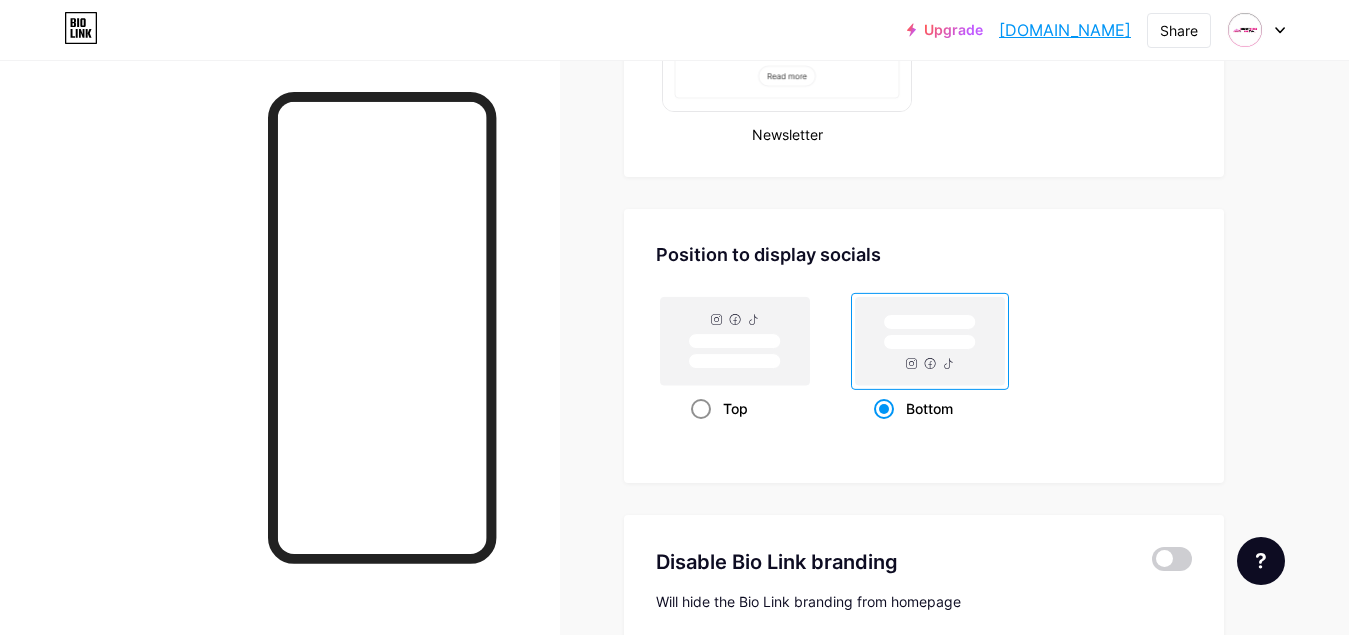 click on "Top" at bounding box center (735, 408) 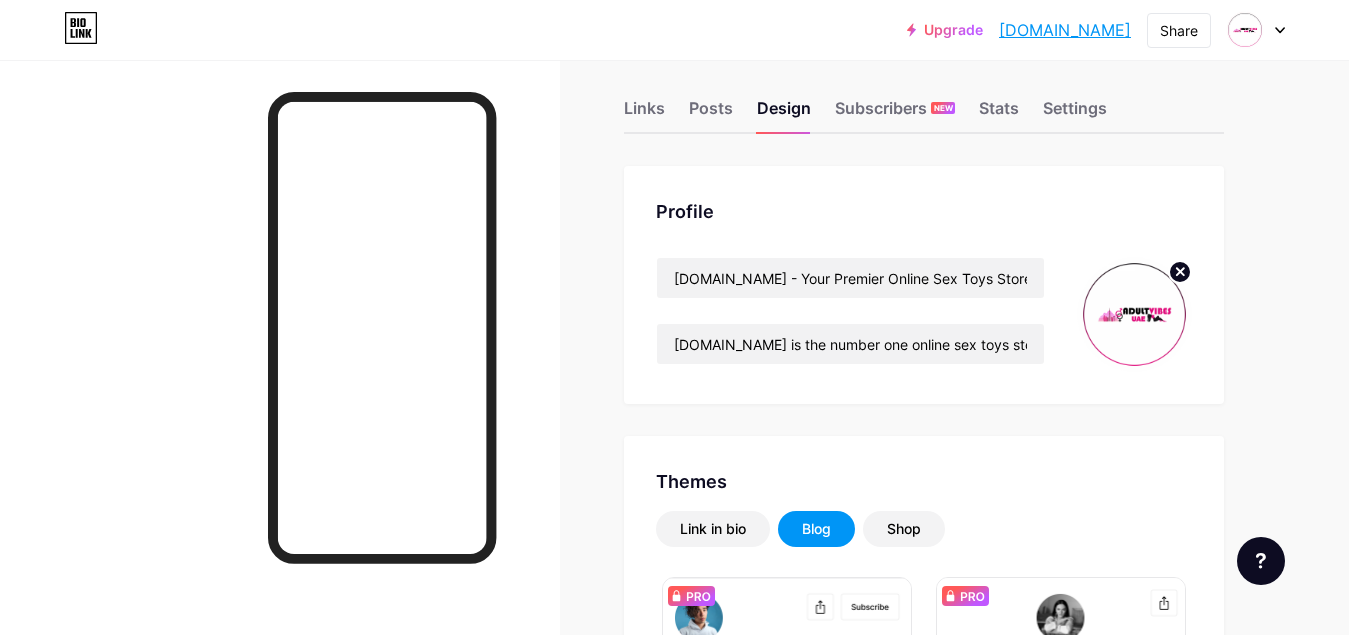scroll, scrollTop: 0, scrollLeft: 0, axis: both 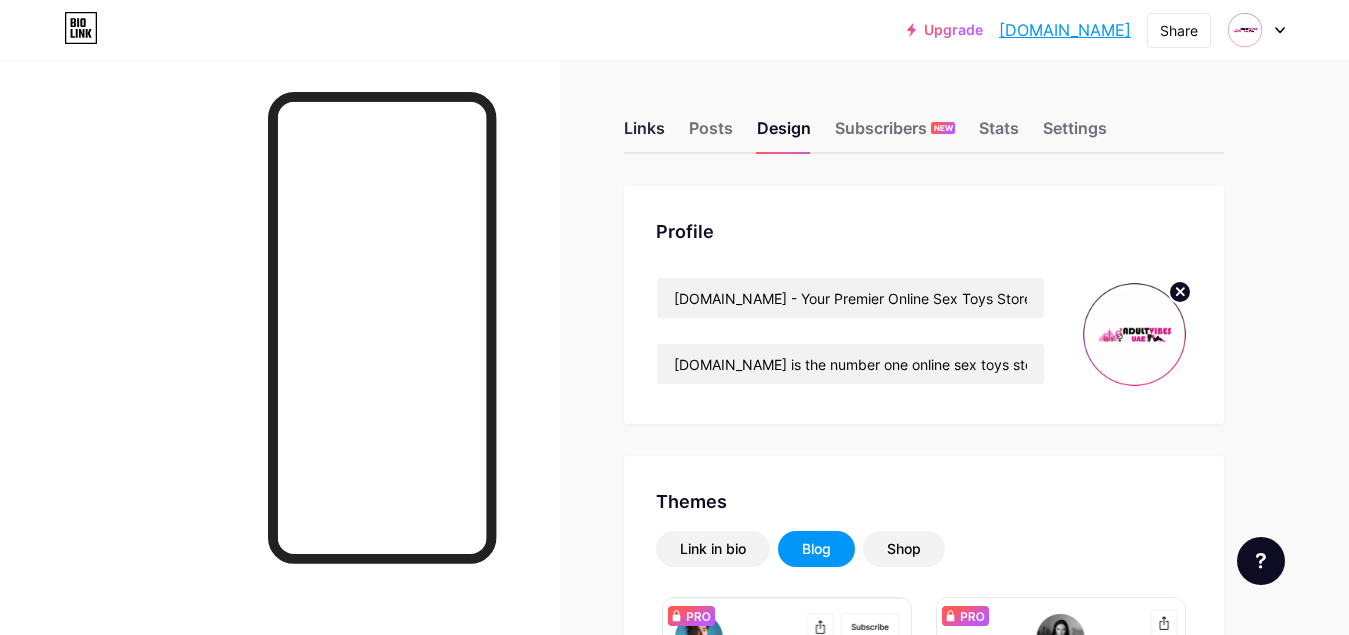 click on "Links" at bounding box center (644, 134) 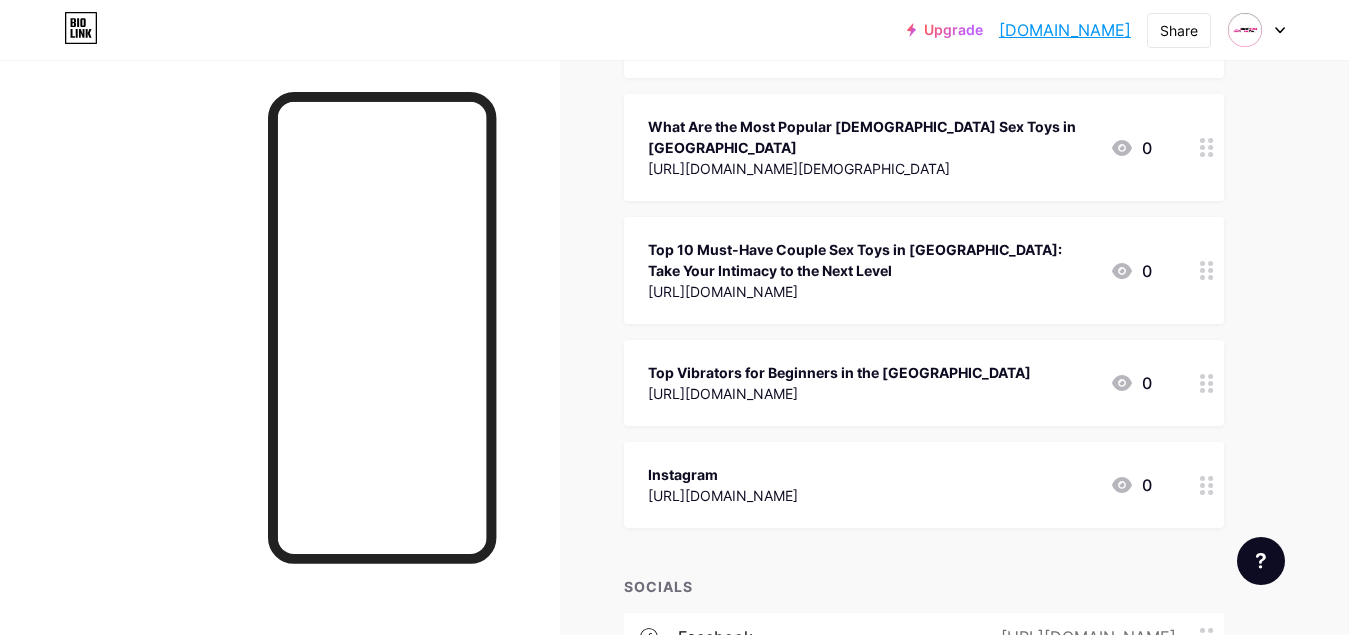 scroll, scrollTop: 1000, scrollLeft: 0, axis: vertical 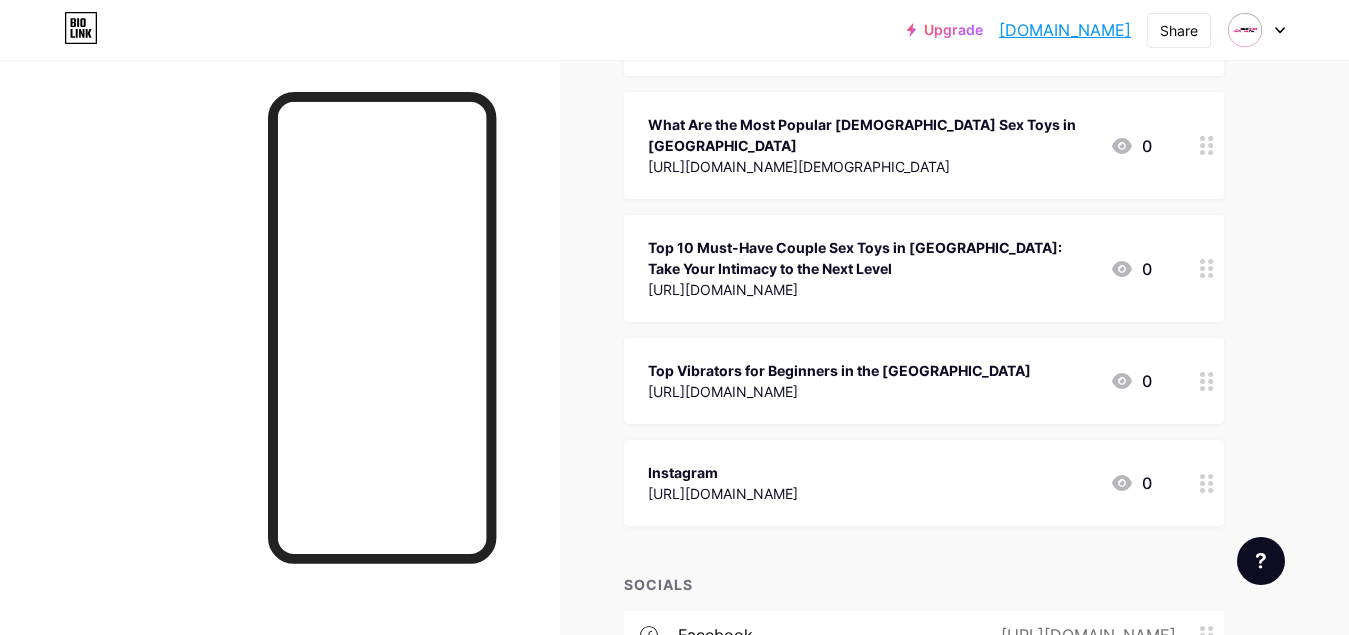 click on "Instagram
[URL][DOMAIN_NAME]
0" at bounding box center (900, 483) 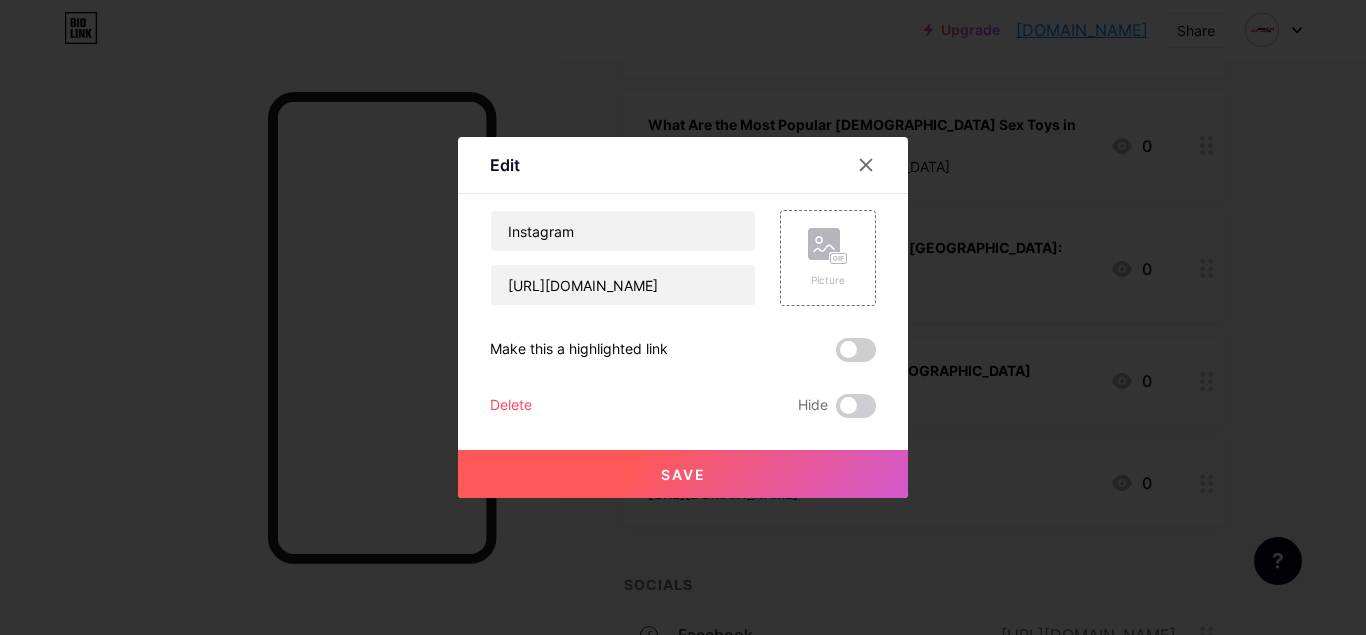 click on "Delete" at bounding box center (511, 406) 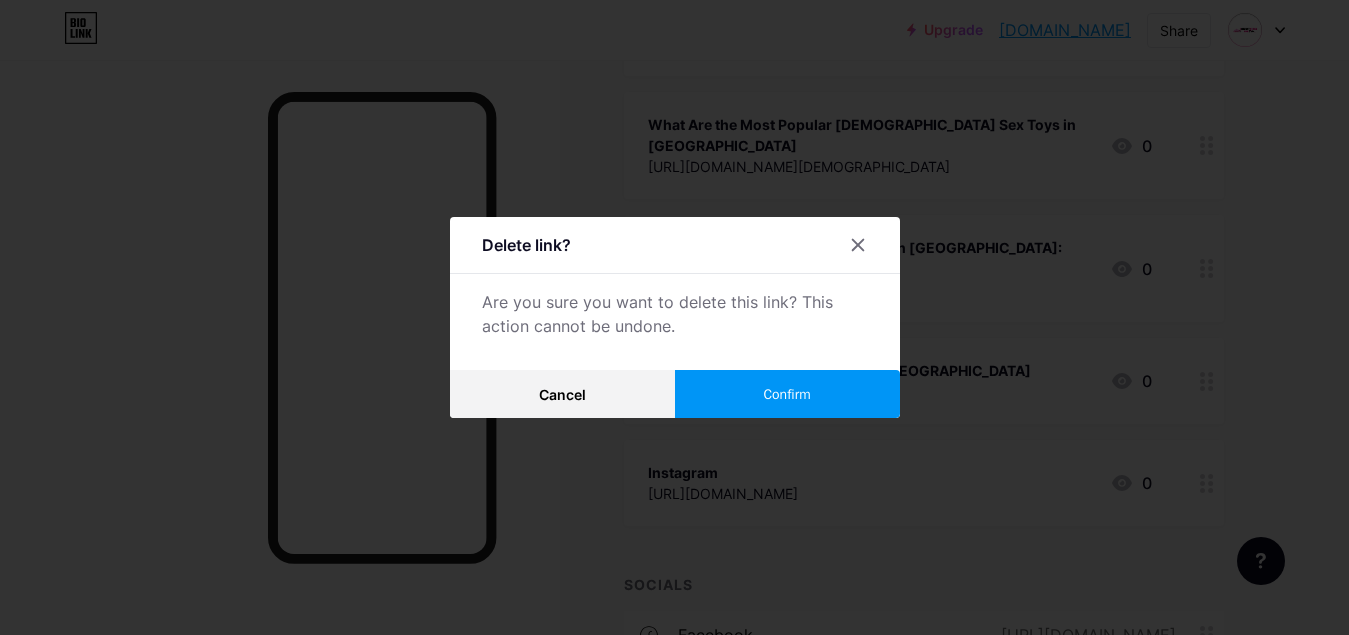 click on "Confirm" at bounding box center [787, 394] 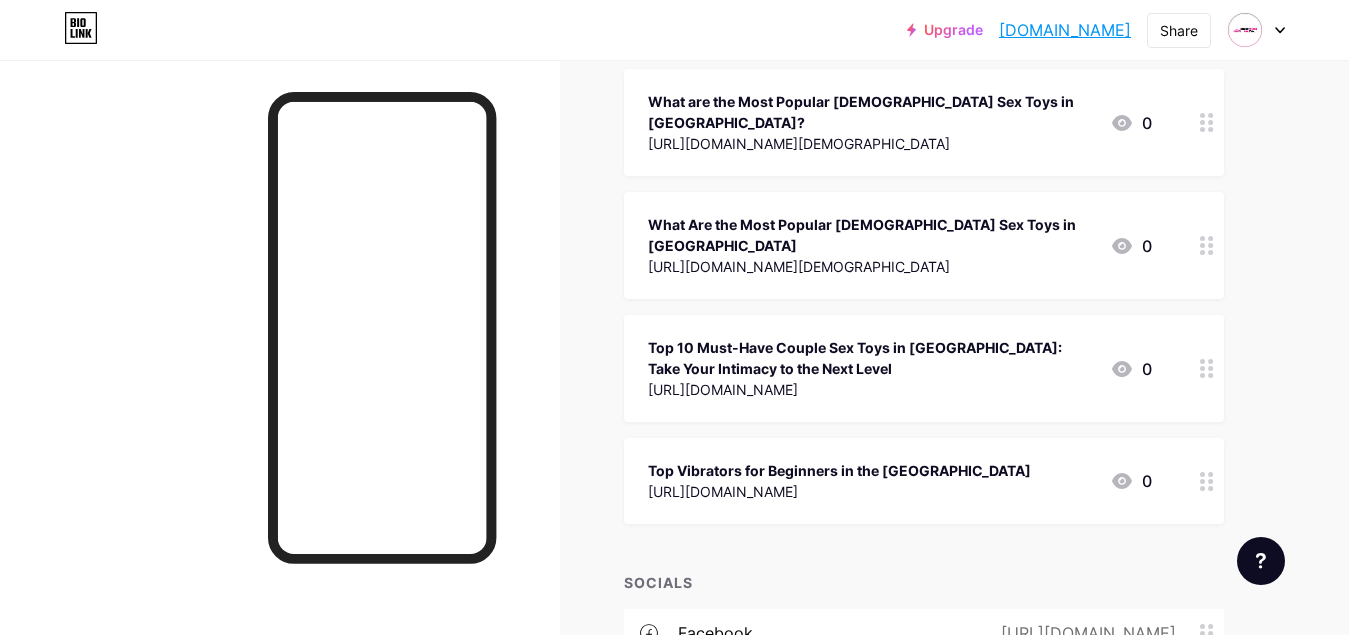 scroll, scrollTop: 1018, scrollLeft: 0, axis: vertical 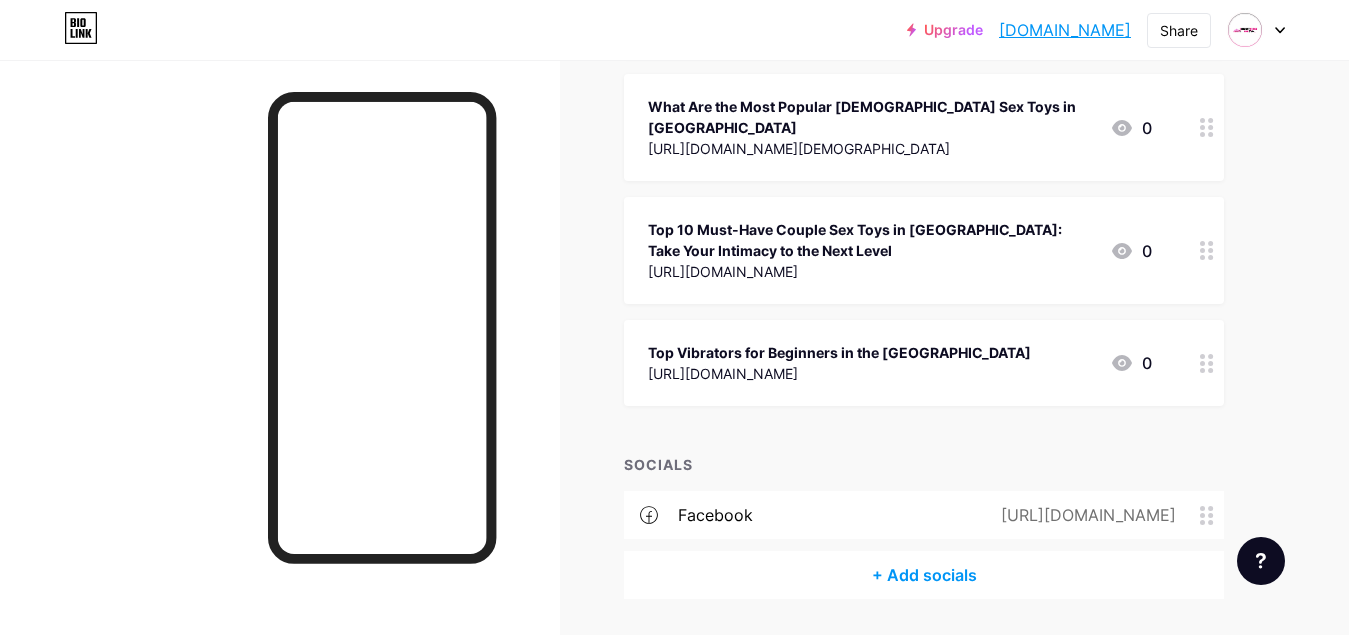 click on "+ Add socials" at bounding box center (924, 575) 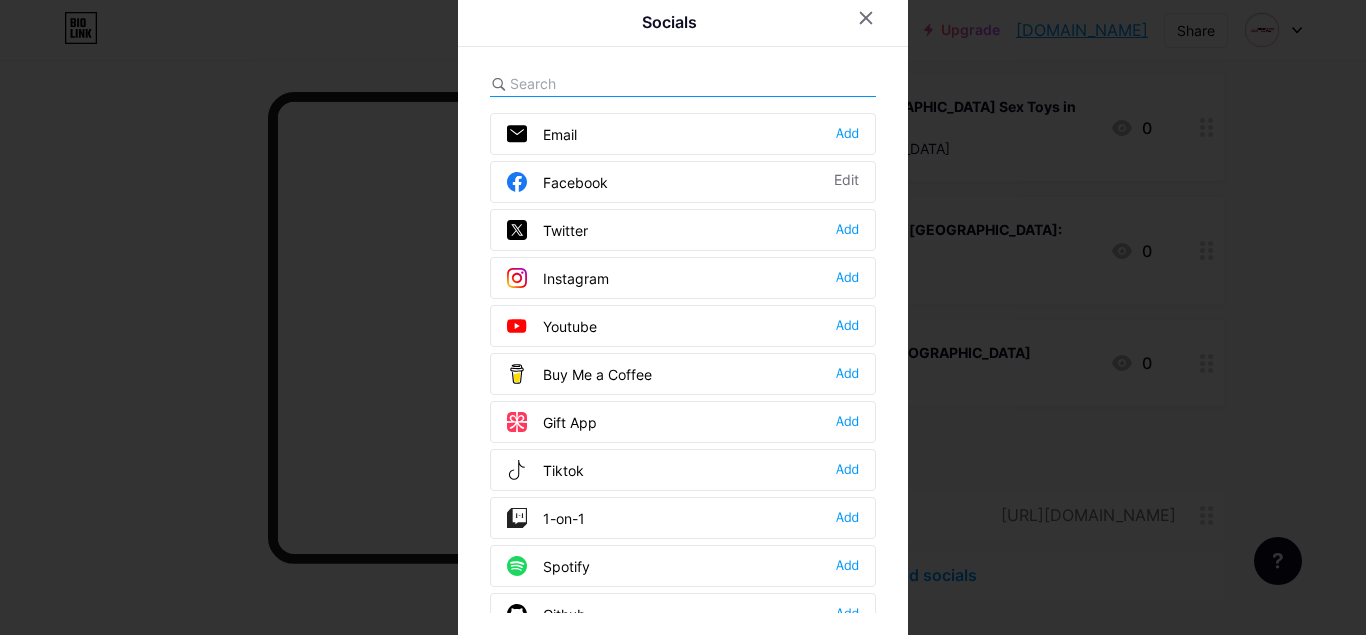 click on "Instagram" at bounding box center [558, 278] 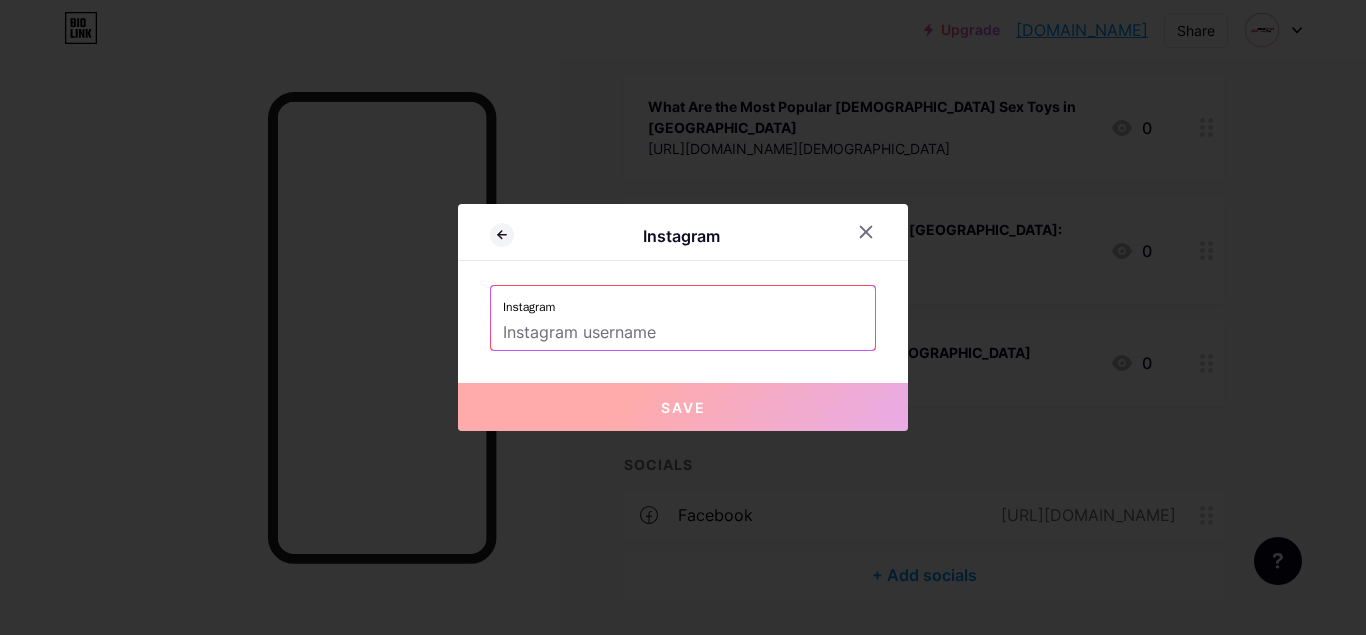 click at bounding box center [683, 333] 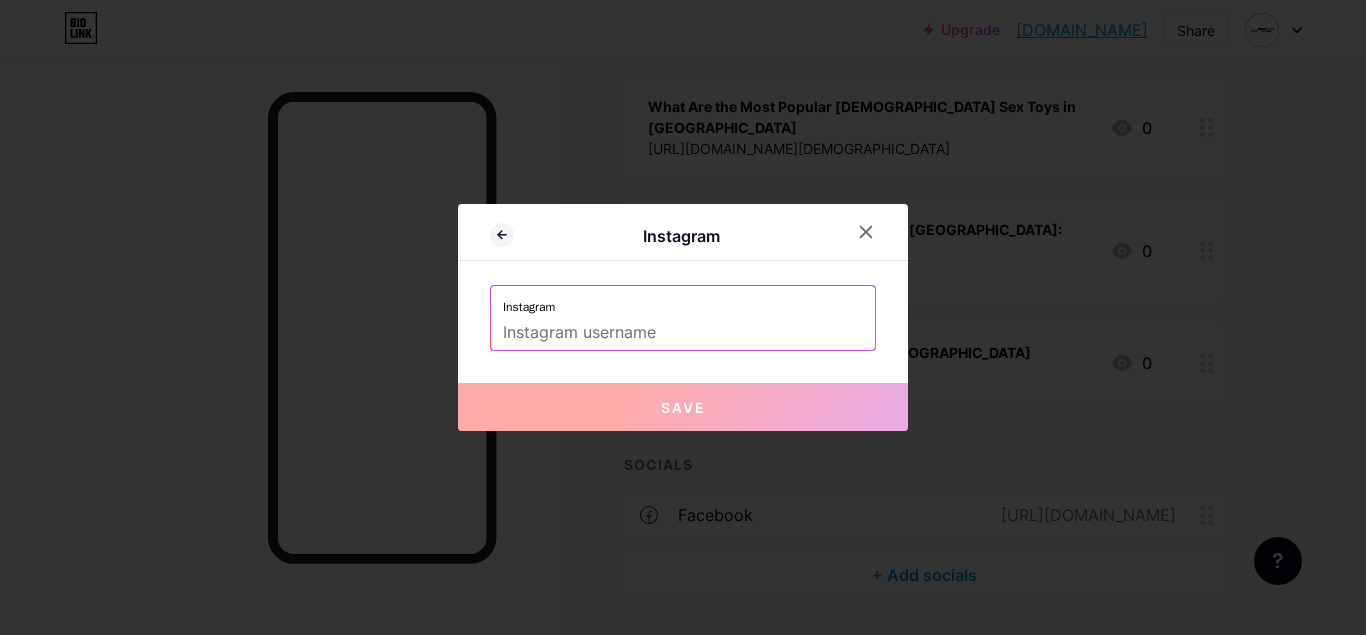 paste on "[URL][DOMAIN_NAME]" 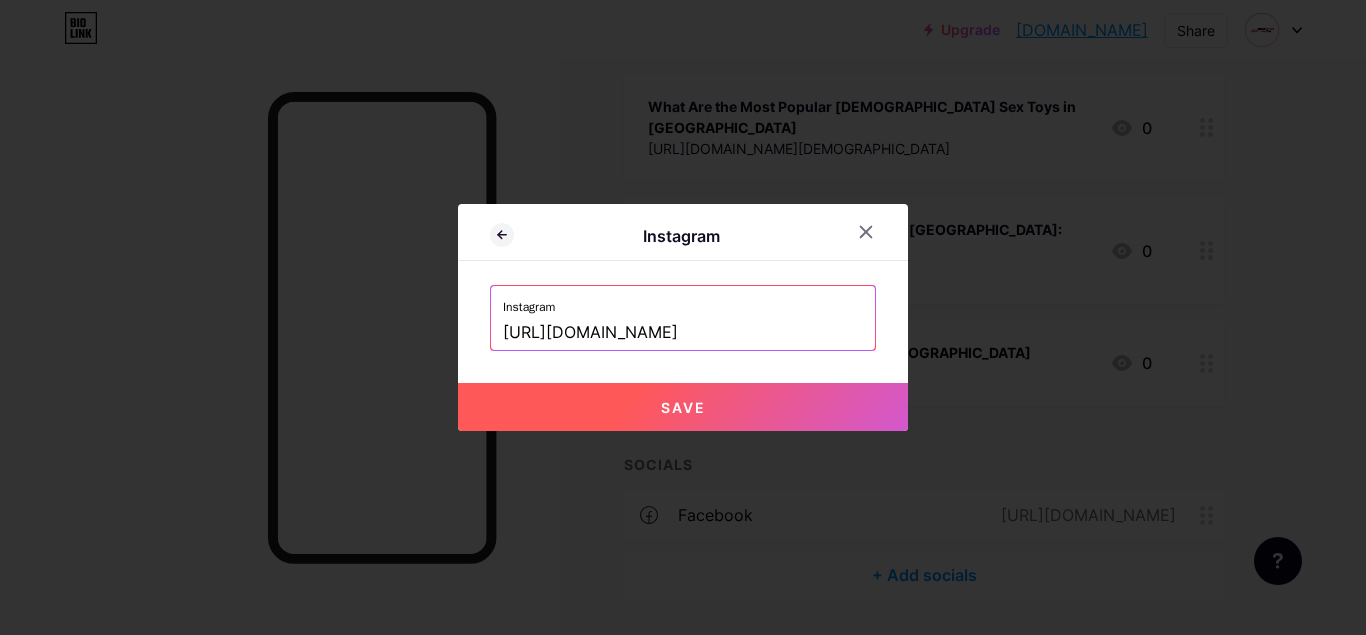 click on "Save" at bounding box center (683, 407) 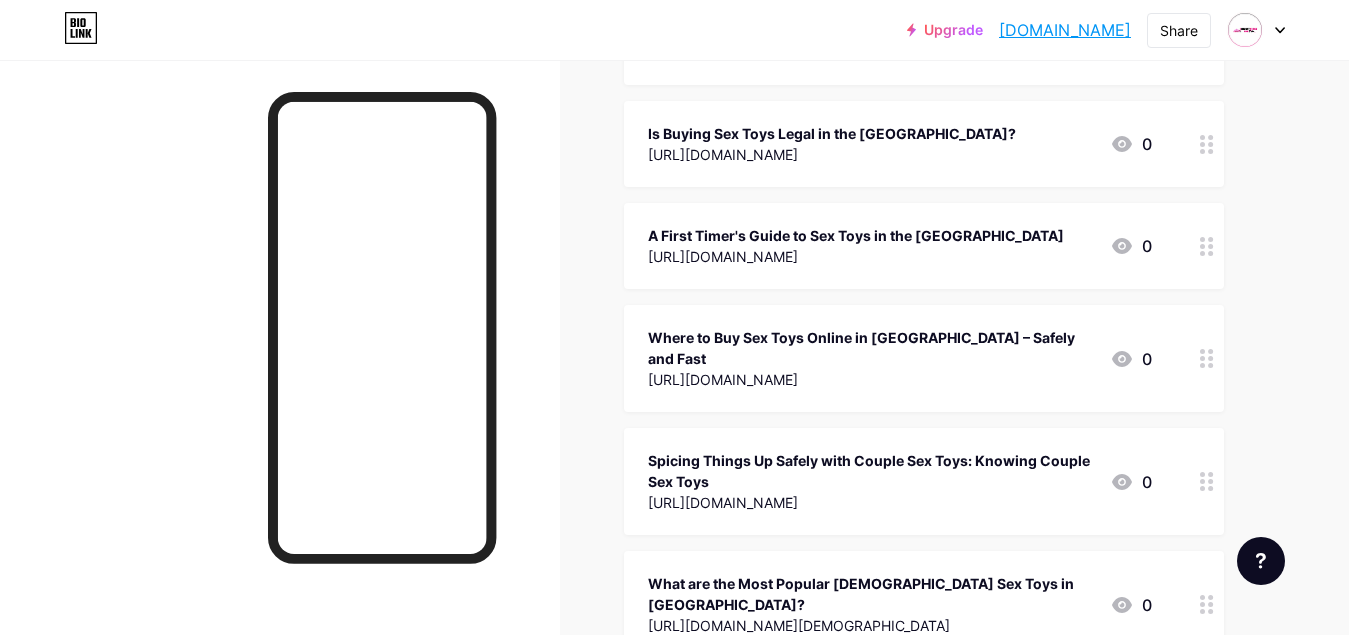 scroll, scrollTop: 1078, scrollLeft: 0, axis: vertical 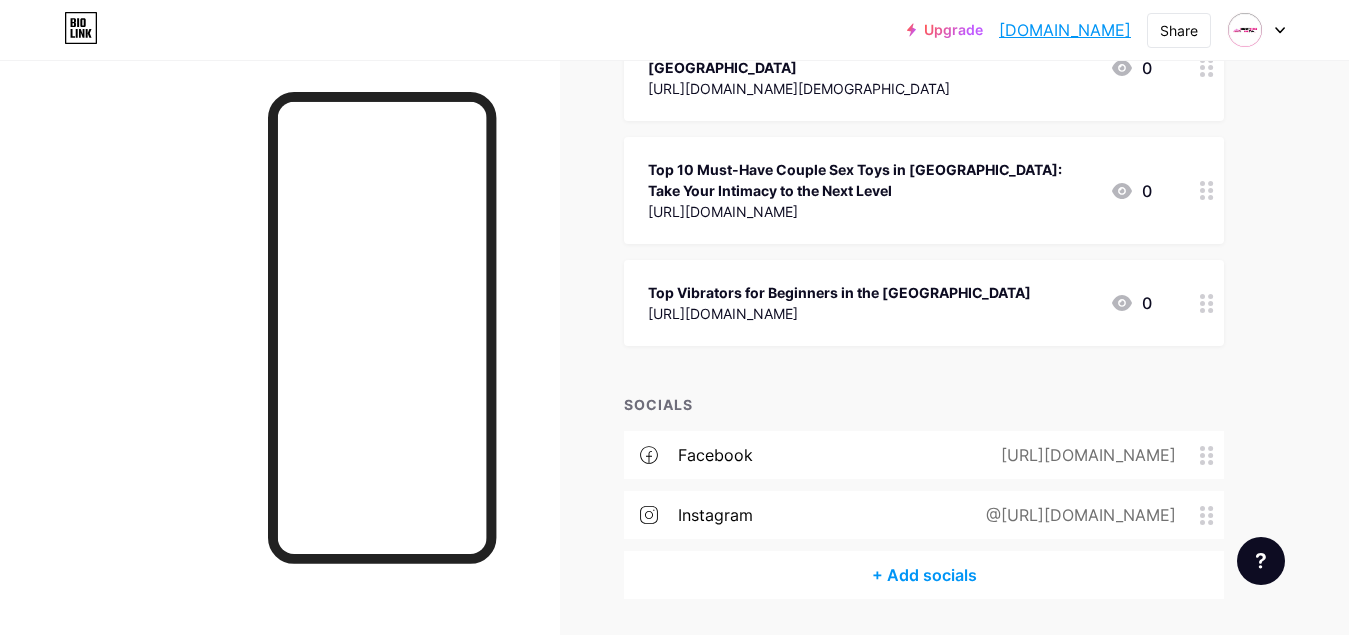 click on "+ Add socials" at bounding box center [924, 575] 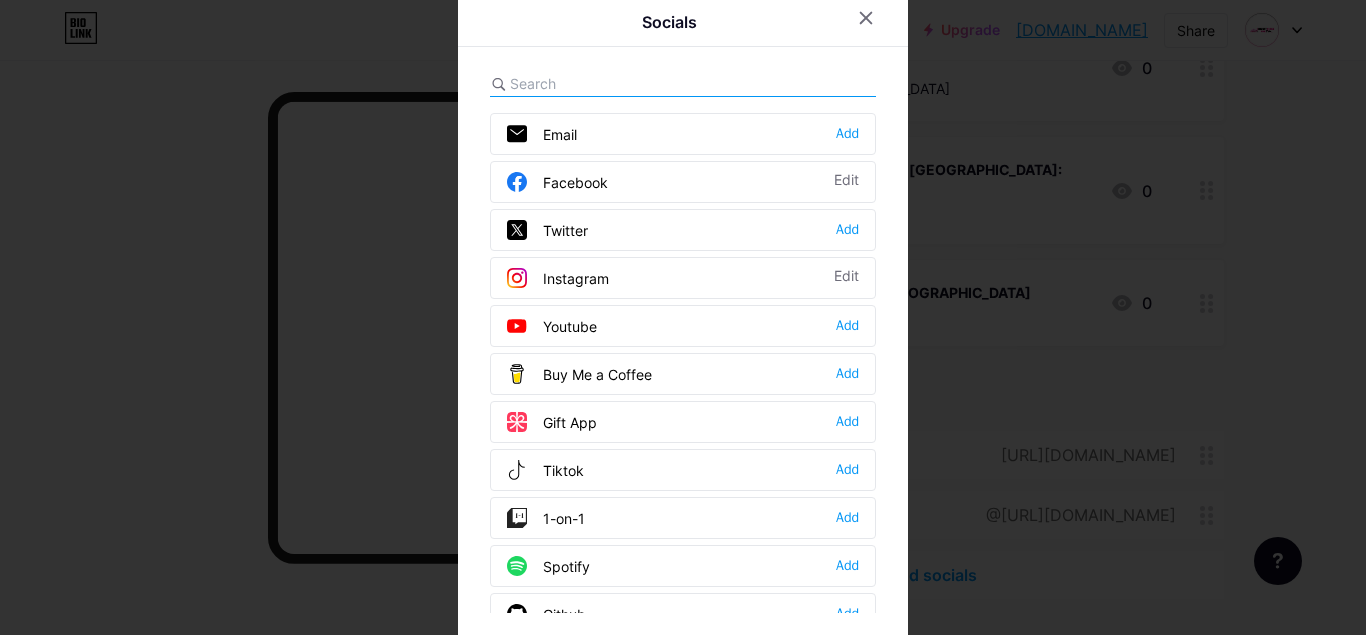 click on "Twitter
Add" at bounding box center [683, 230] 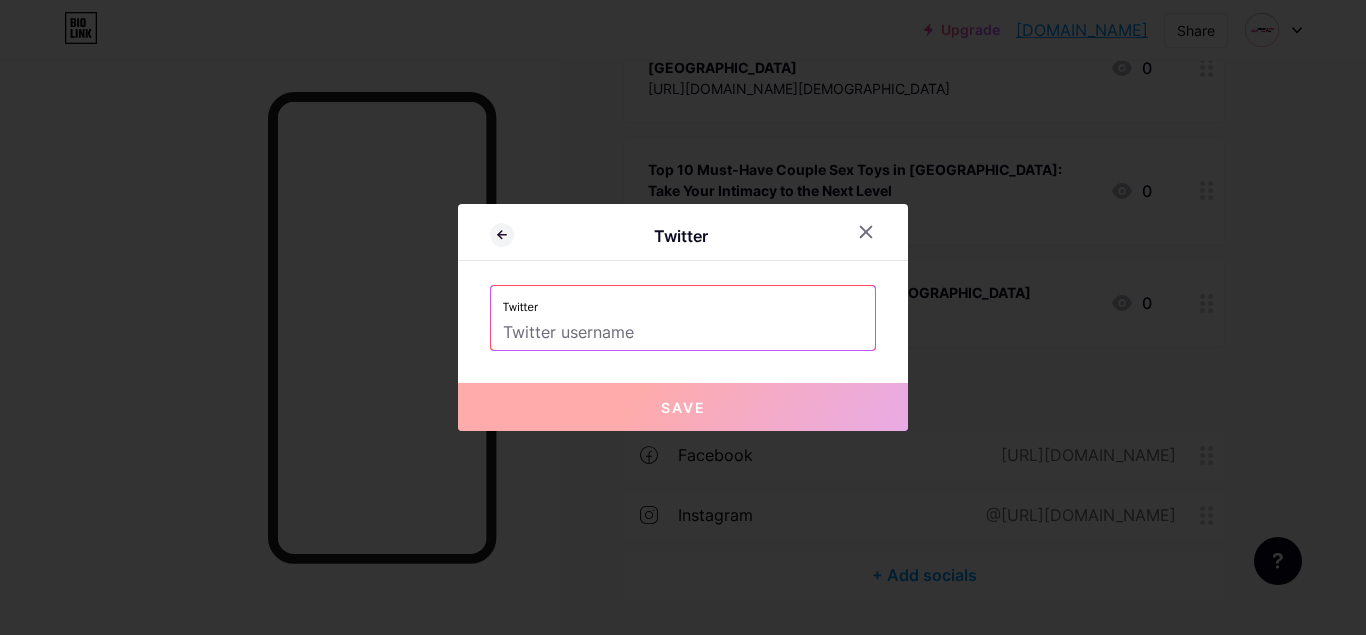click at bounding box center (683, 333) 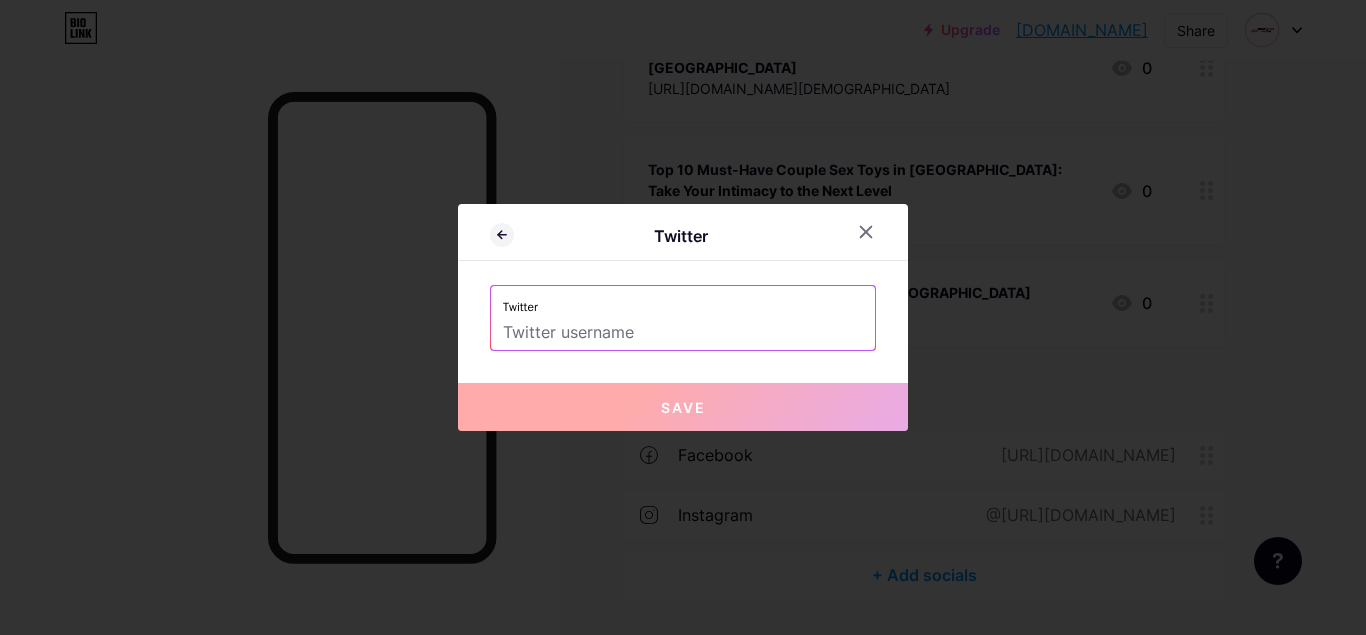 paste on "[URL][DOMAIN_NAME]" 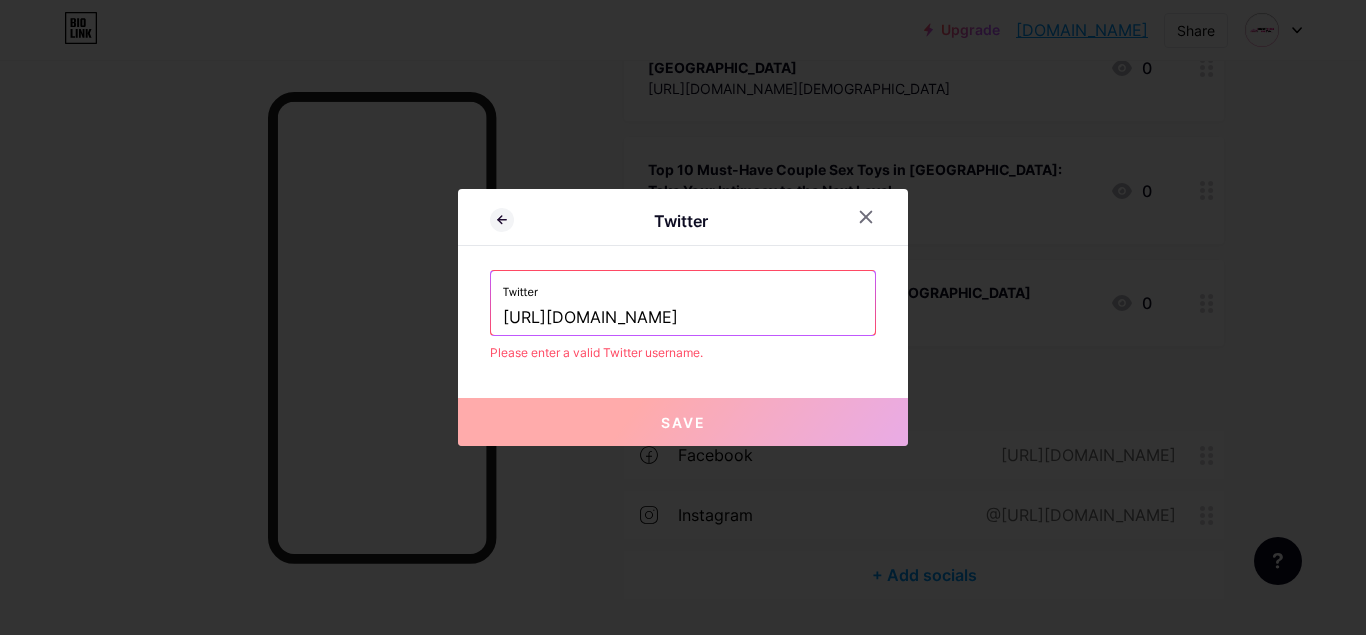 click on "[URL][DOMAIN_NAME]" at bounding box center (683, 318) 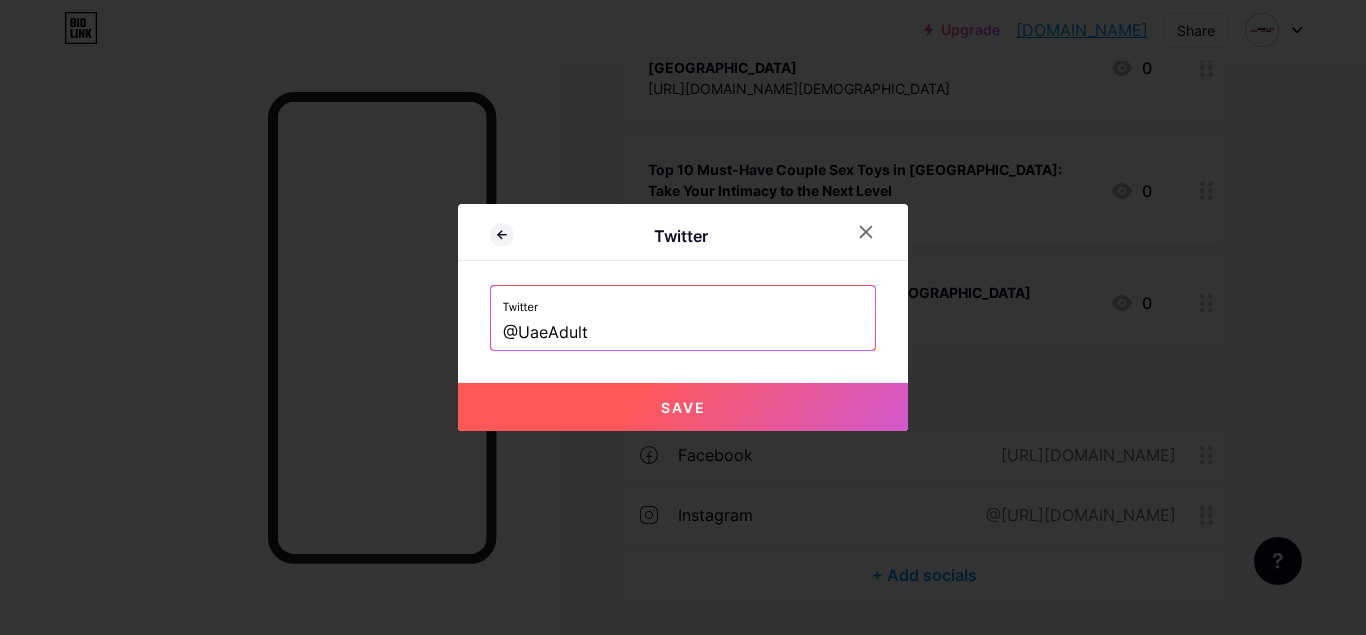 click on "Save" at bounding box center [683, 407] 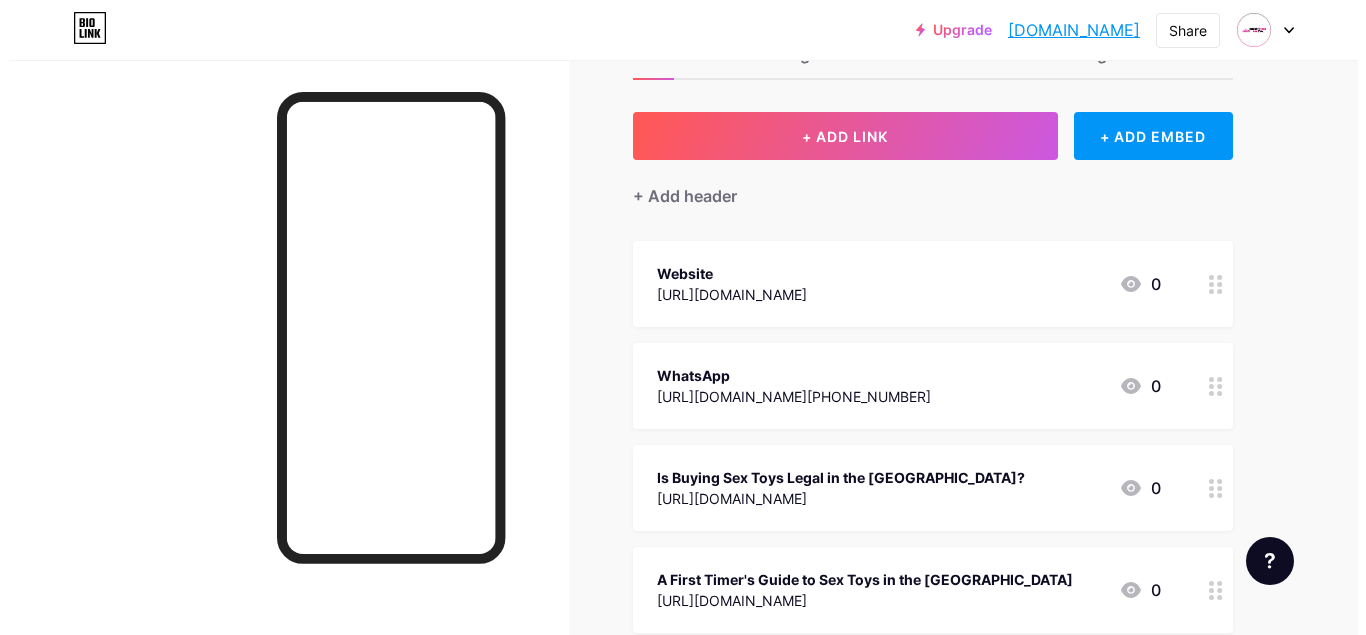 scroll, scrollTop: 38, scrollLeft: 0, axis: vertical 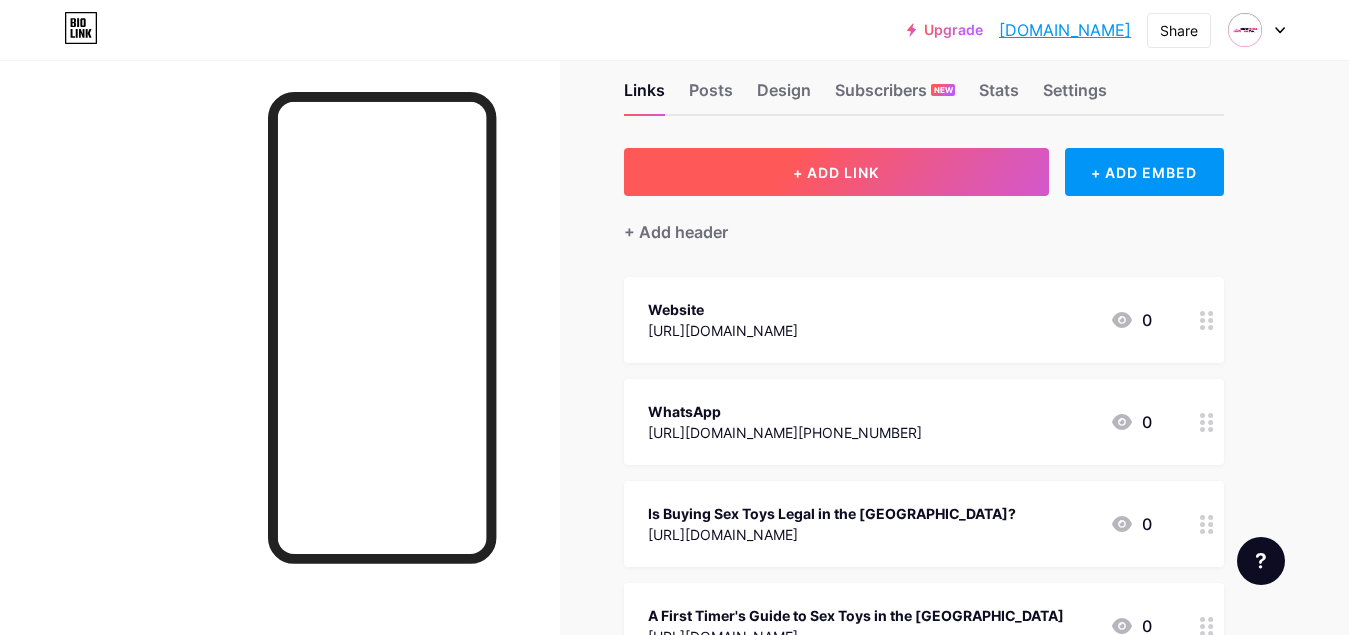 click on "+ ADD LINK" at bounding box center [836, 172] 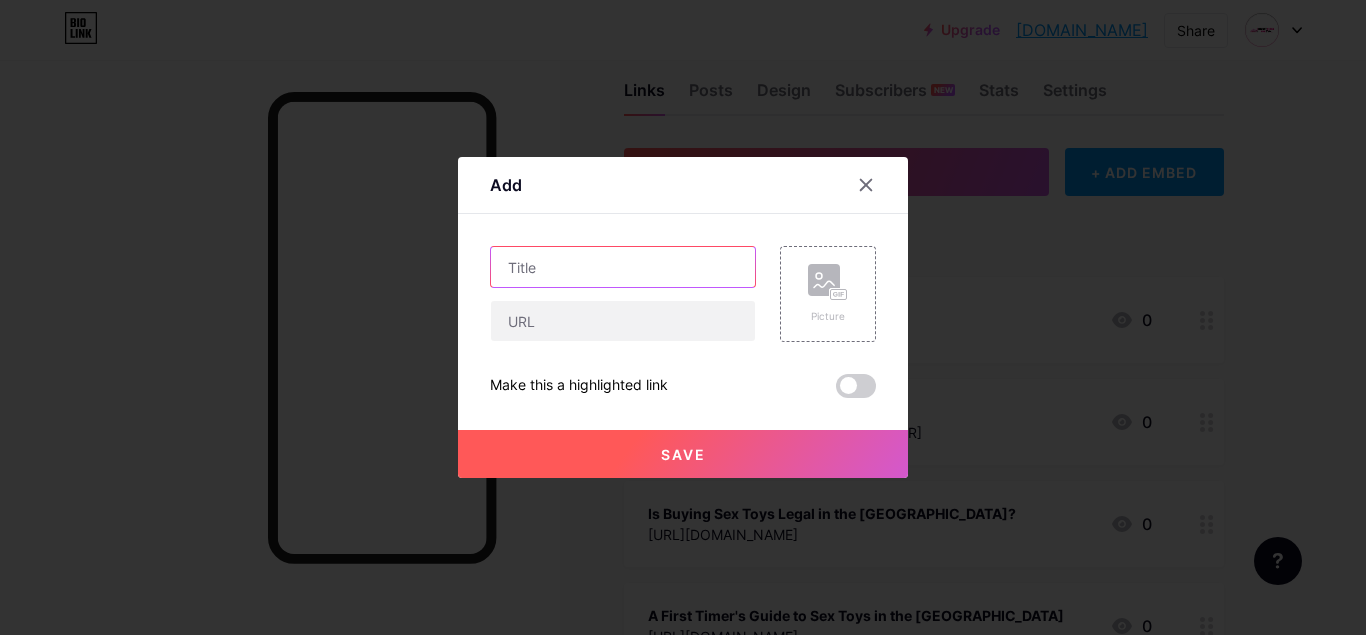 click at bounding box center [623, 267] 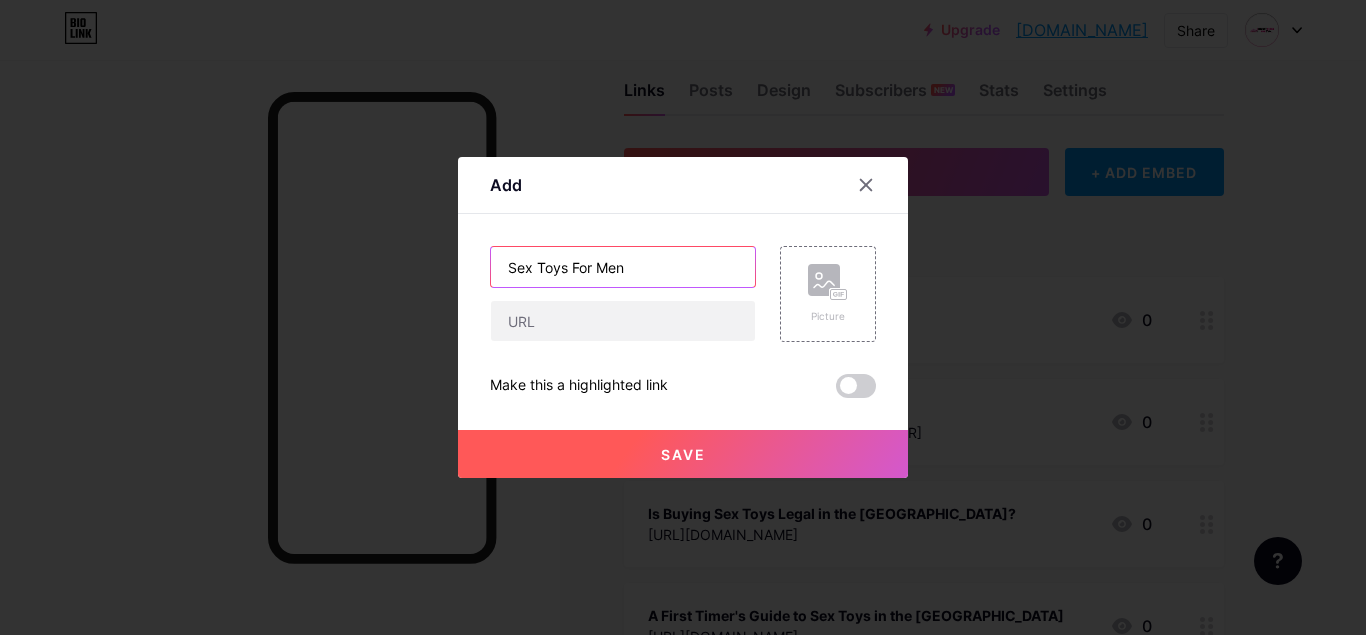 type on "Sex Toys For Men" 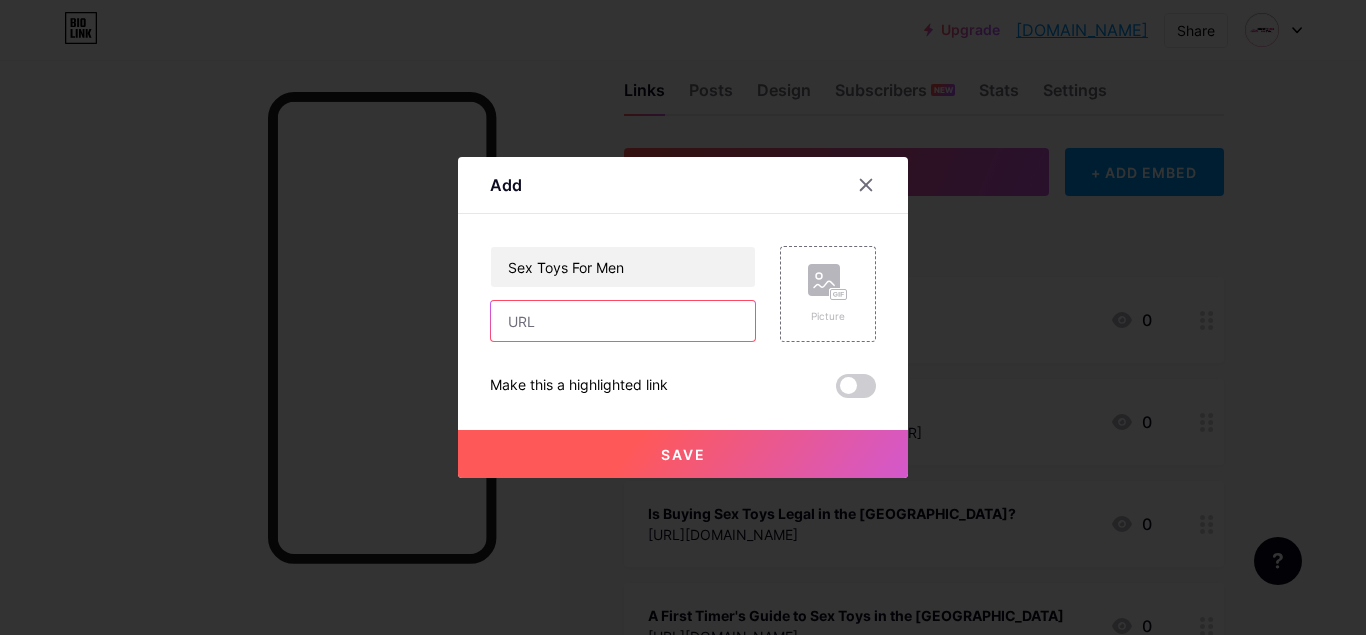 click at bounding box center [623, 321] 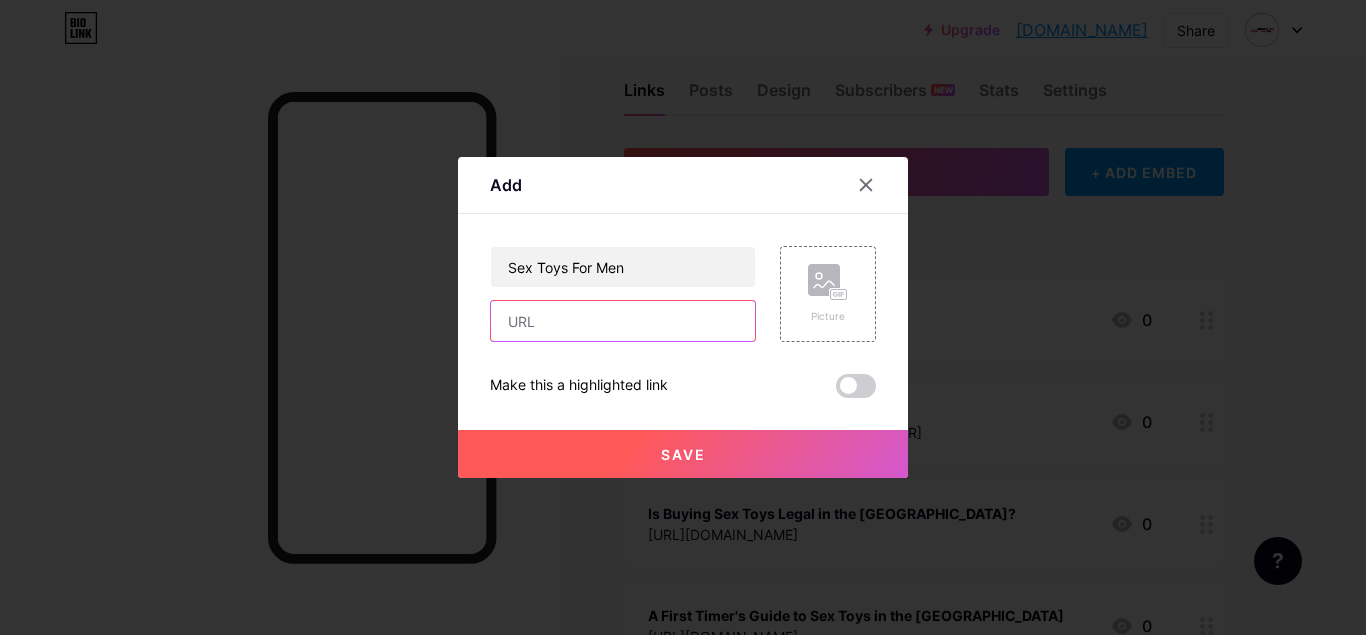 paste on "[URL][DOMAIN_NAME]" 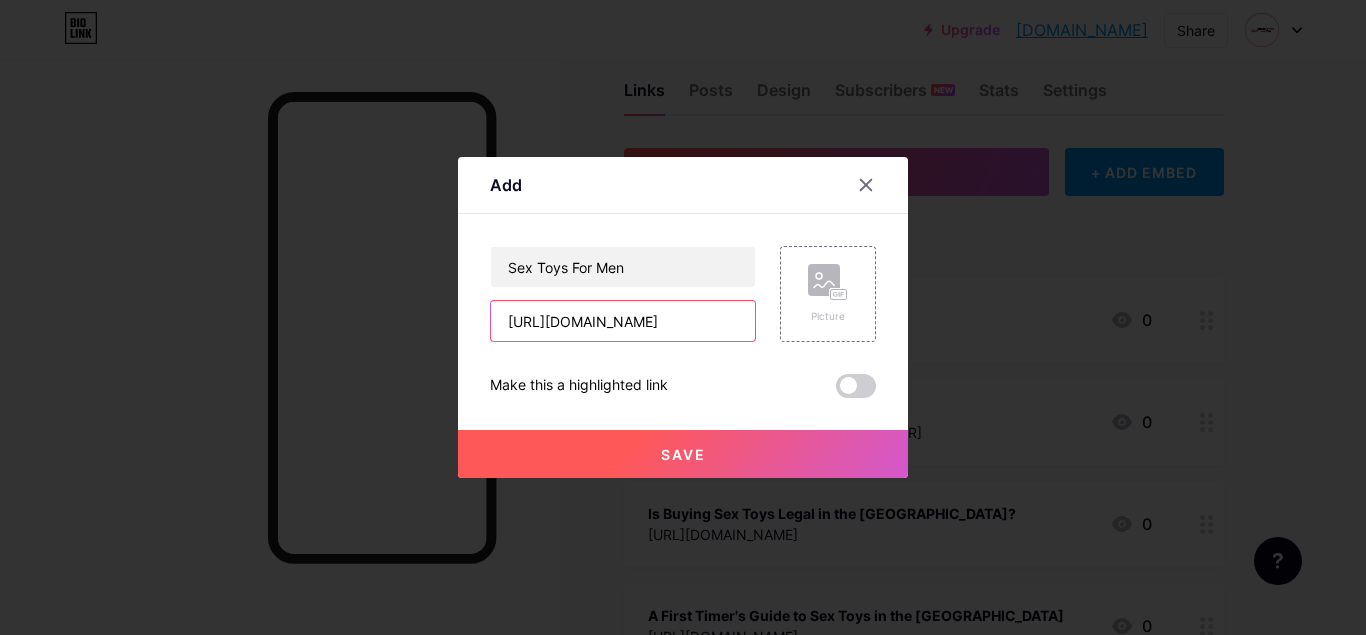 scroll, scrollTop: 0, scrollLeft: 165, axis: horizontal 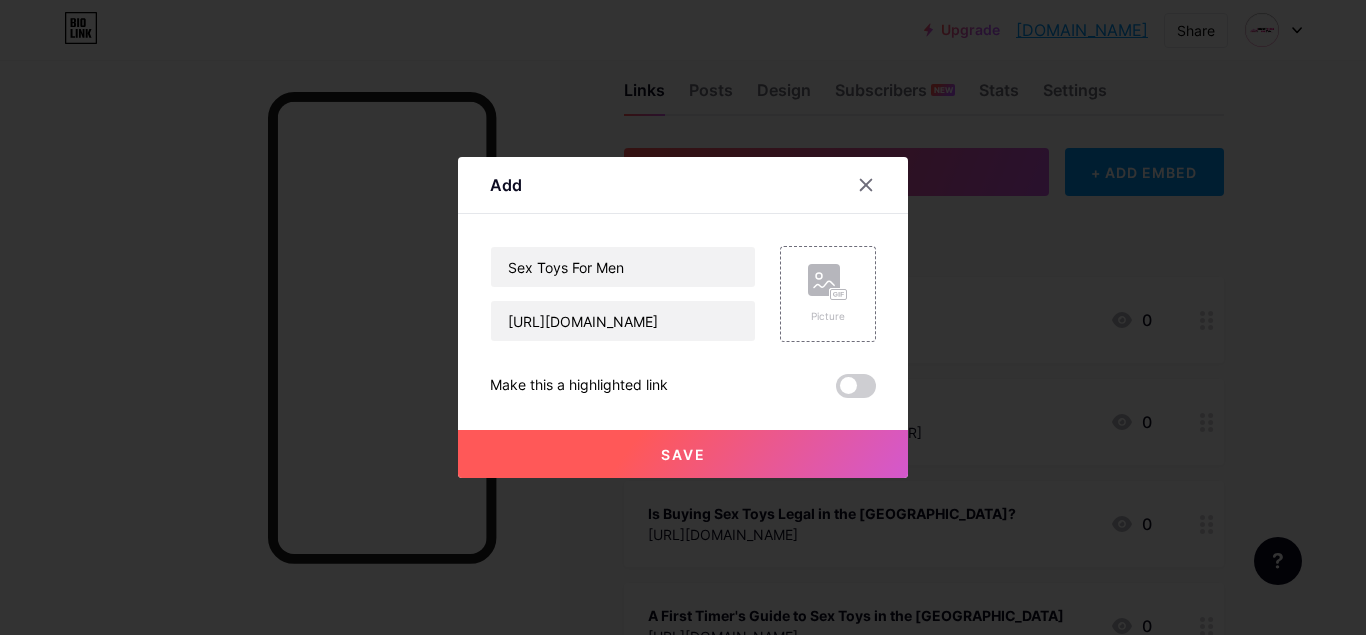 click on "Save" at bounding box center [683, 454] 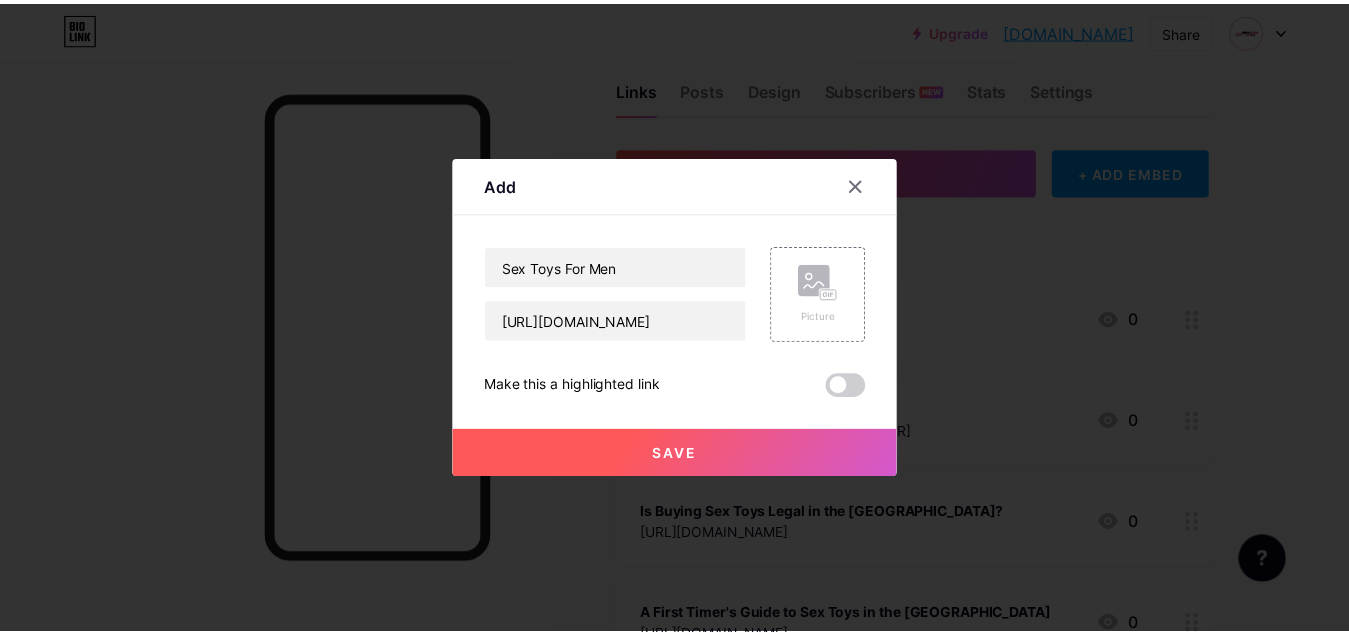 scroll, scrollTop: 0, scrollLeft: 0, axis: both 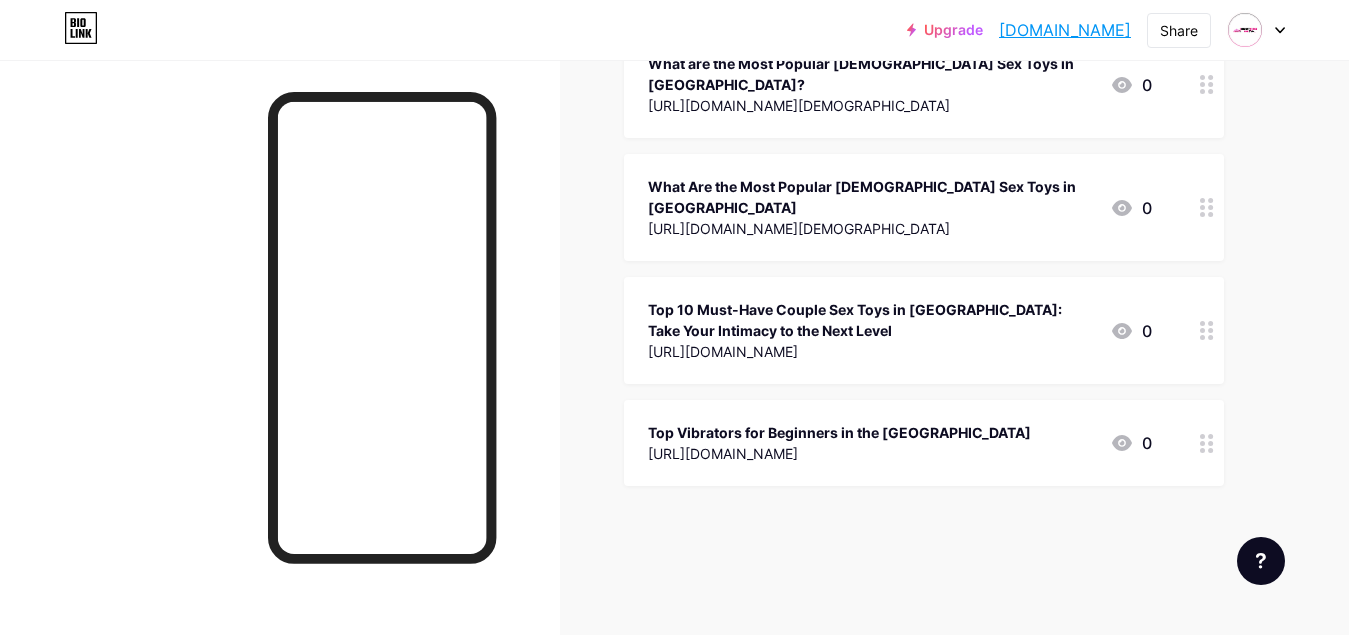 type 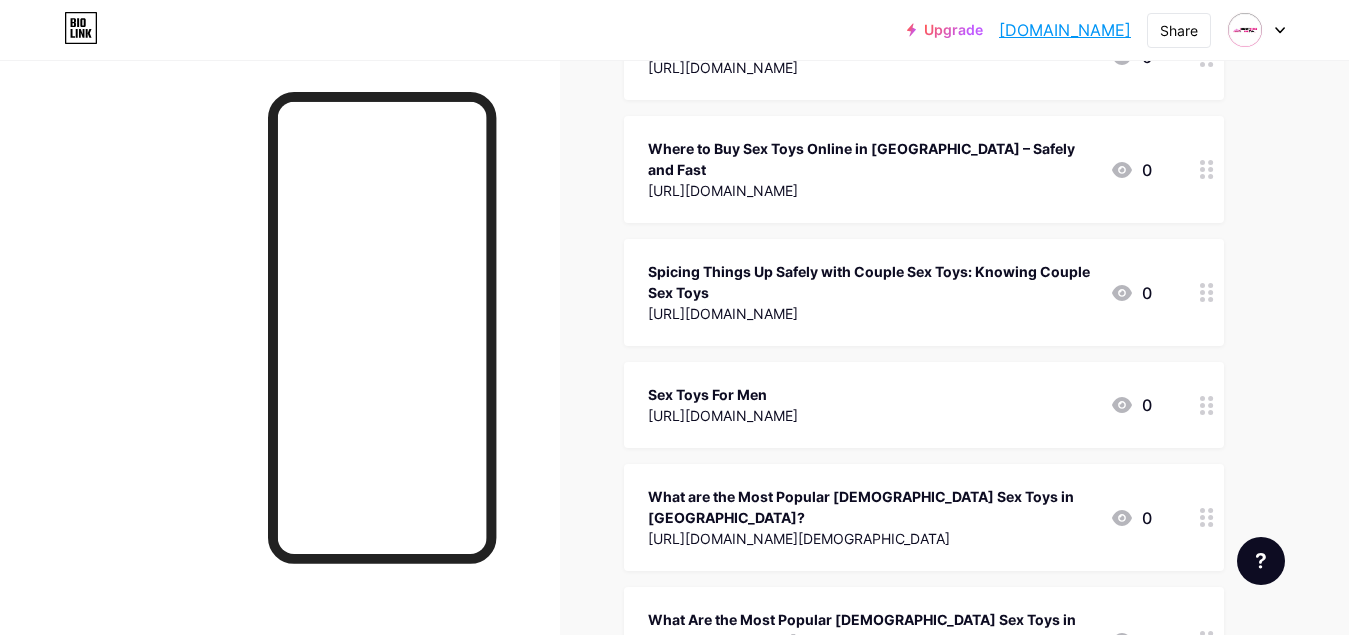 scroll, scrollTop: 540, scrollLeft: 0, axis: vertical 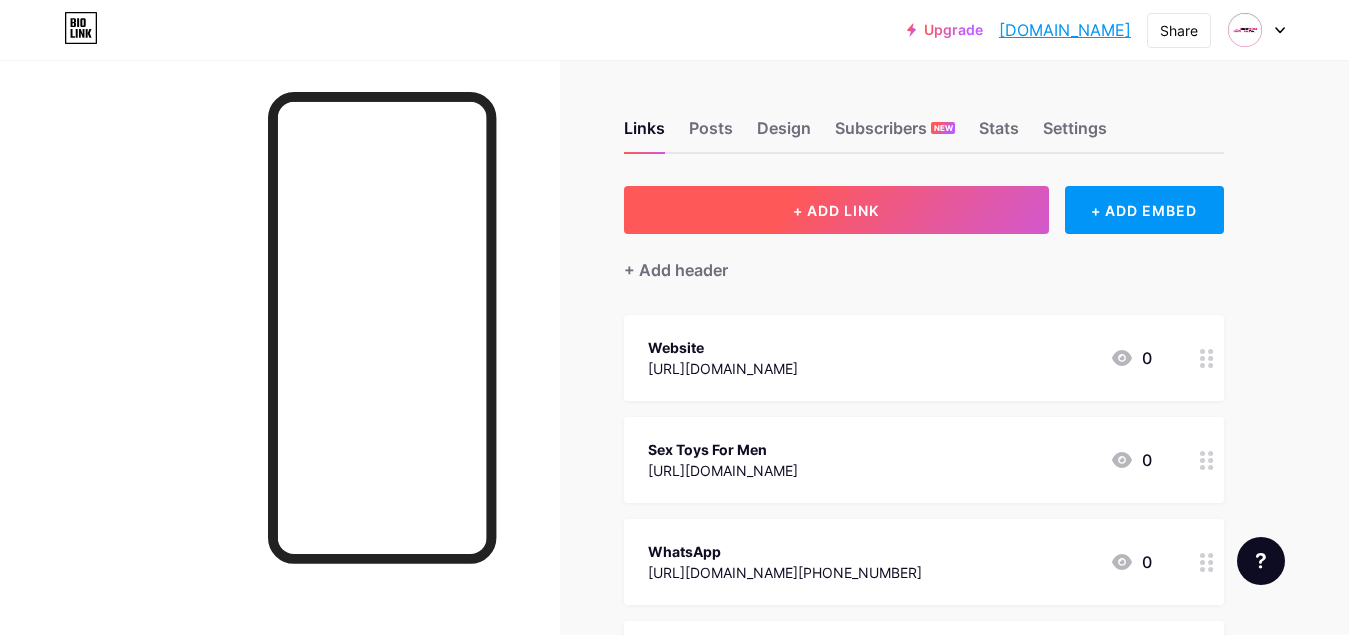 click on "+ ADD LINK" at bounding box center [836, 210] 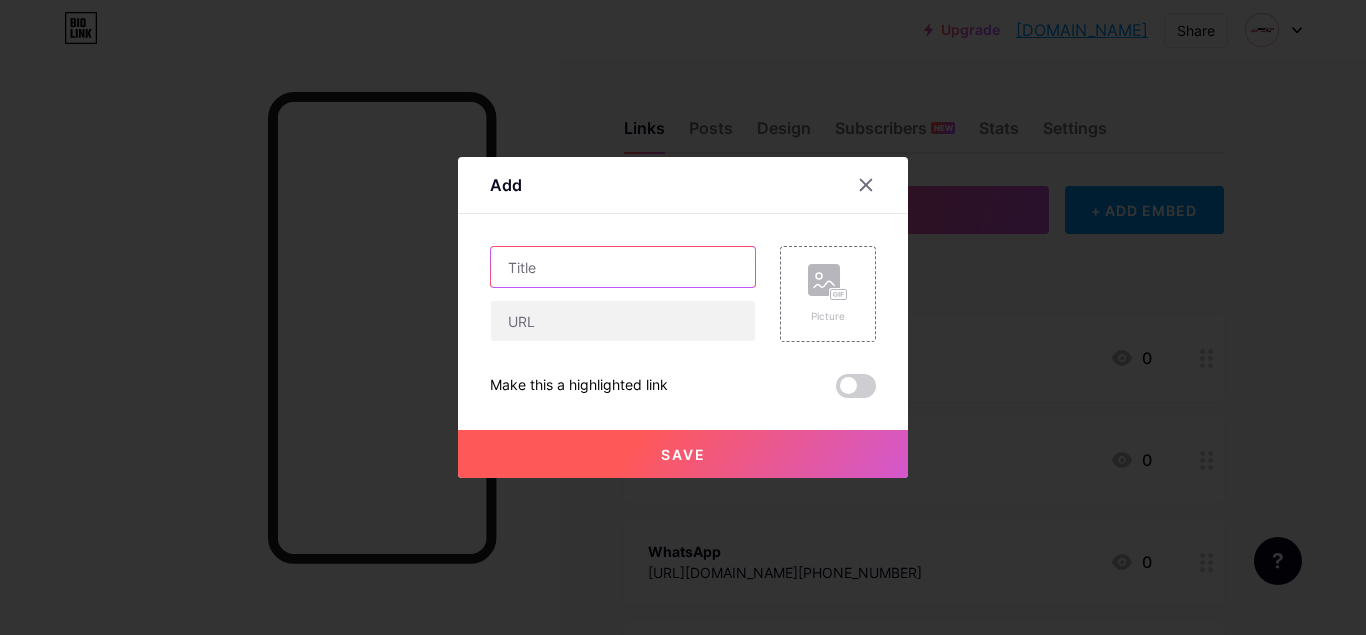click at bounding box center (623, 267) 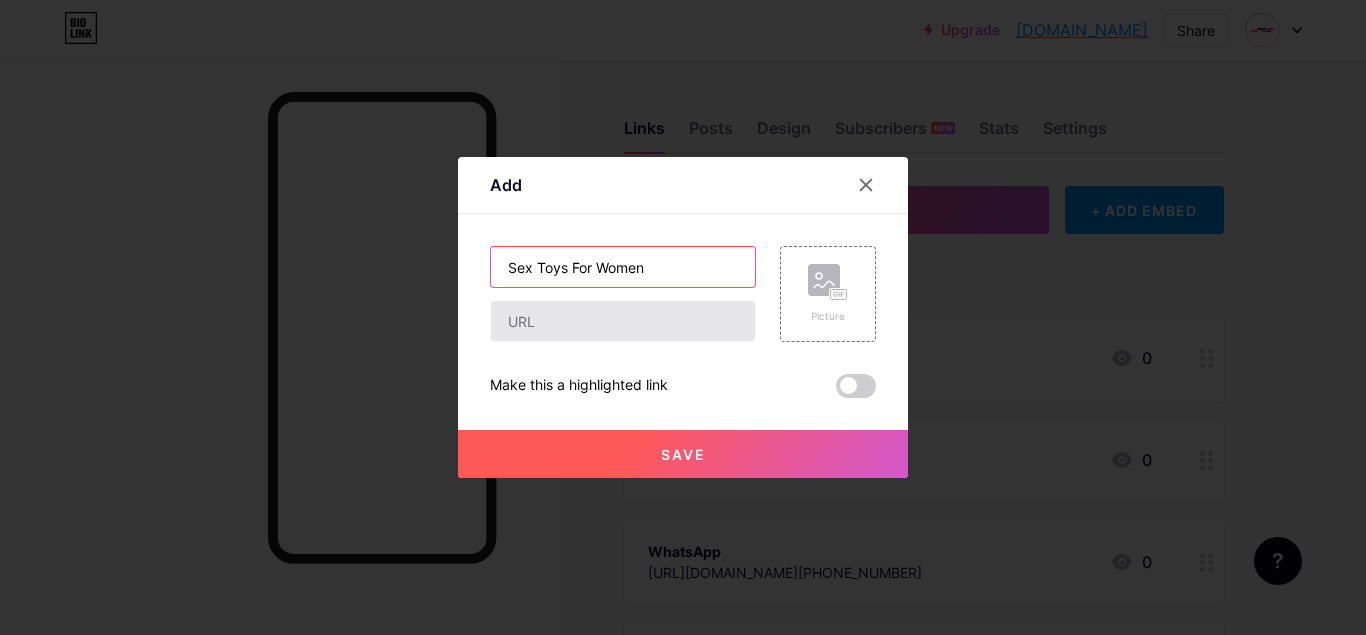 type on "Sex Toys For Women" 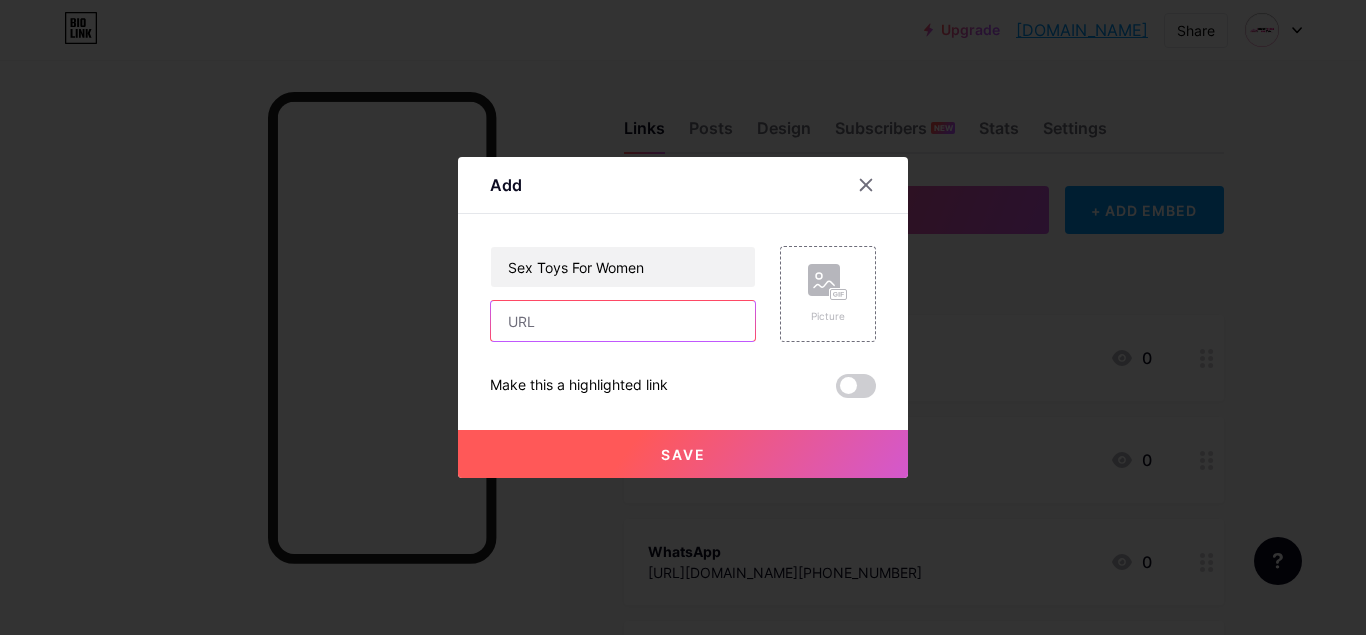 click at bounding box center [623, 321] 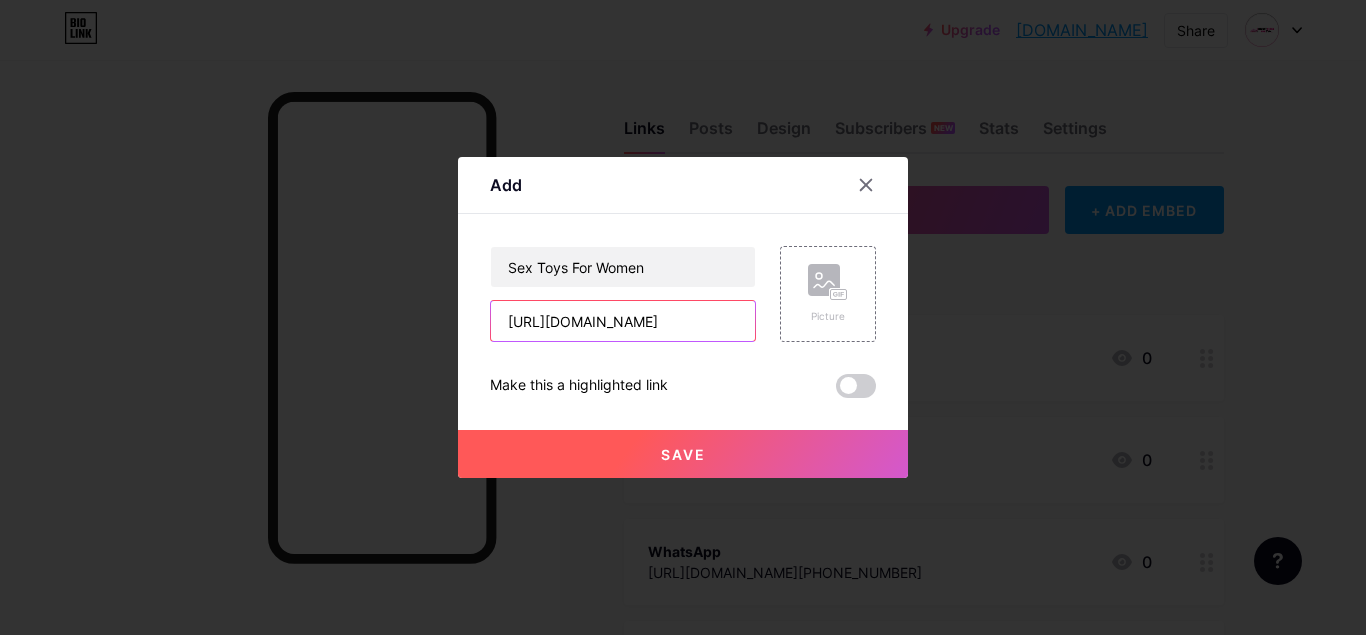 scroll, scrollTop: 0, scrollLeft: 163, axis: horizontal 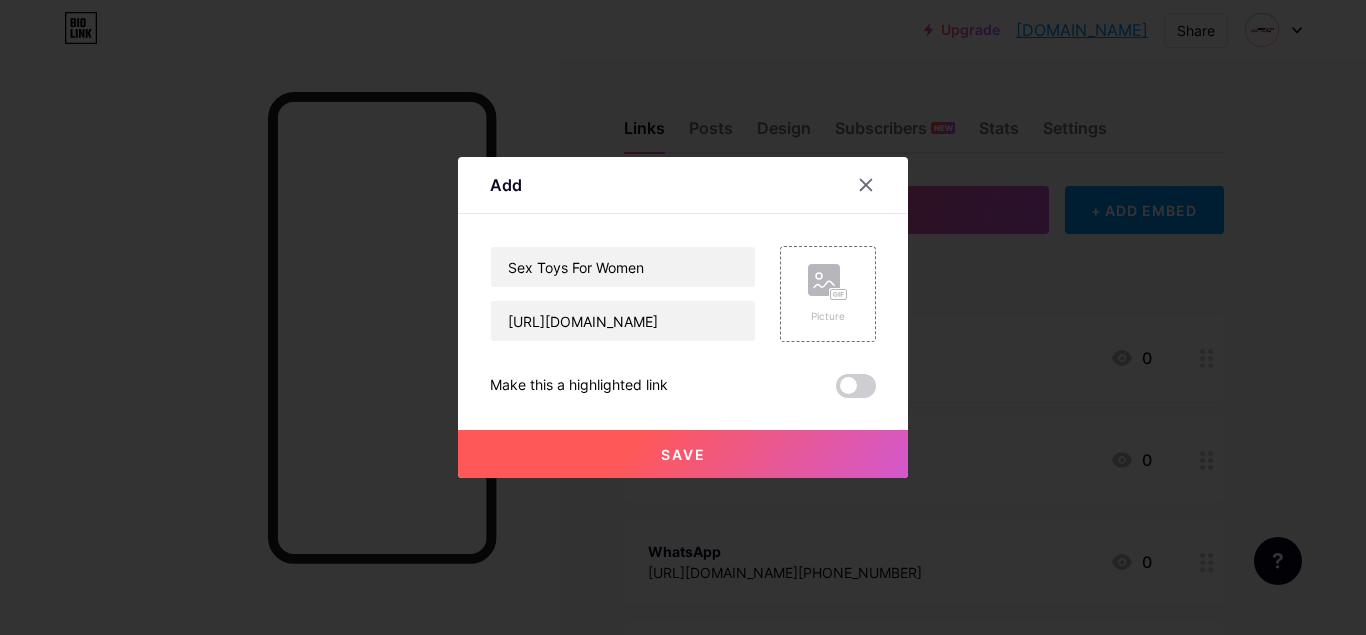 click on "Save" at bounding box center [683, 454] 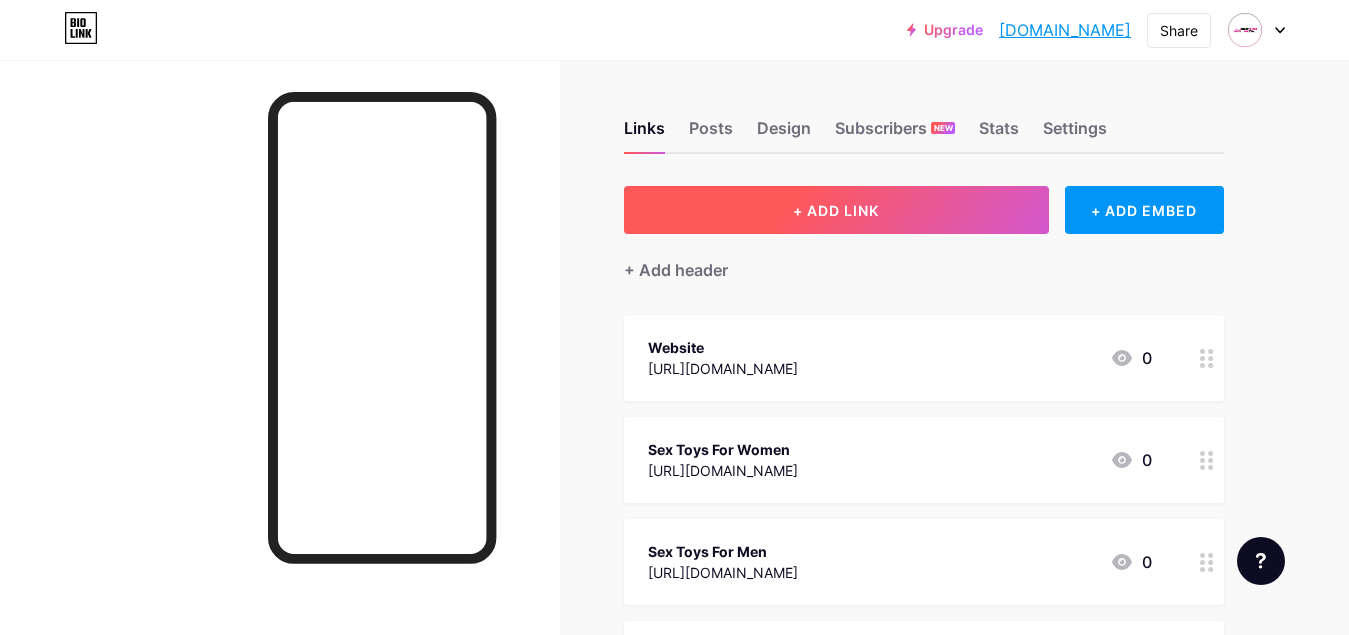 click on "+ ADD LINK" at bounding box center (836, 210) 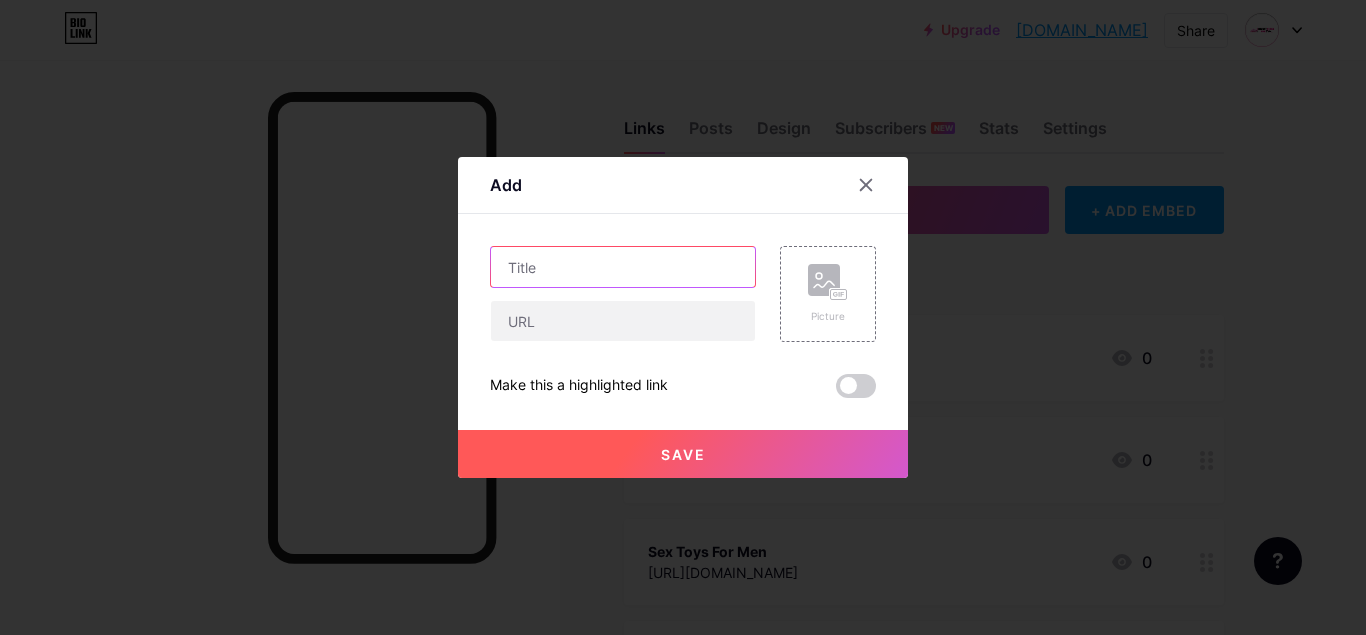 click at bounding box center (623, 267) 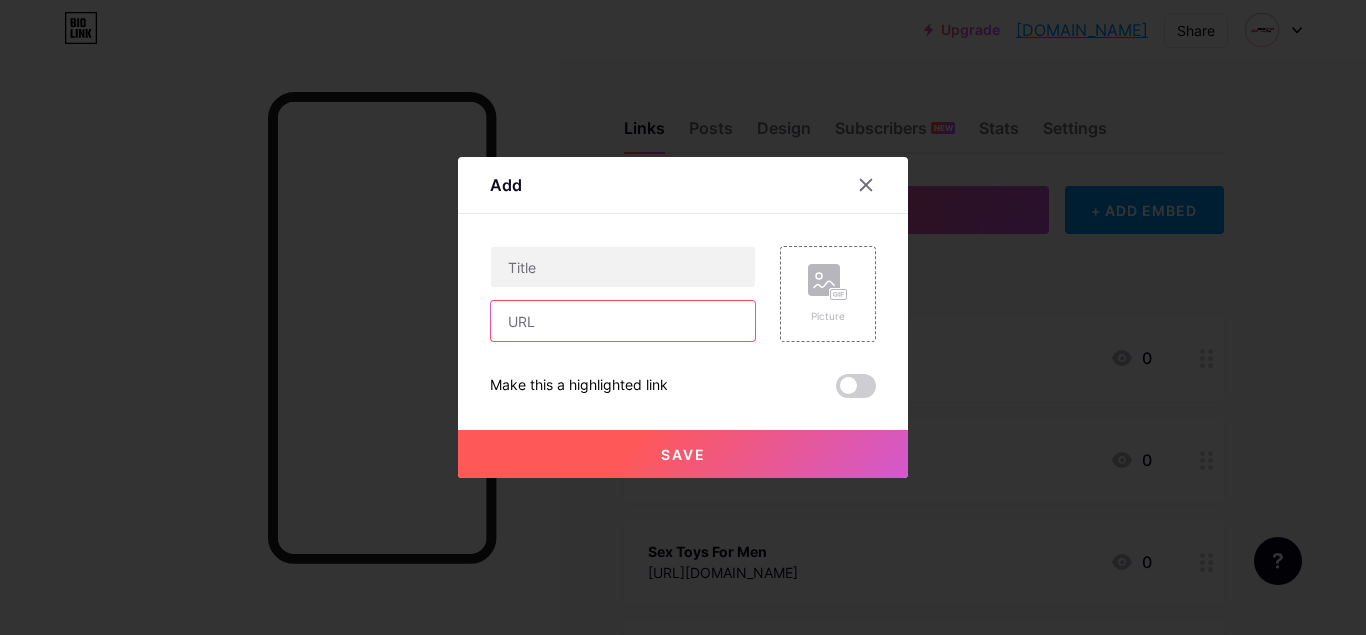 click at bounding box center (623, 321) 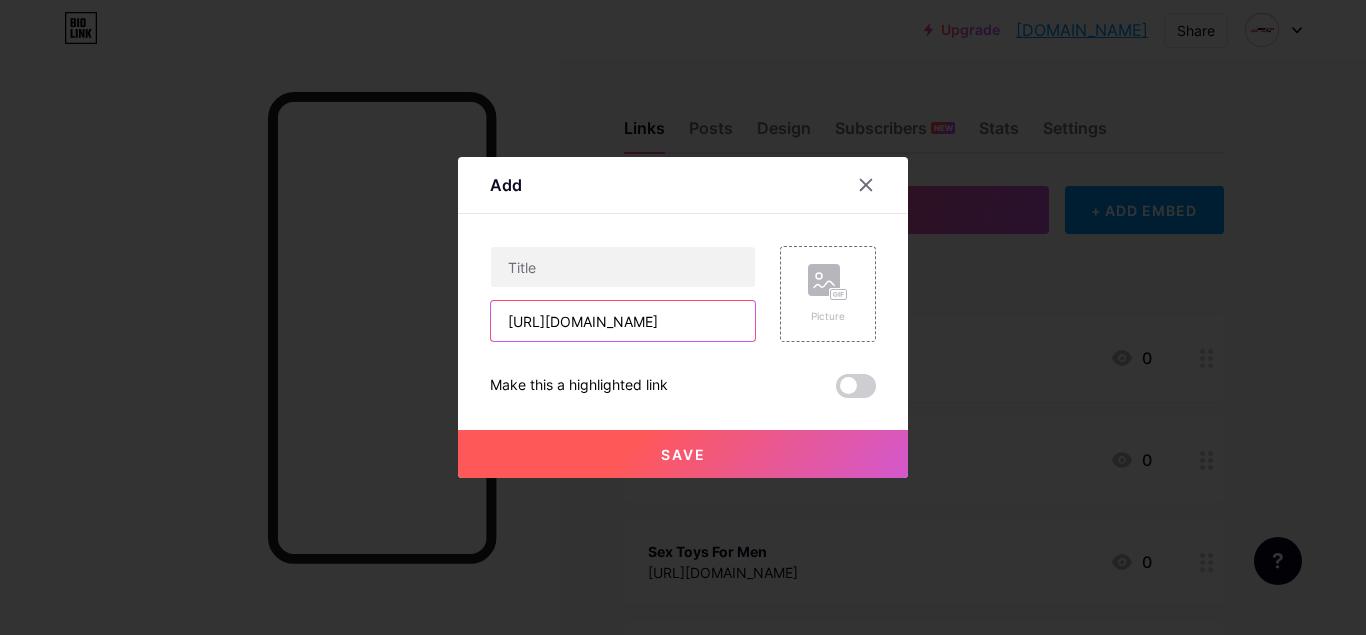 scroll, scrollTop: 0, scrollLeft: 186, axis: horizontal 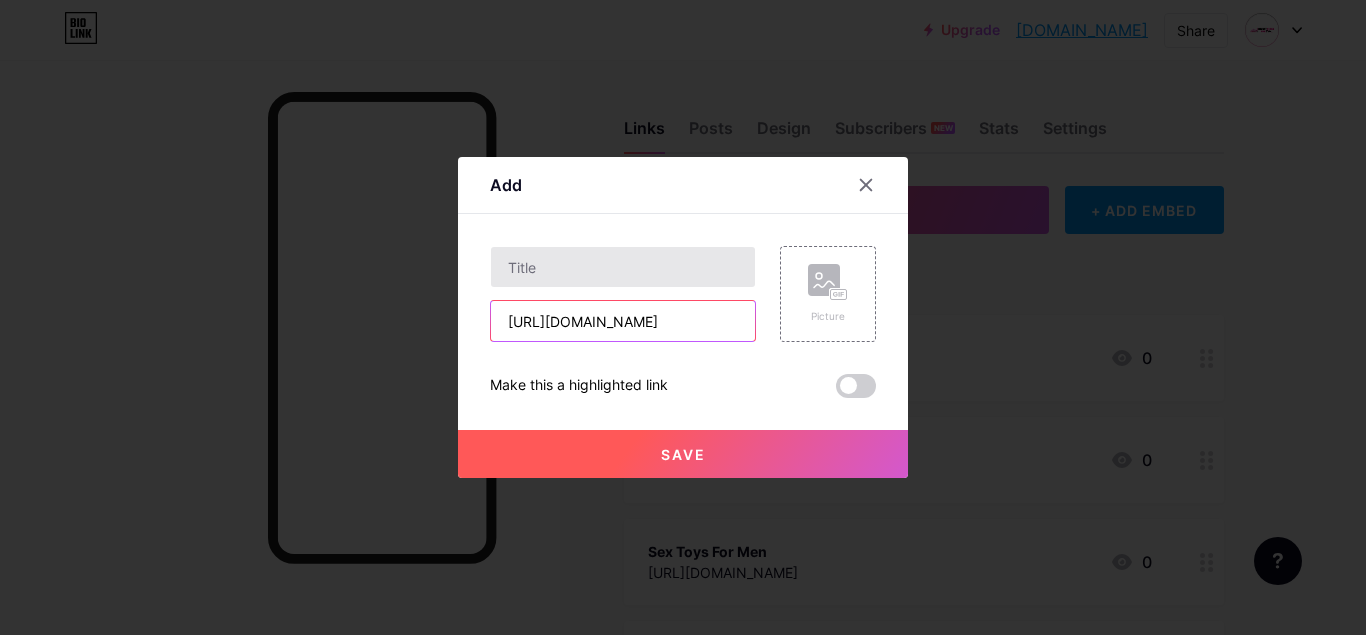 type on "[URL][DOMAIN_NAME]" 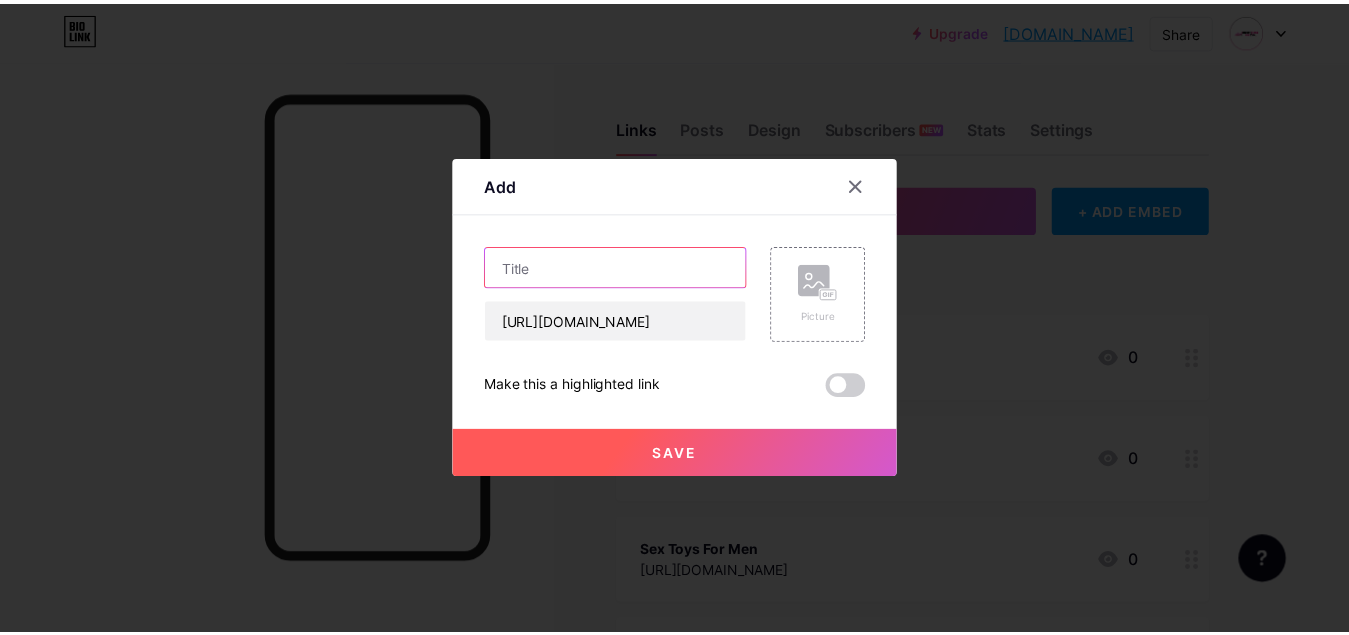 scroll, scrollTop: 0, scrollLeft: 0, axis: both 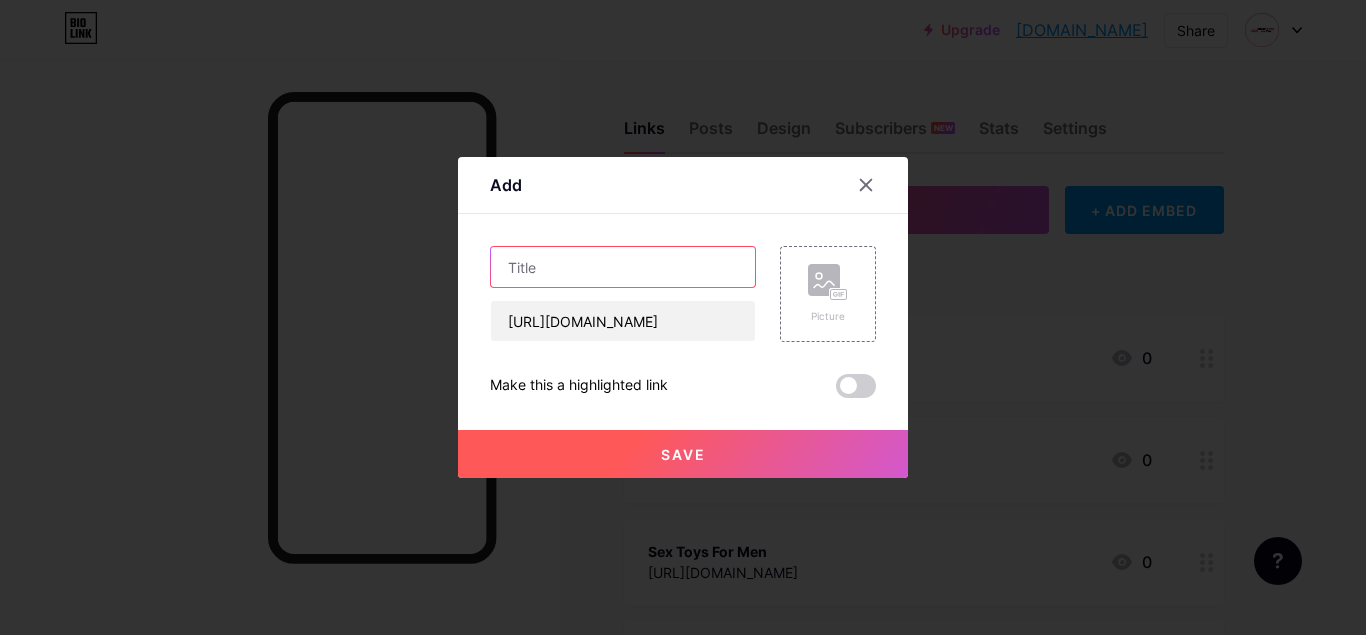 click at bounding box center (623, 267) 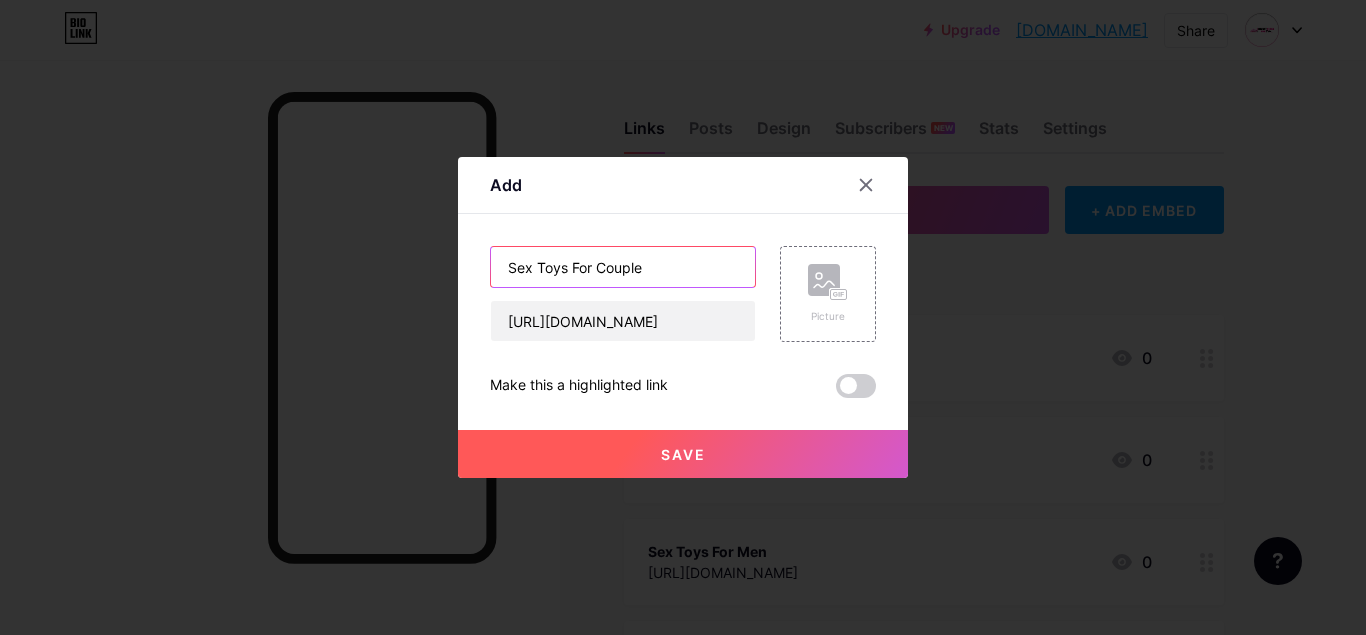 type on "Sex Toys For Couple" 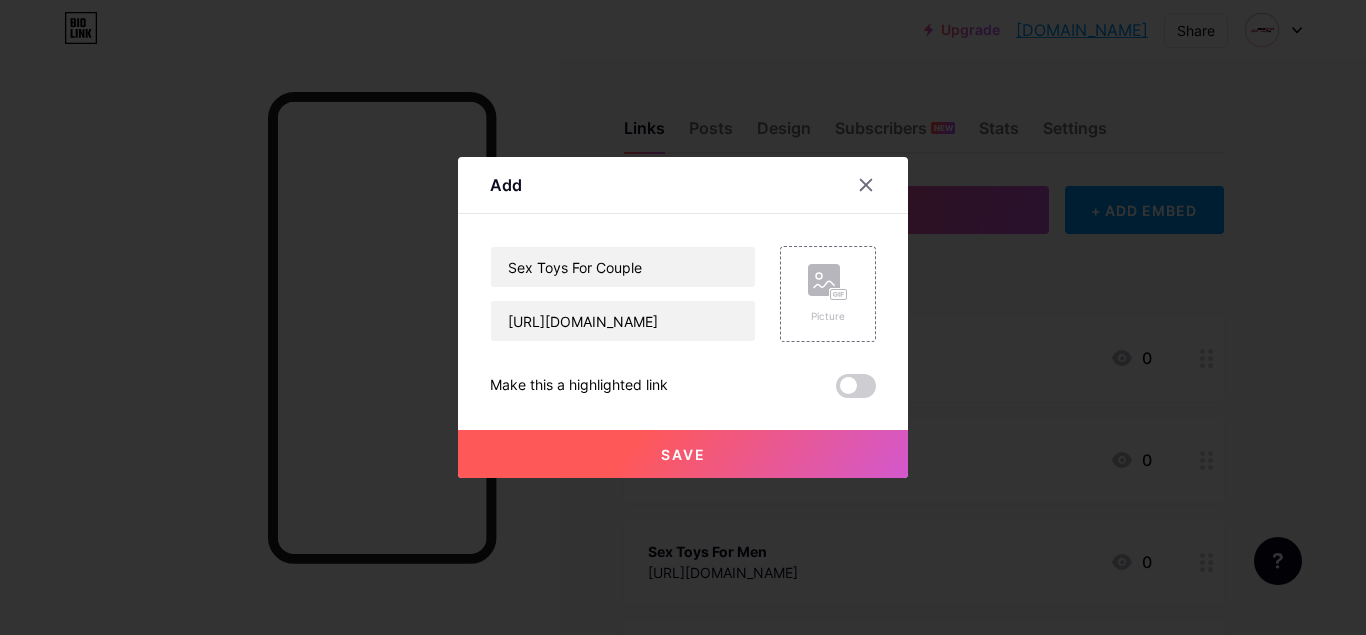 click on "Save" at bounding box center [683, 454] 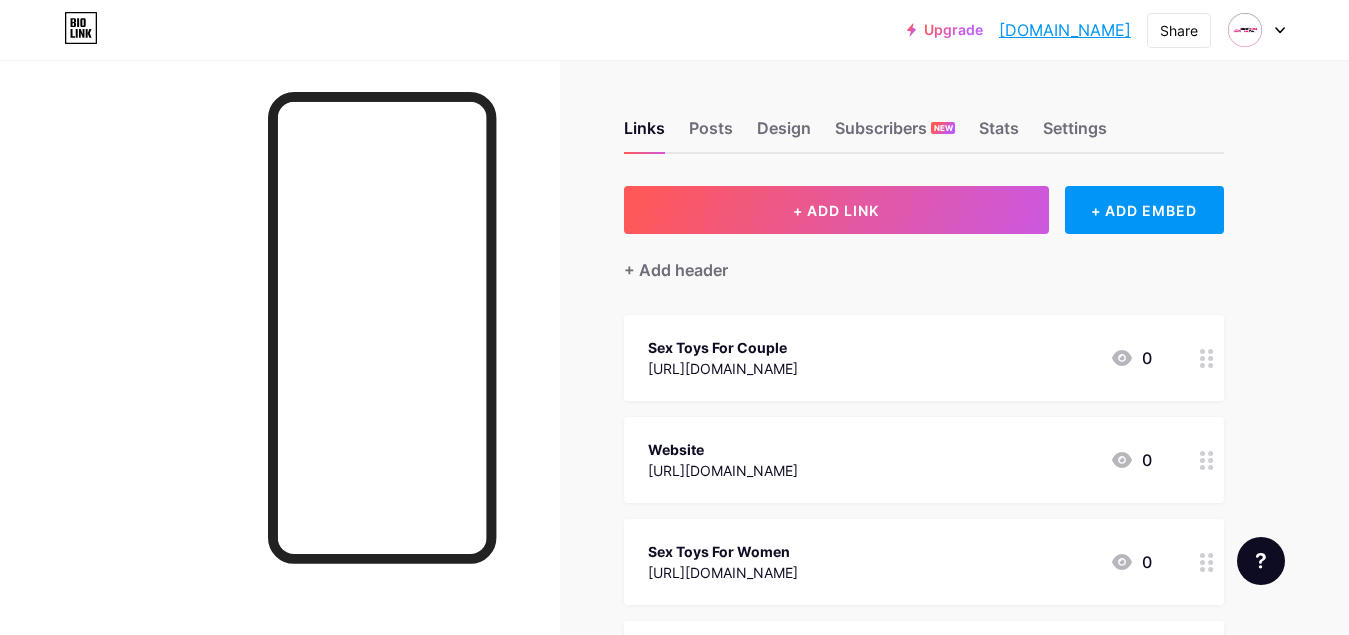 drag, startPoint x: 846, startPoint y: 360, endPoint x: 841, endPoint y: 437, distance: 77.16217 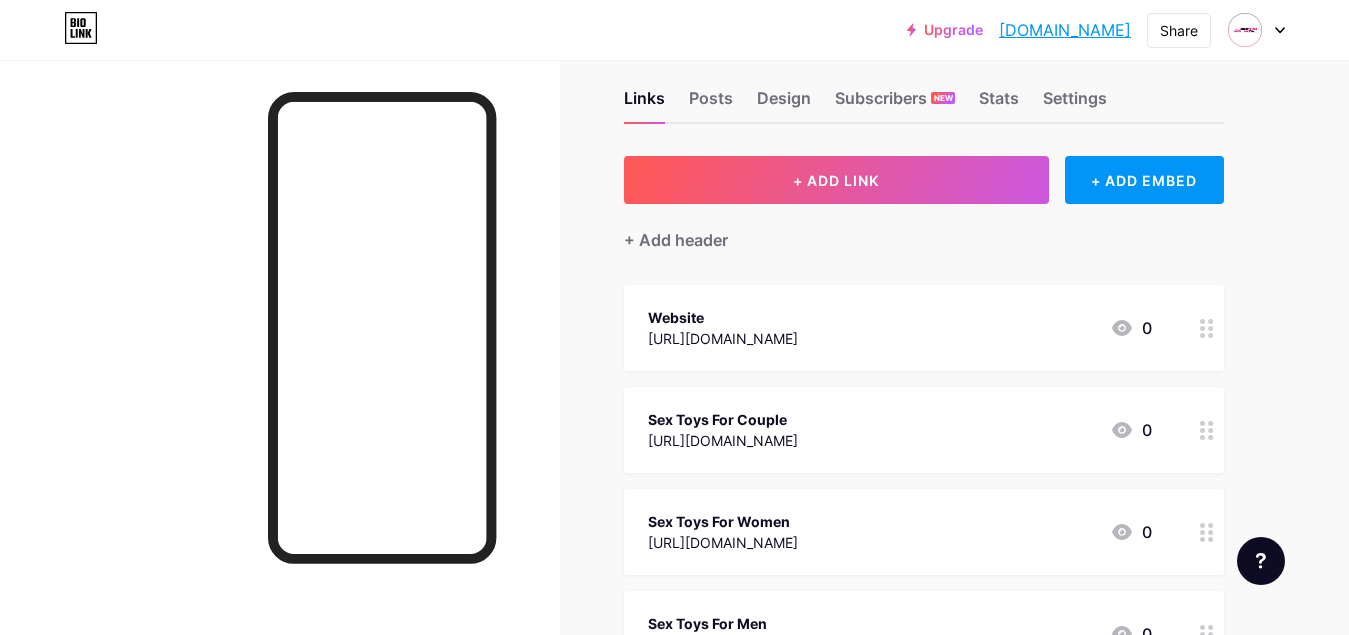 scroll, scrollTop: 0, scrollLeft: 0, axis: both 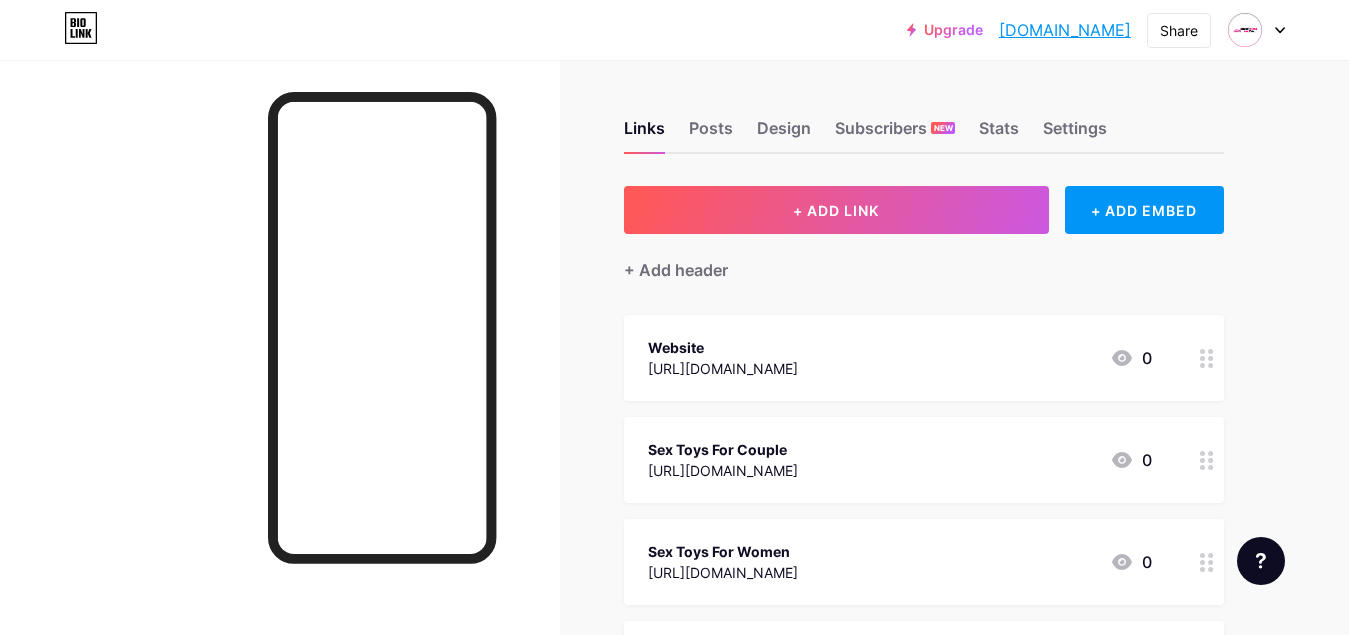 click on "[DOMAIN_NAME]" at bounding box center (1065, 30) 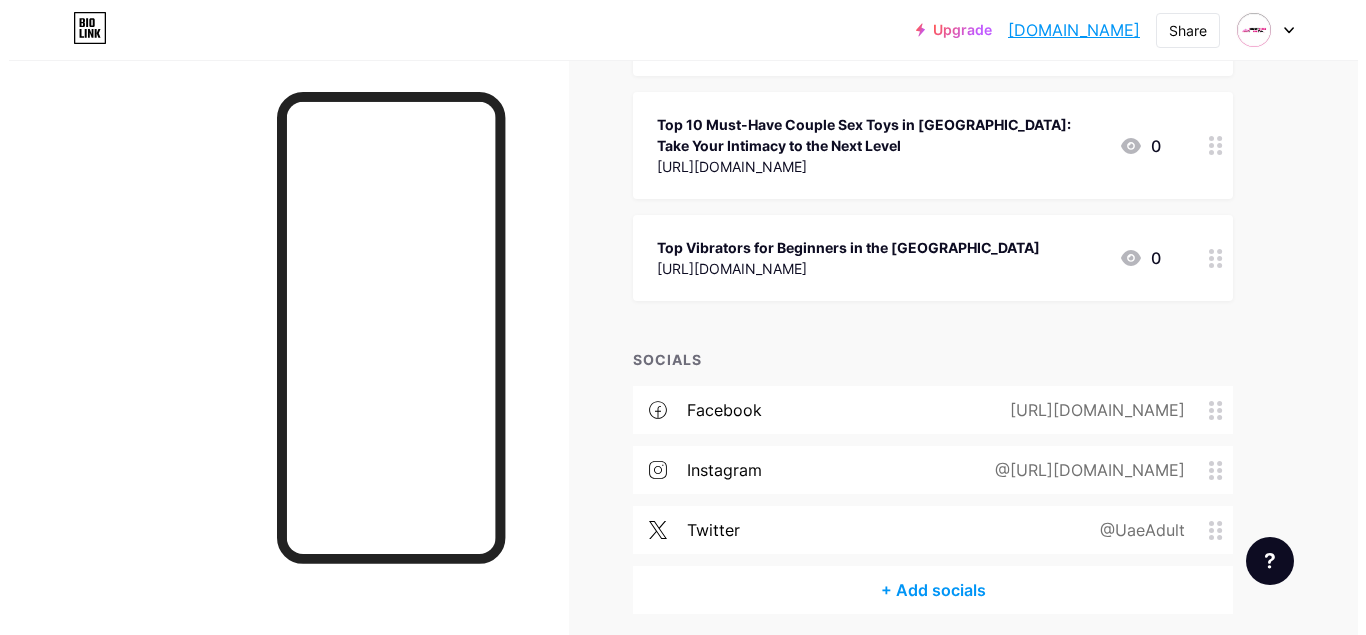 scroll, scrollTop: 1444, scrollLeft: 0, axis: vertical 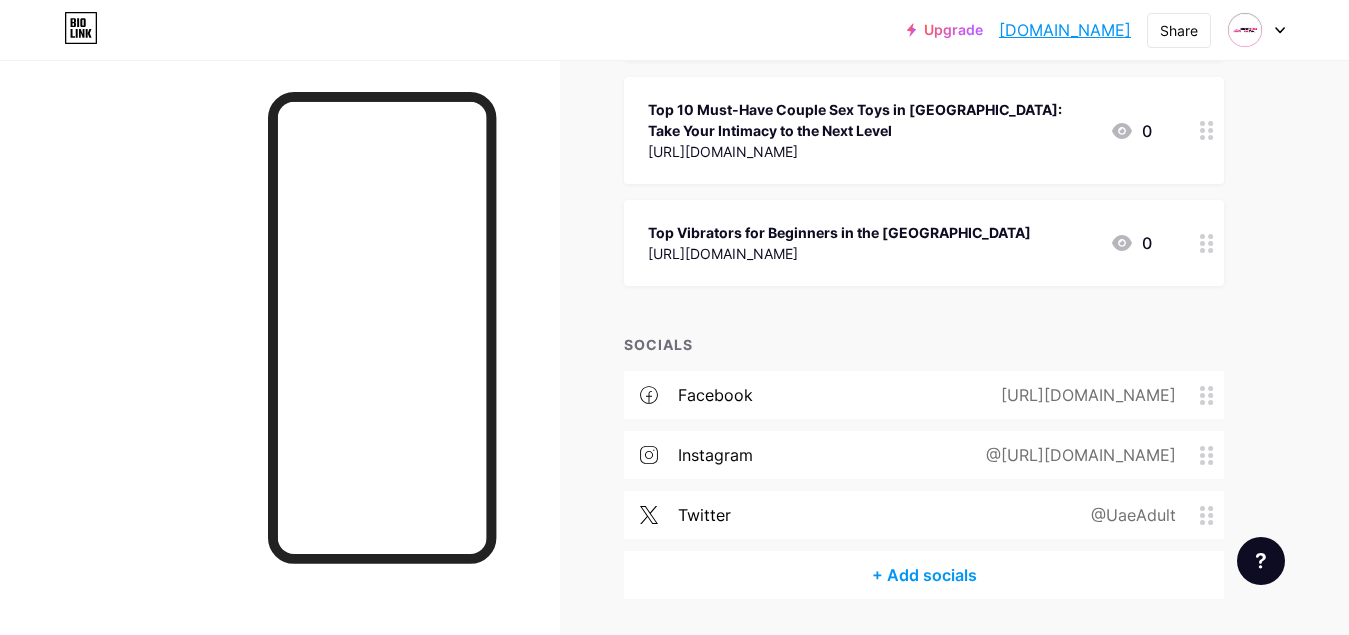 click on "+ Add socials" at bounding box center (924, 575) 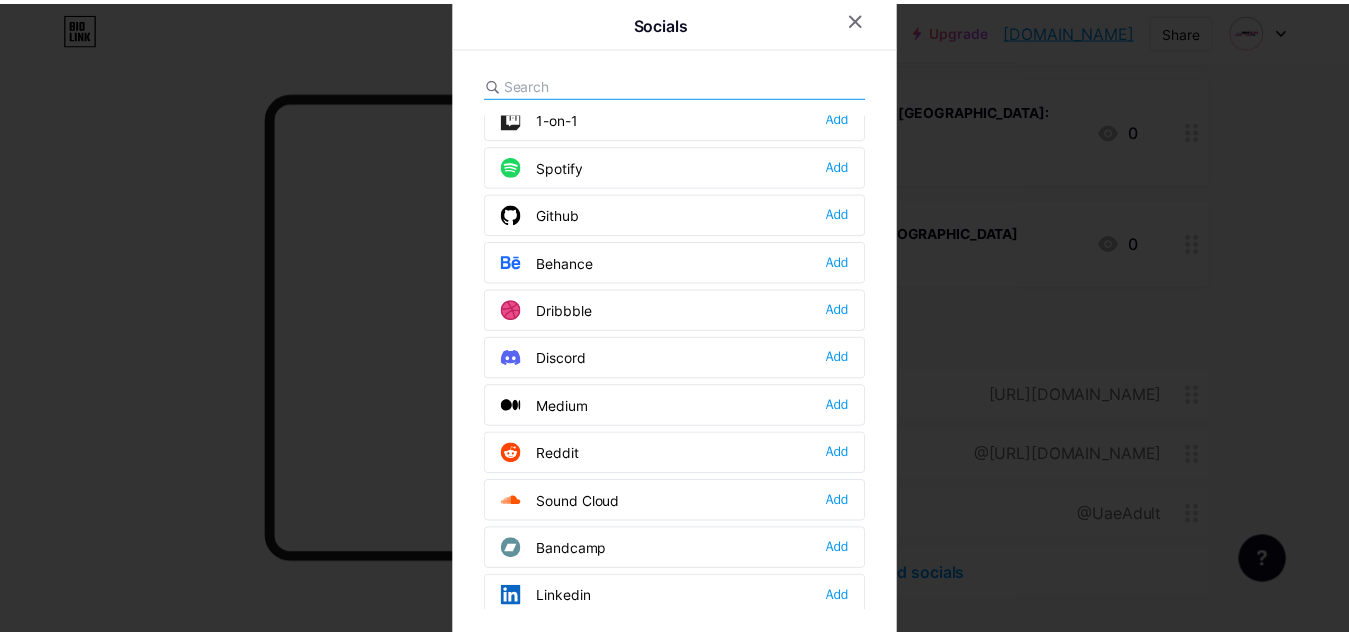 scroll, scrollTop: 0, scrollLeft: 0, axis: both 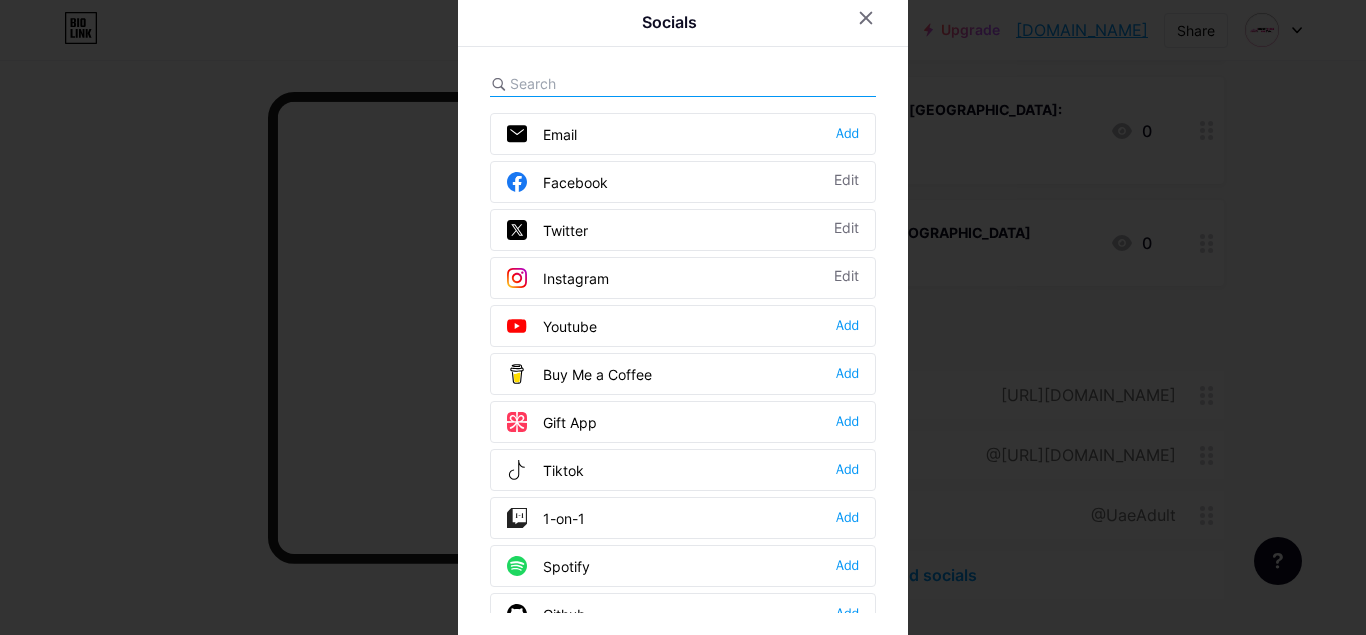 click at bounding box center (620, 83) 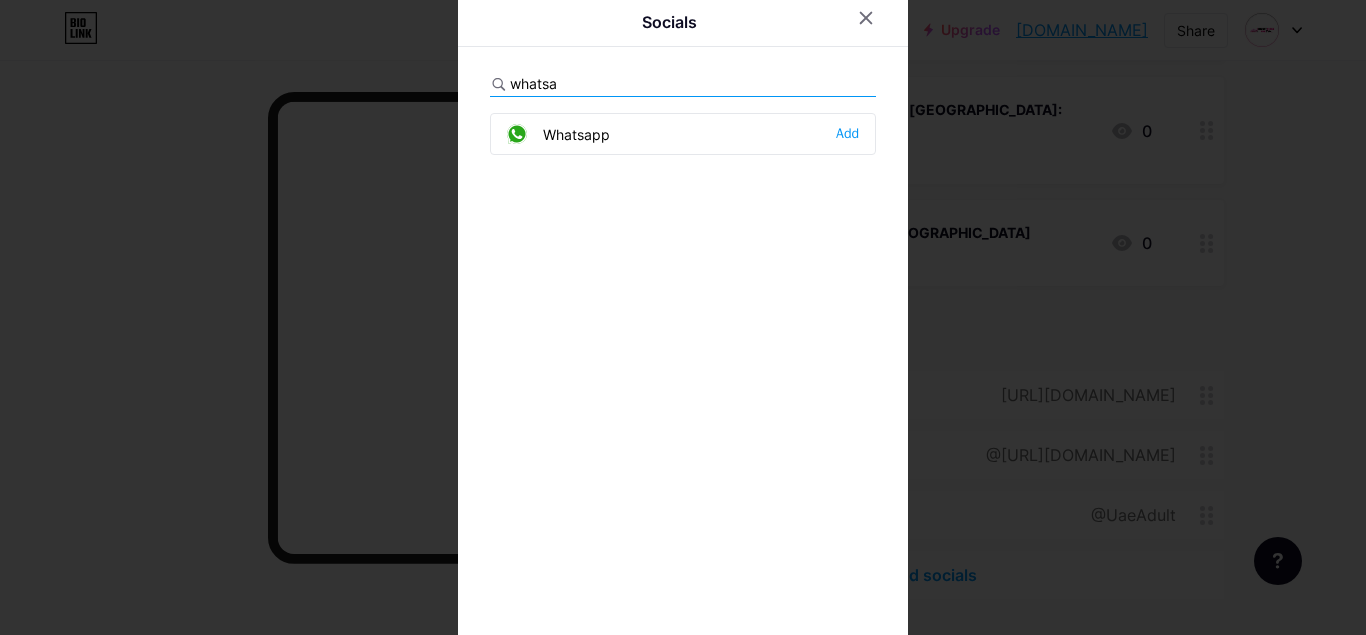 type on "whatsa" 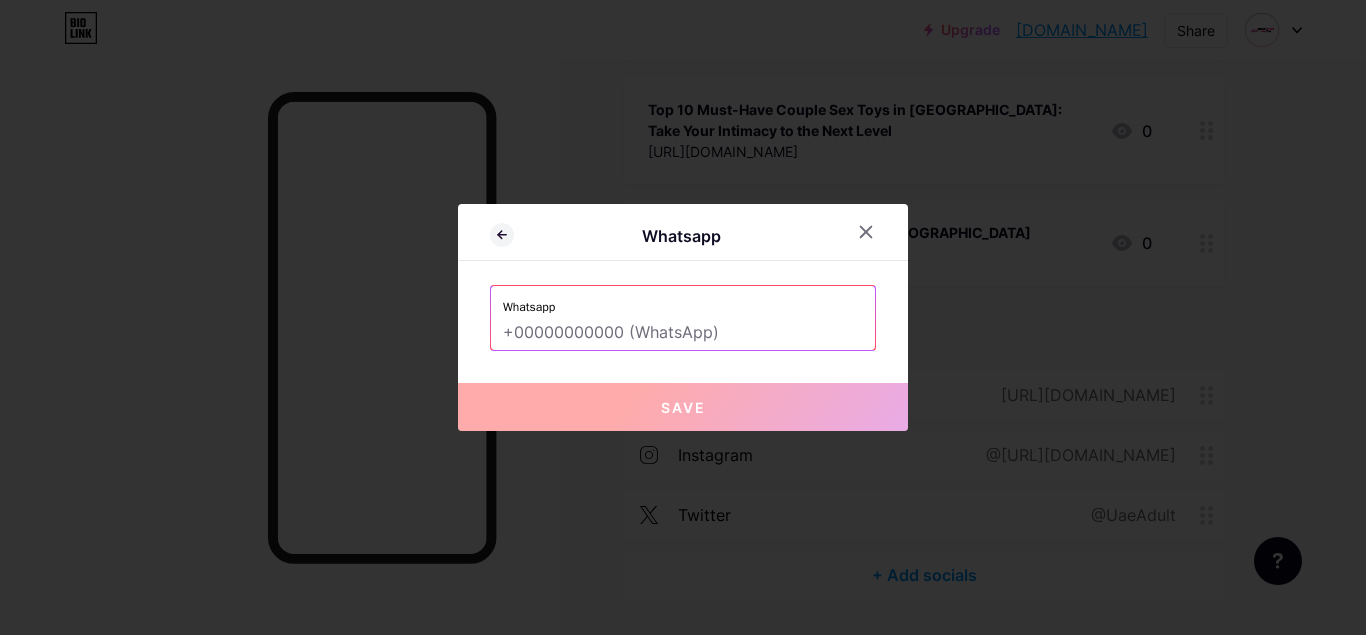 click at bounding box center [683, 333] 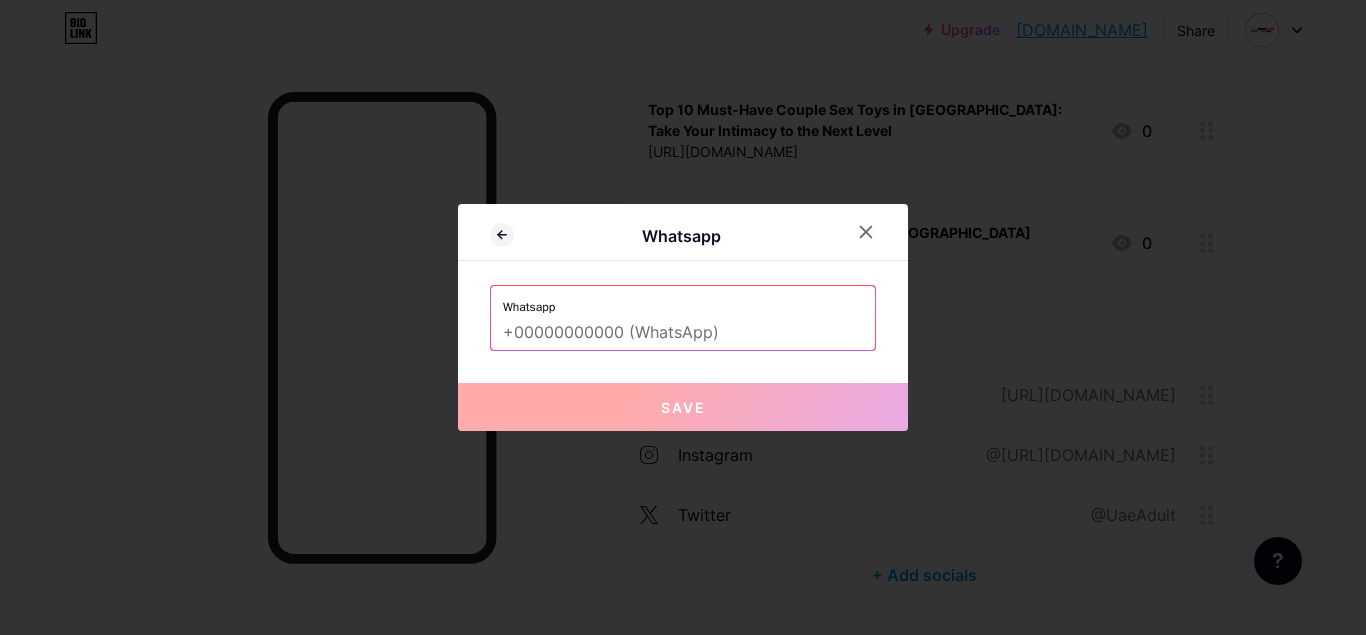 paste on "[PHONE_NUMBER]" 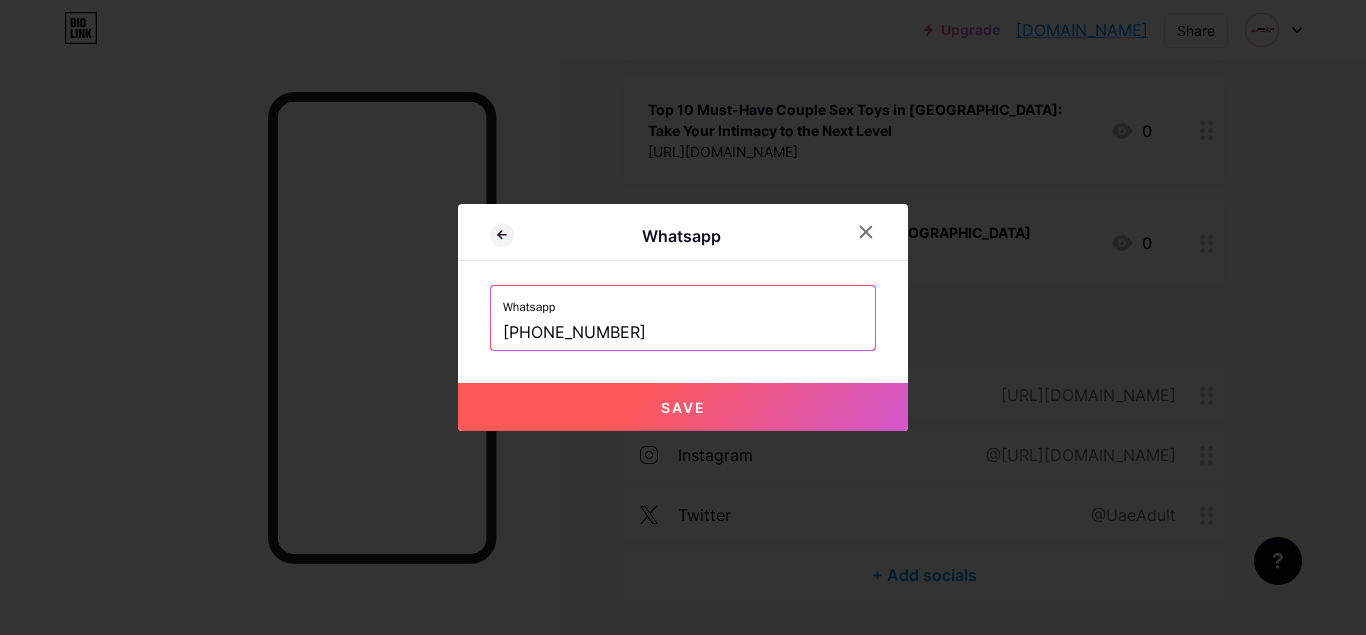 click on "[PHONE_NUMBER]" at bounding box center (683, 333) 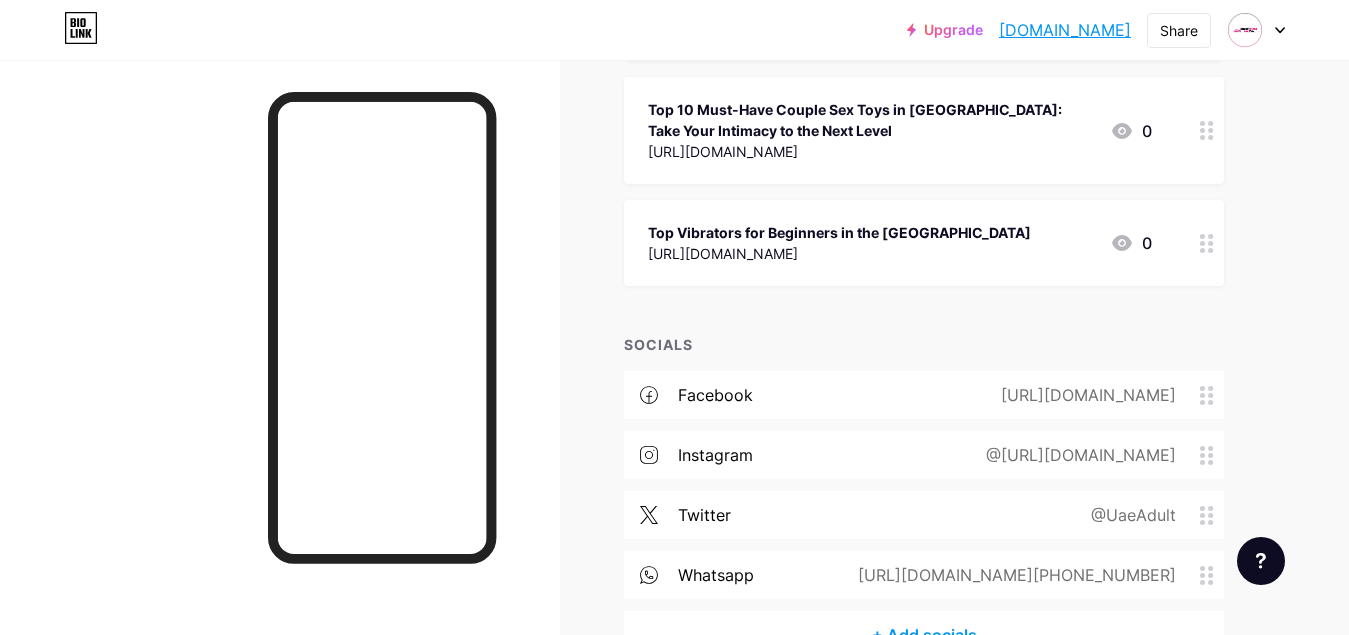 click on "[URL][DOMAIN_NAME][PHONE_NUMBER]" at bounding box center [1013, 575] 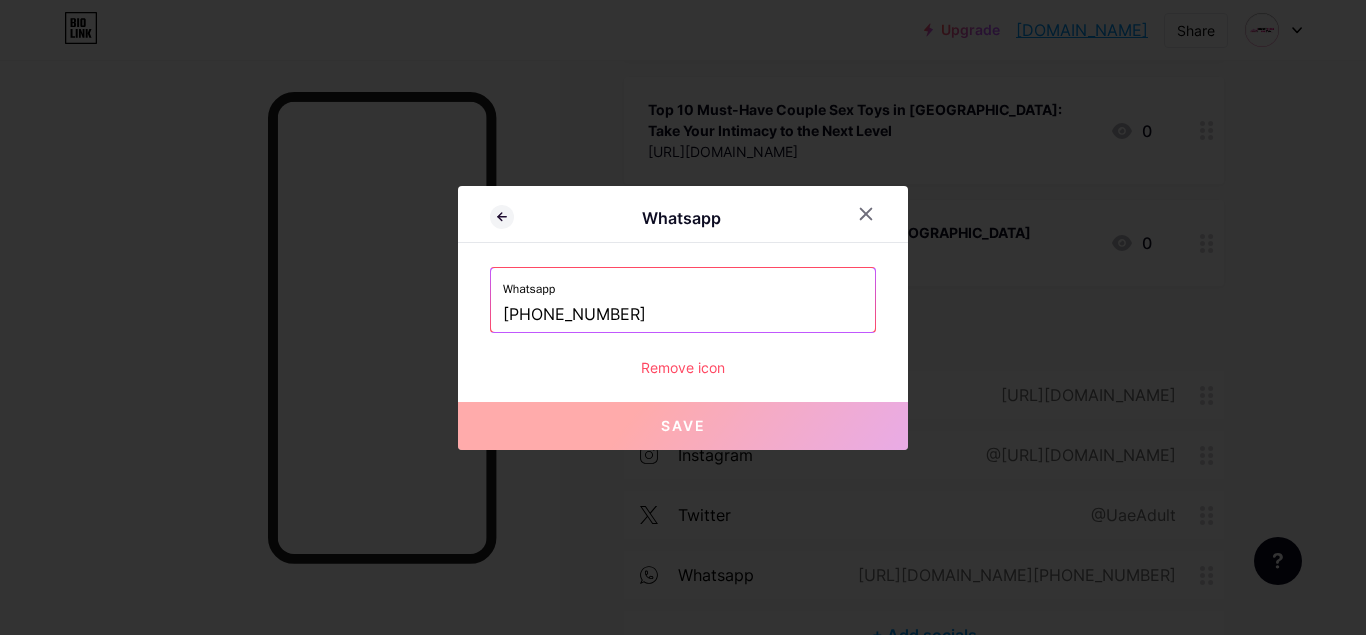 click on "[PHONE_NUMBER]" at bounding box center [683, 315] 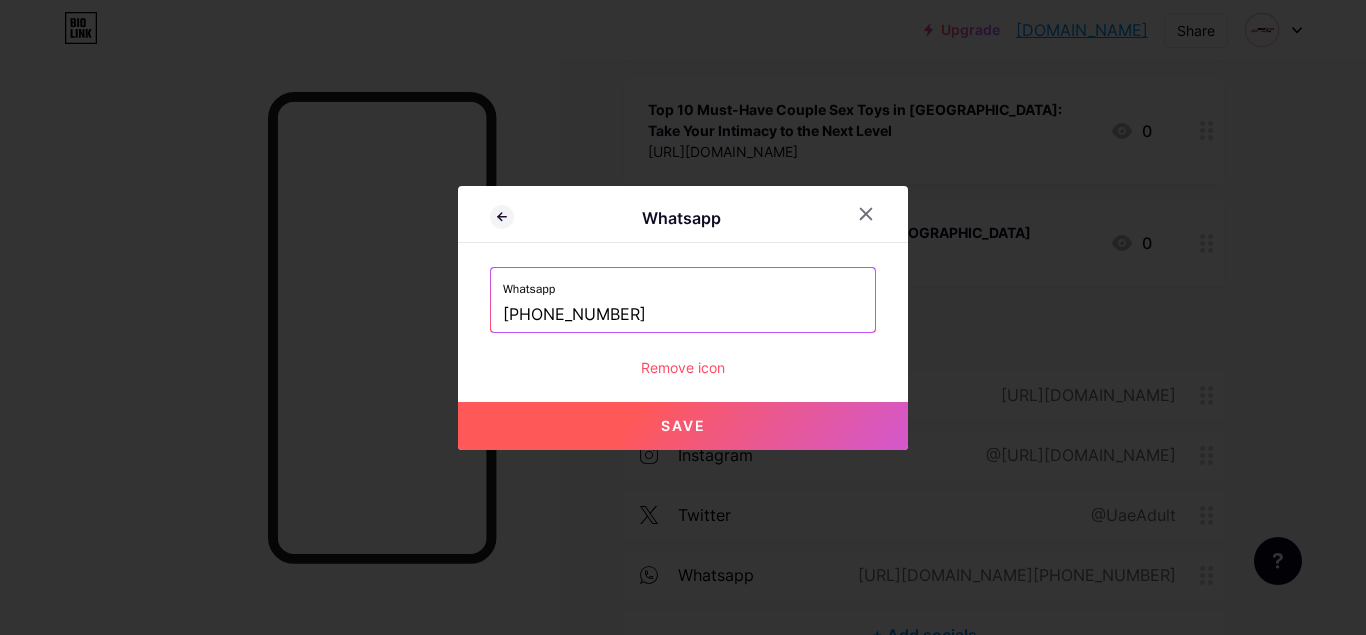click on "Save" at bounding box center [683, 426] 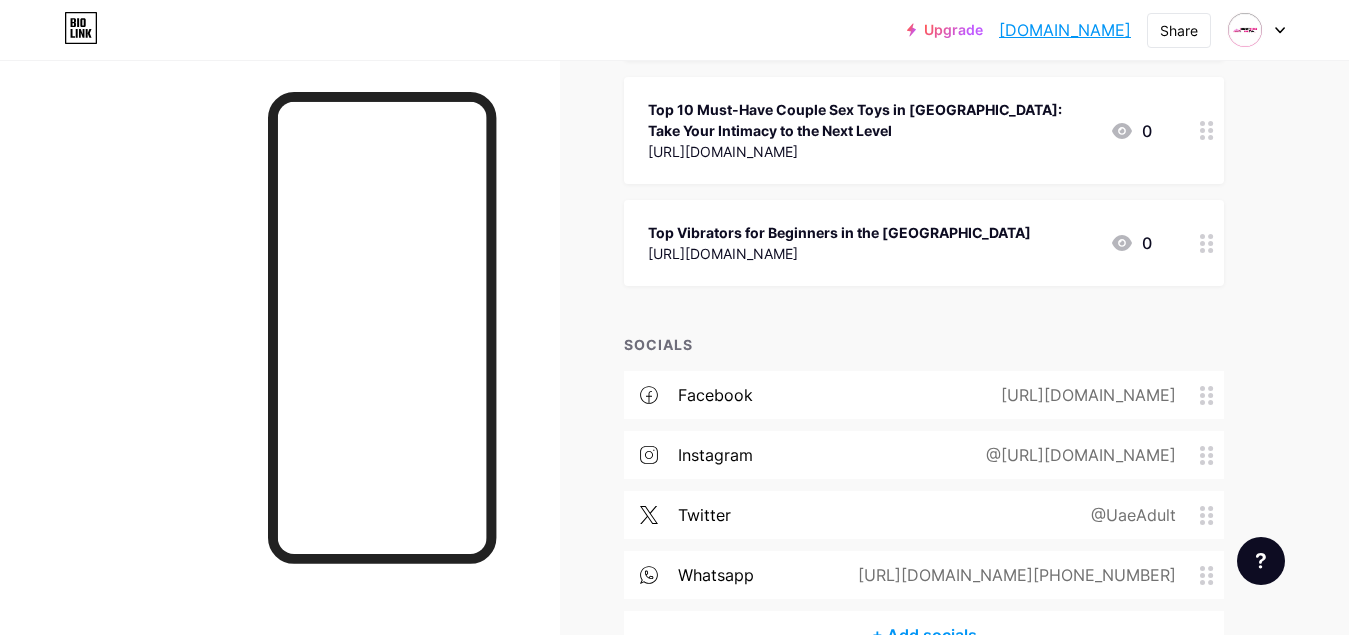 click on "[URL][DOMAIN_NAME][PHONE_NUMBER]" at bounding box center (1013, 575) 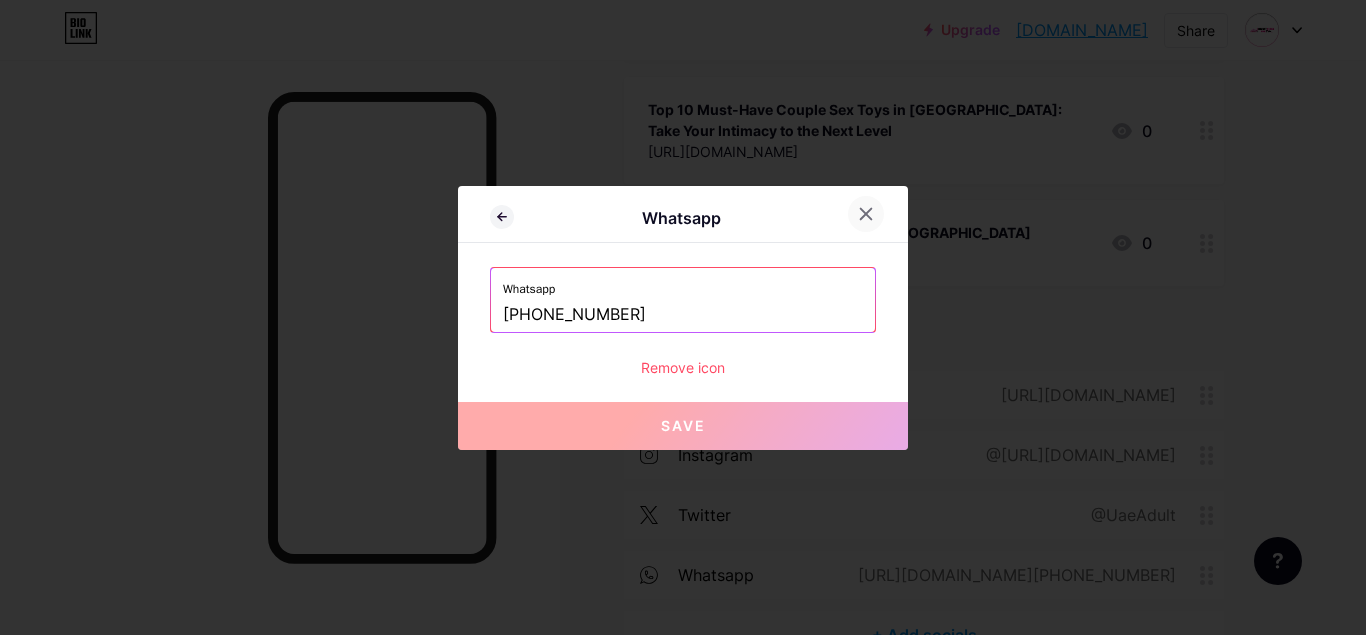 click 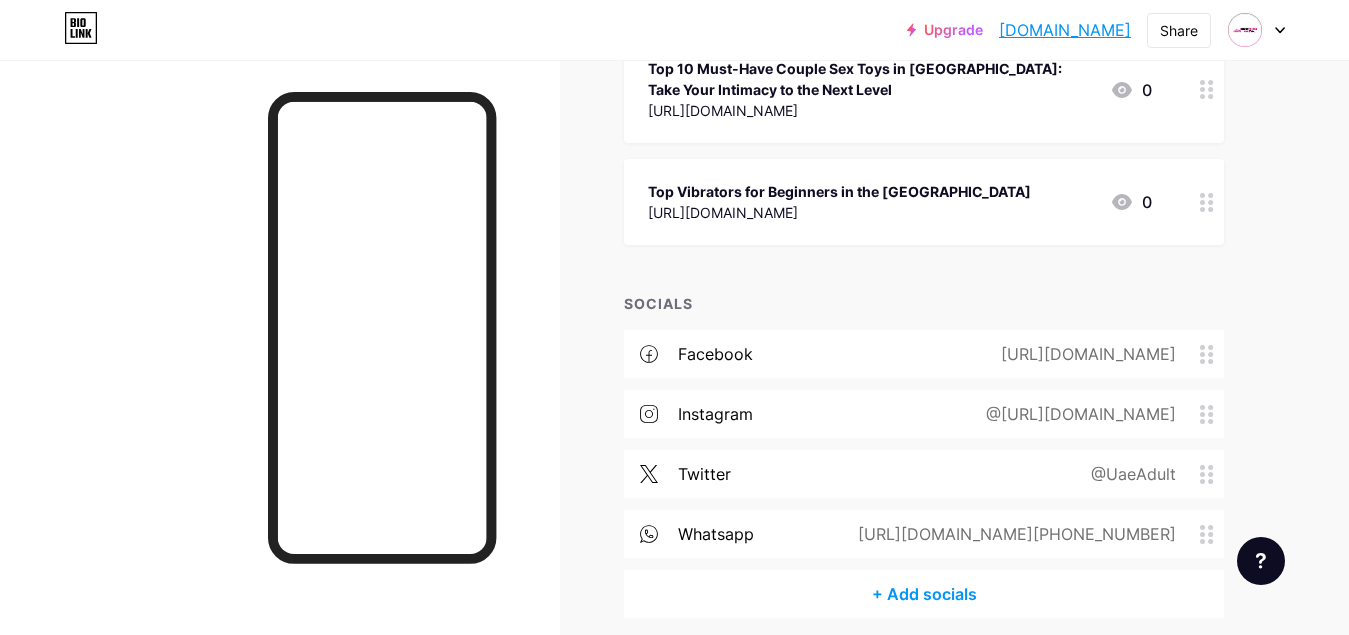 scroll, scrollTop: 1504, scrollLeft: 0, axis: vertical 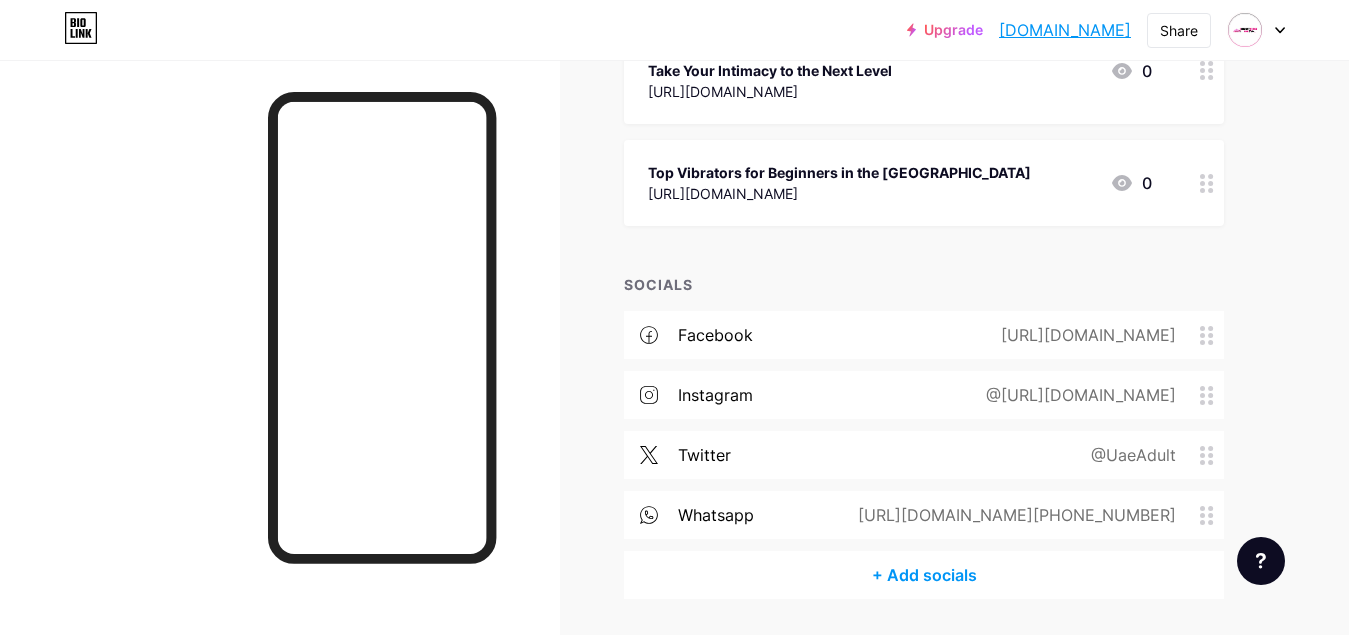 click on "[URL][DOMAIN_NAME][PHONE_NUMBER]" at bounding box center [1013, 515] 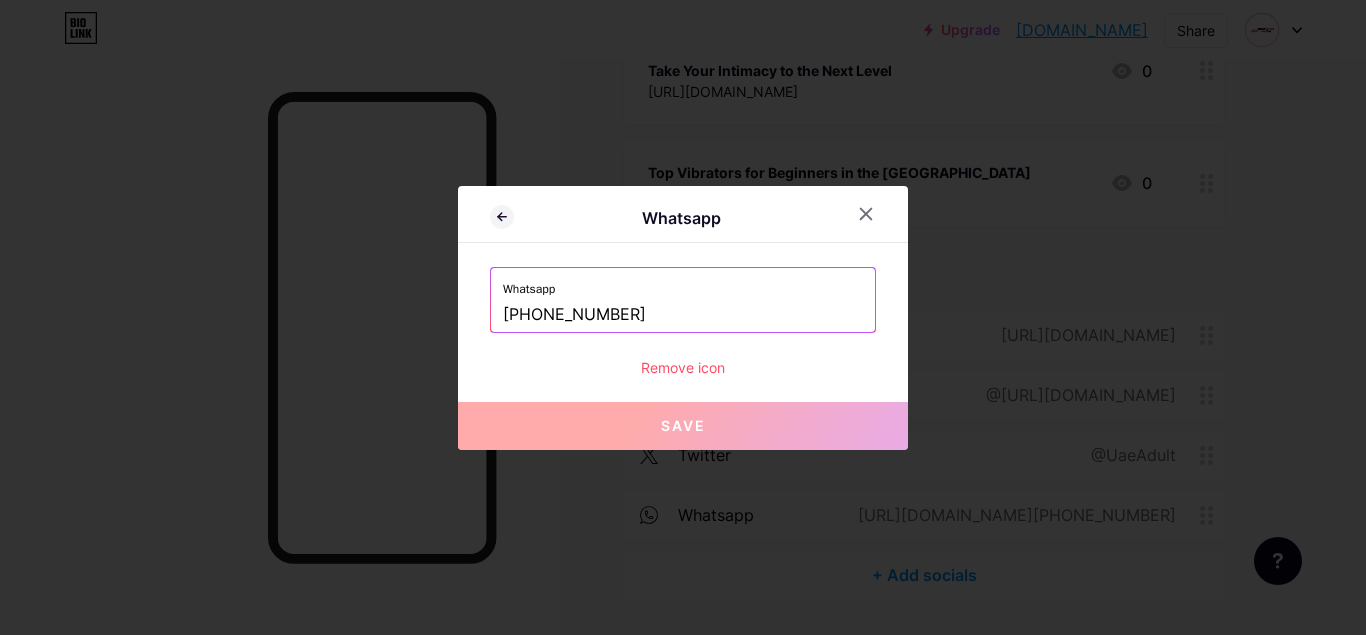 click on "[PHONE_NUMBER]" at bounding box center [683, 315] 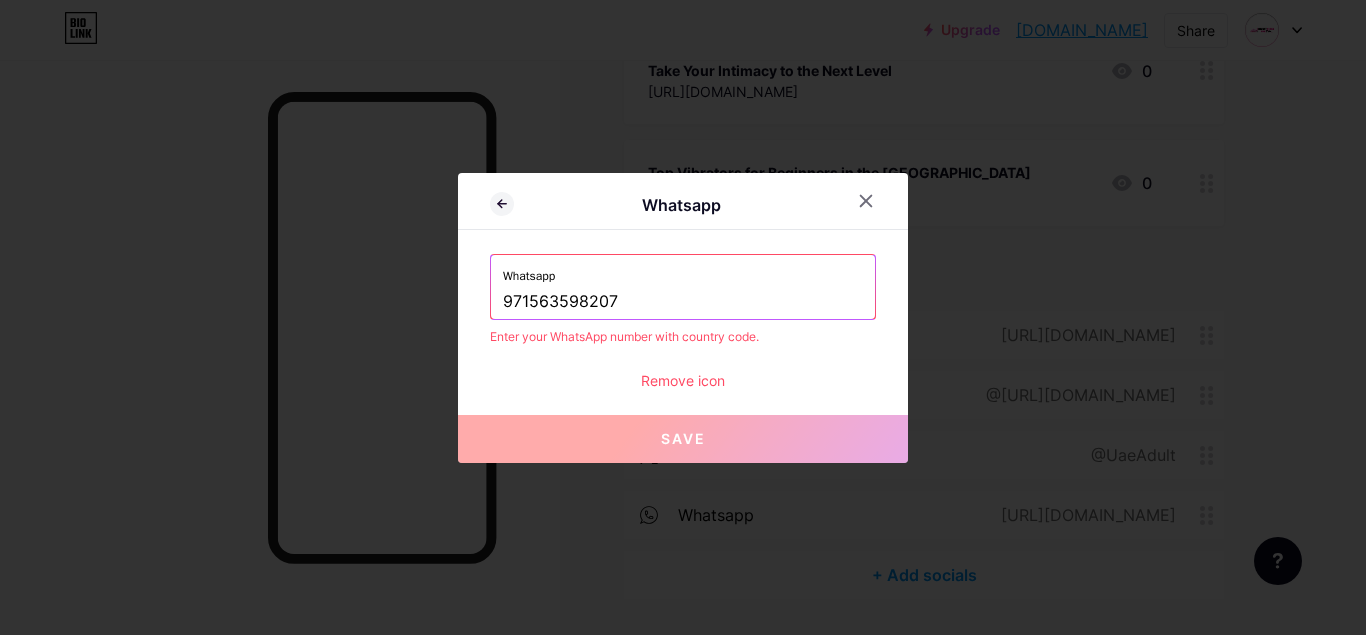 click on "Save" at bounding box center (683, 438) 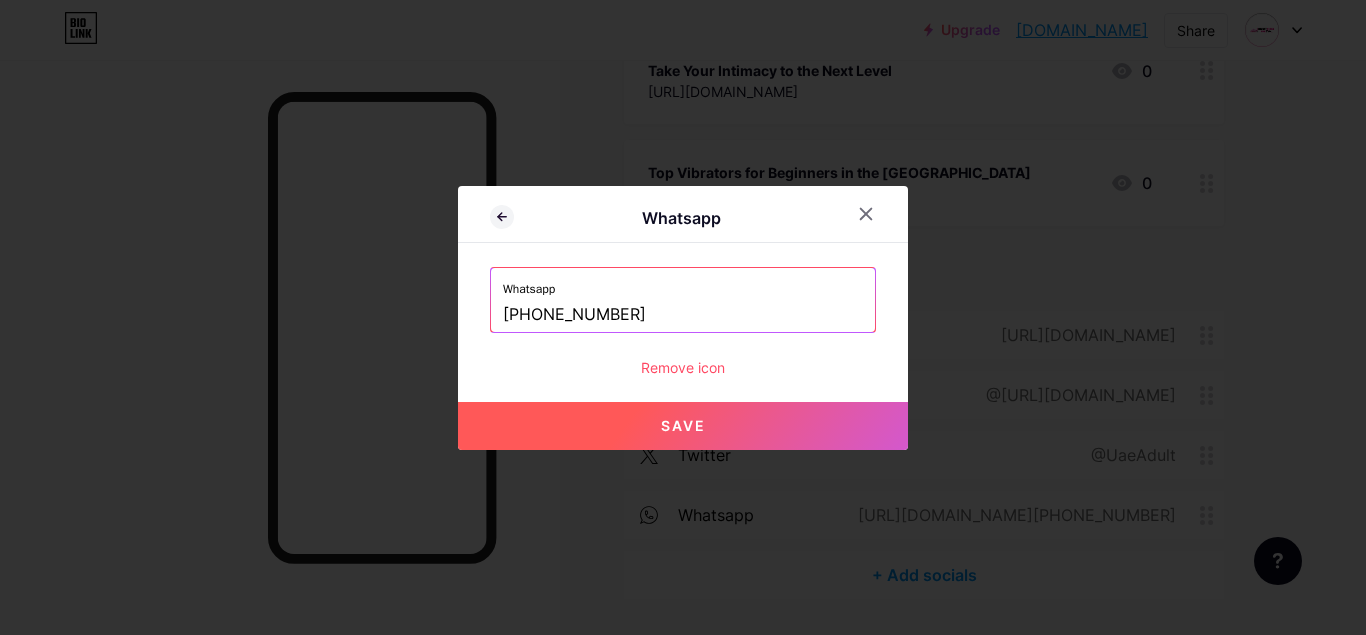 click on "[PHONE_NUMBER]" at bounding box center [683, 315] 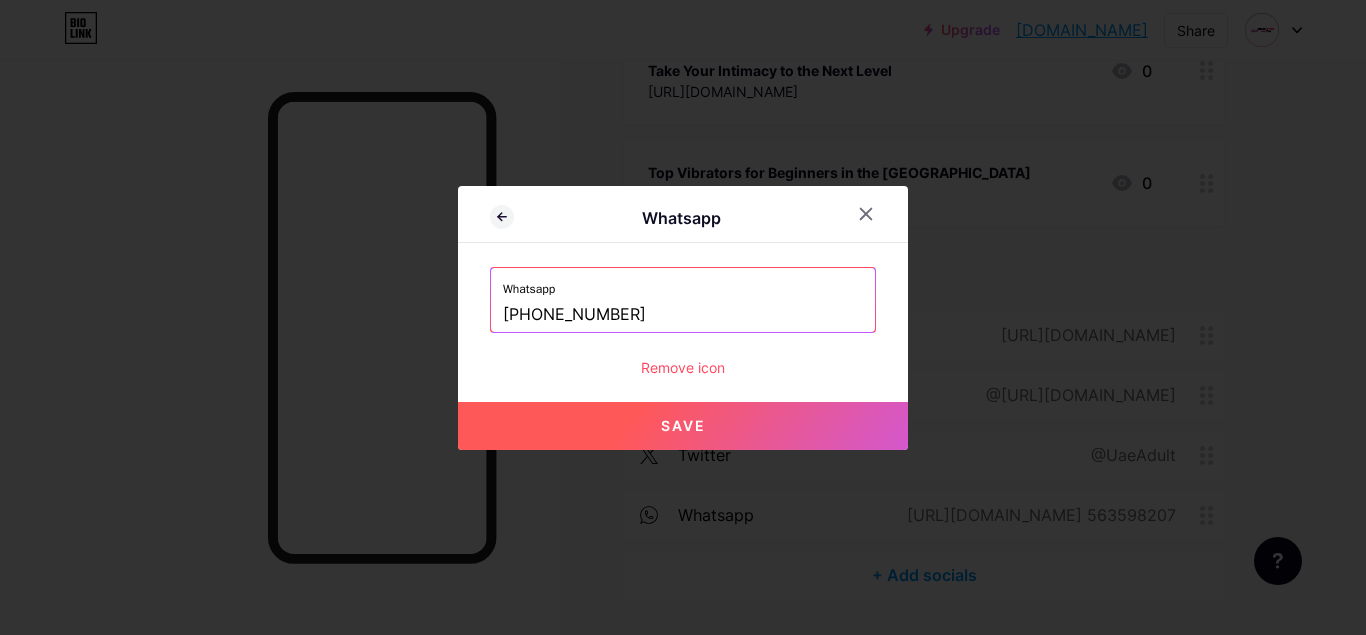 click on "Save" at bounding box center (683, 426) 